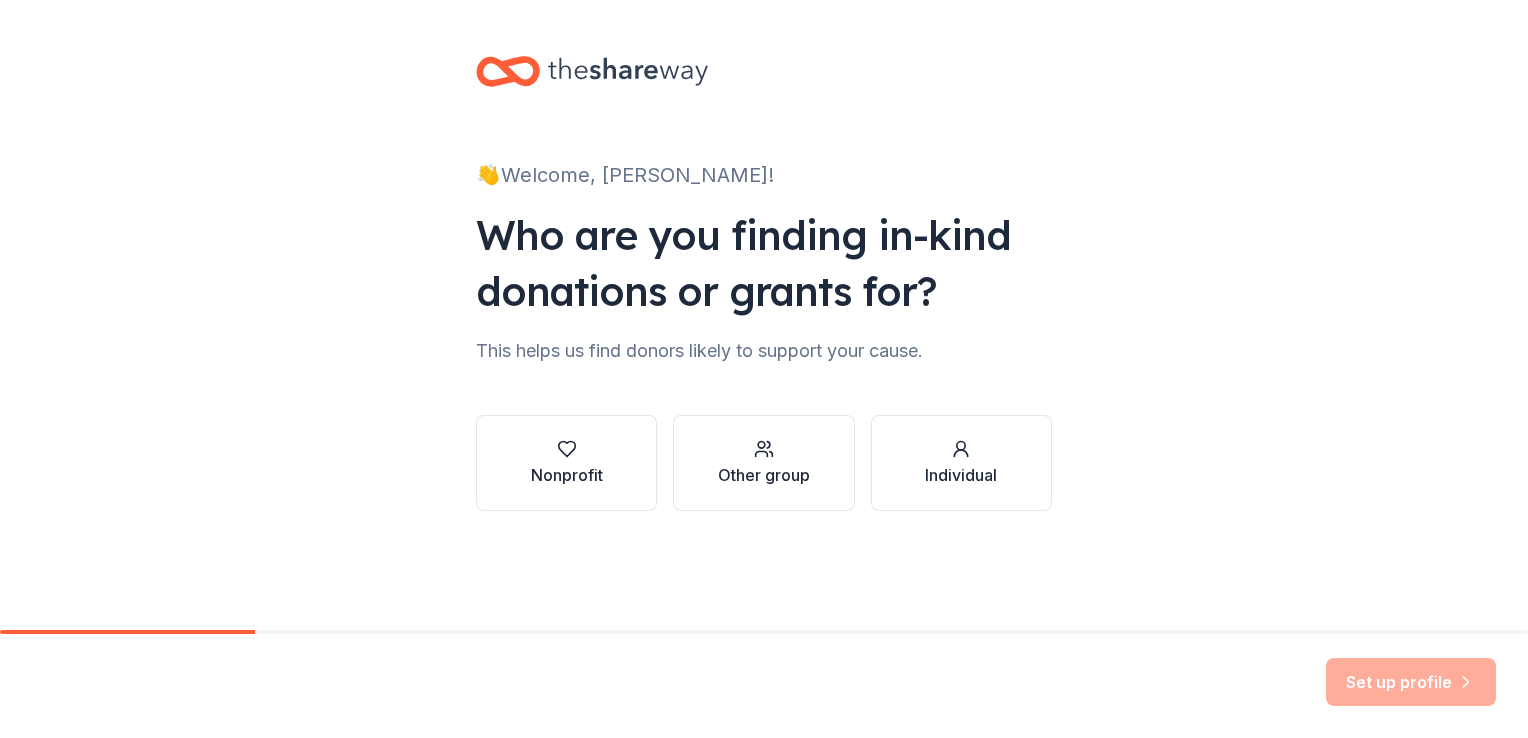 scroll, scrollTop: 0, scrollLeft: 0, axis: both 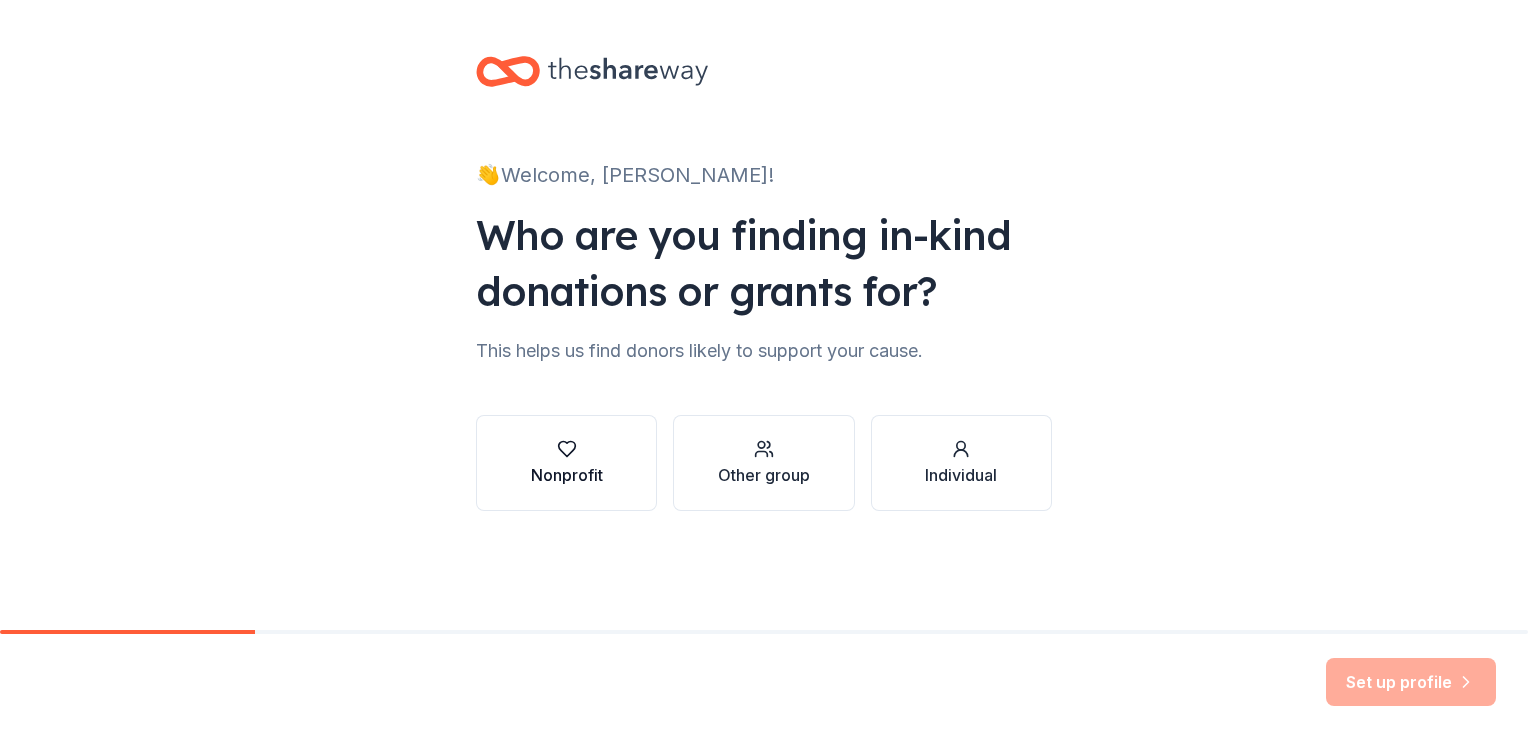 click at bounding box center [567, 449] 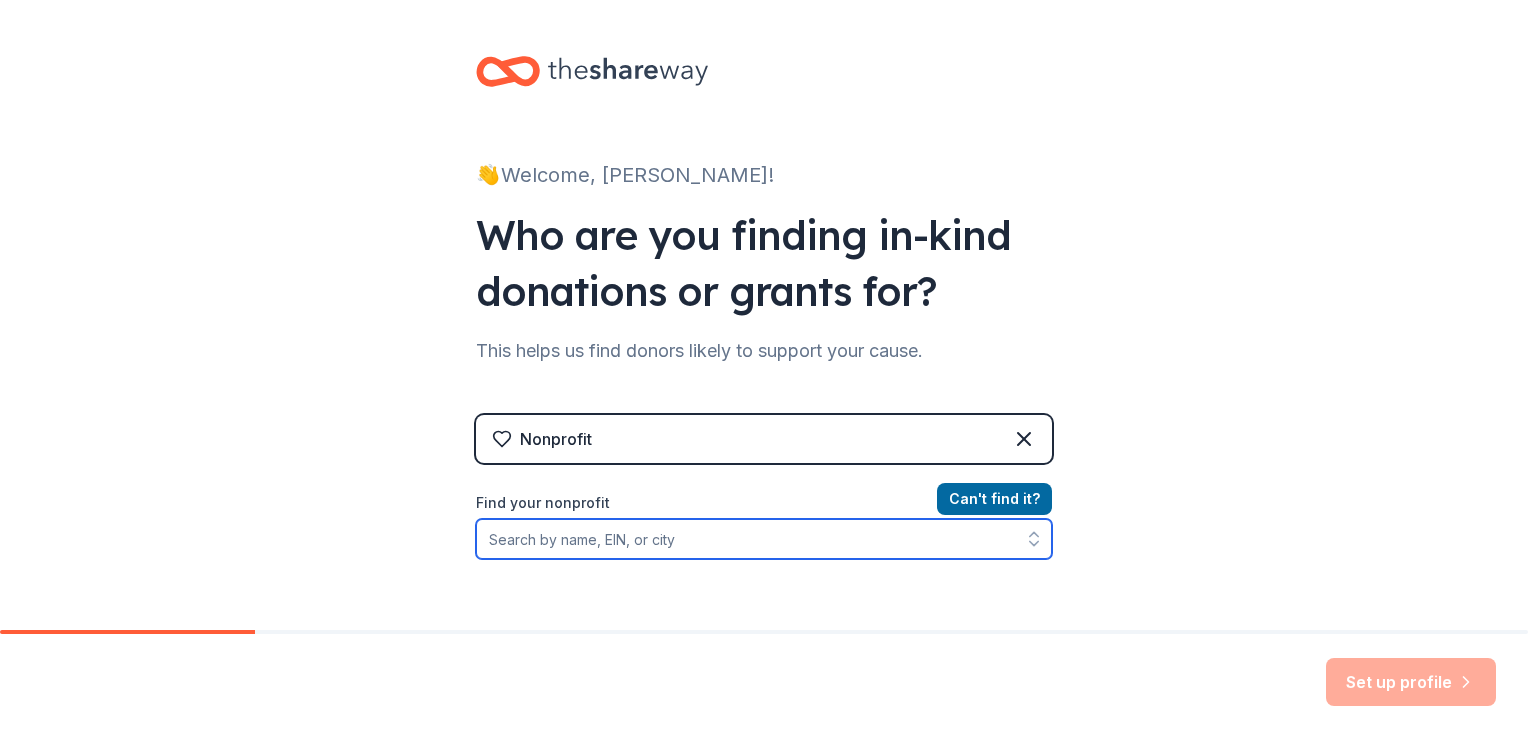 click on "Find your nonprofit" at bounding box center [764, 539] 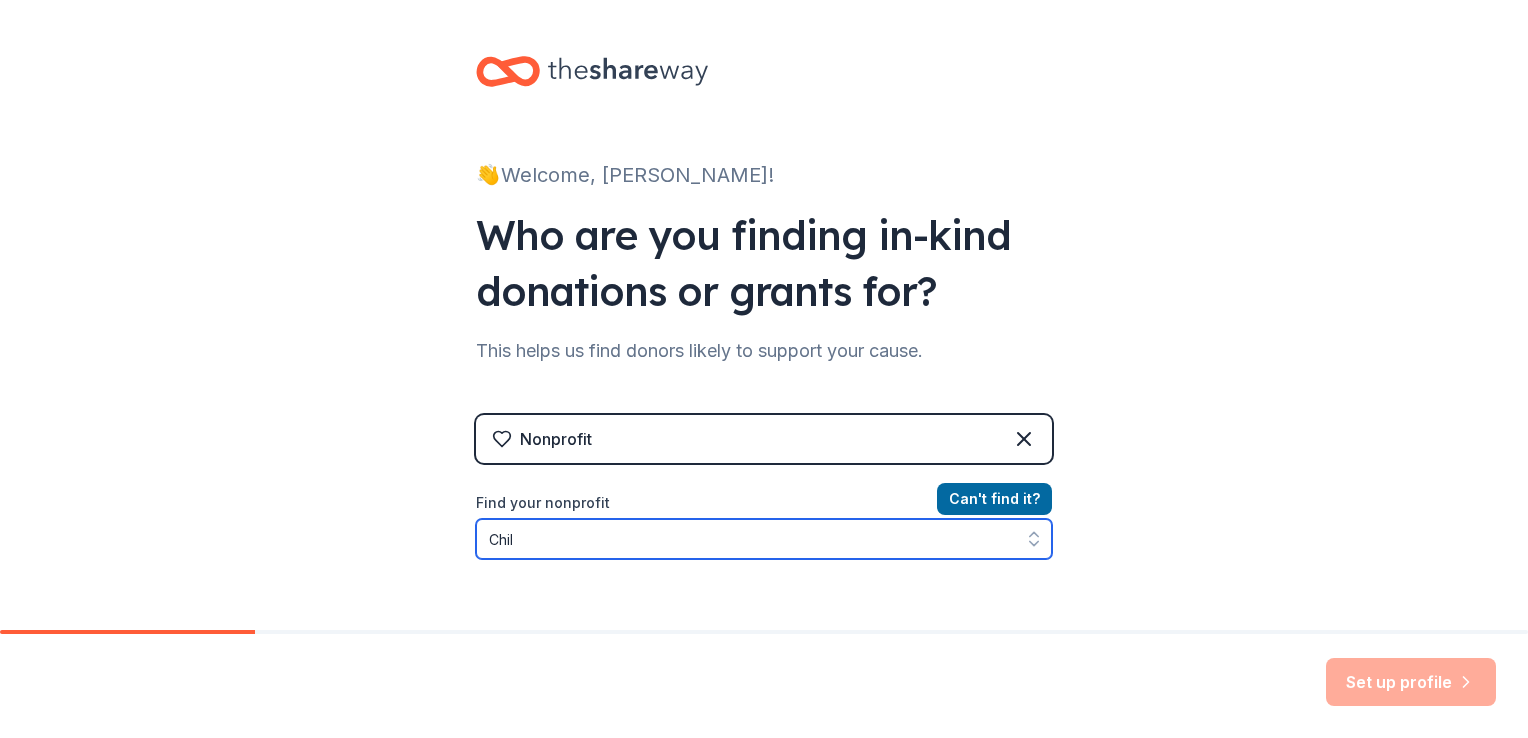 scroll, scrollTop: 28, scrollLeft: 0, axis: vertical 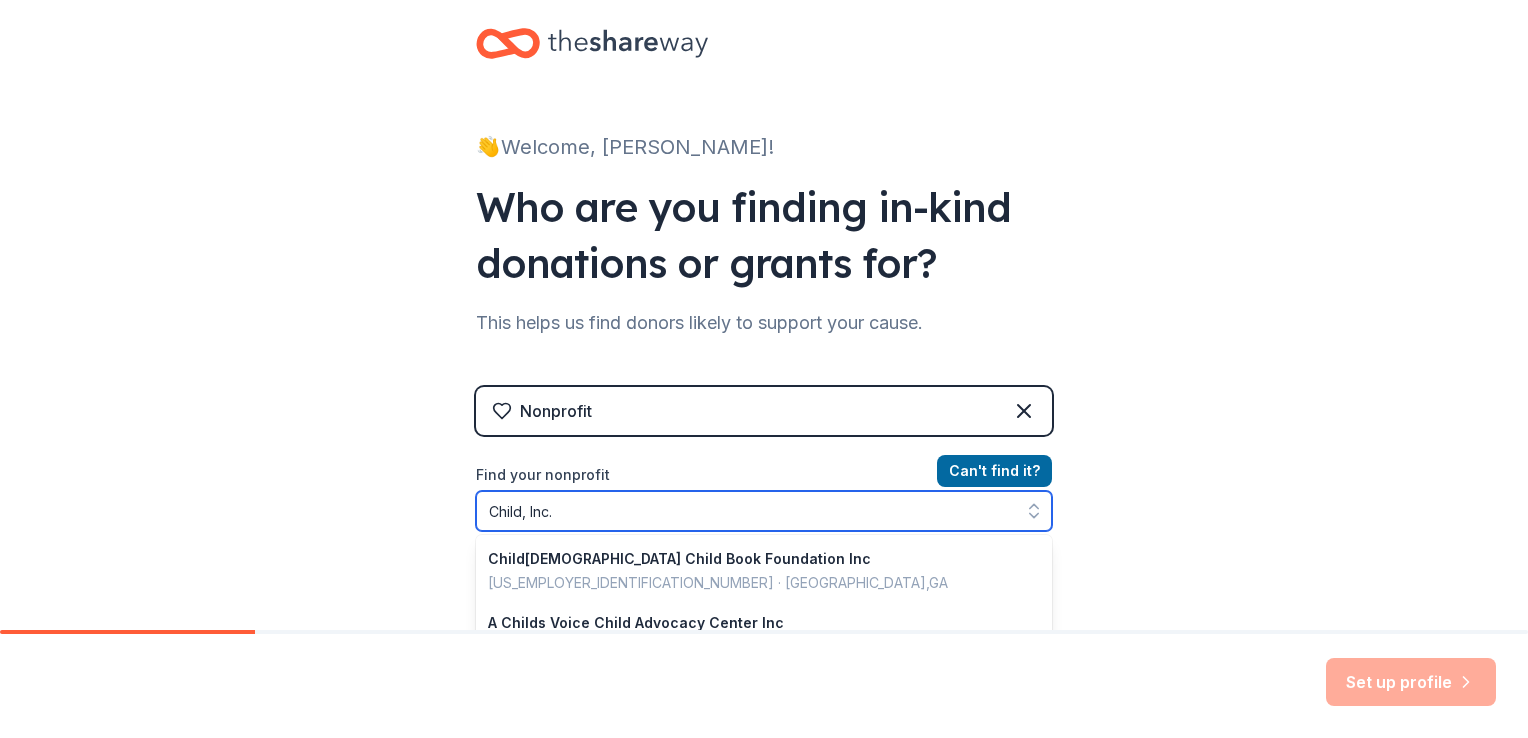 type on "Child, Inc." 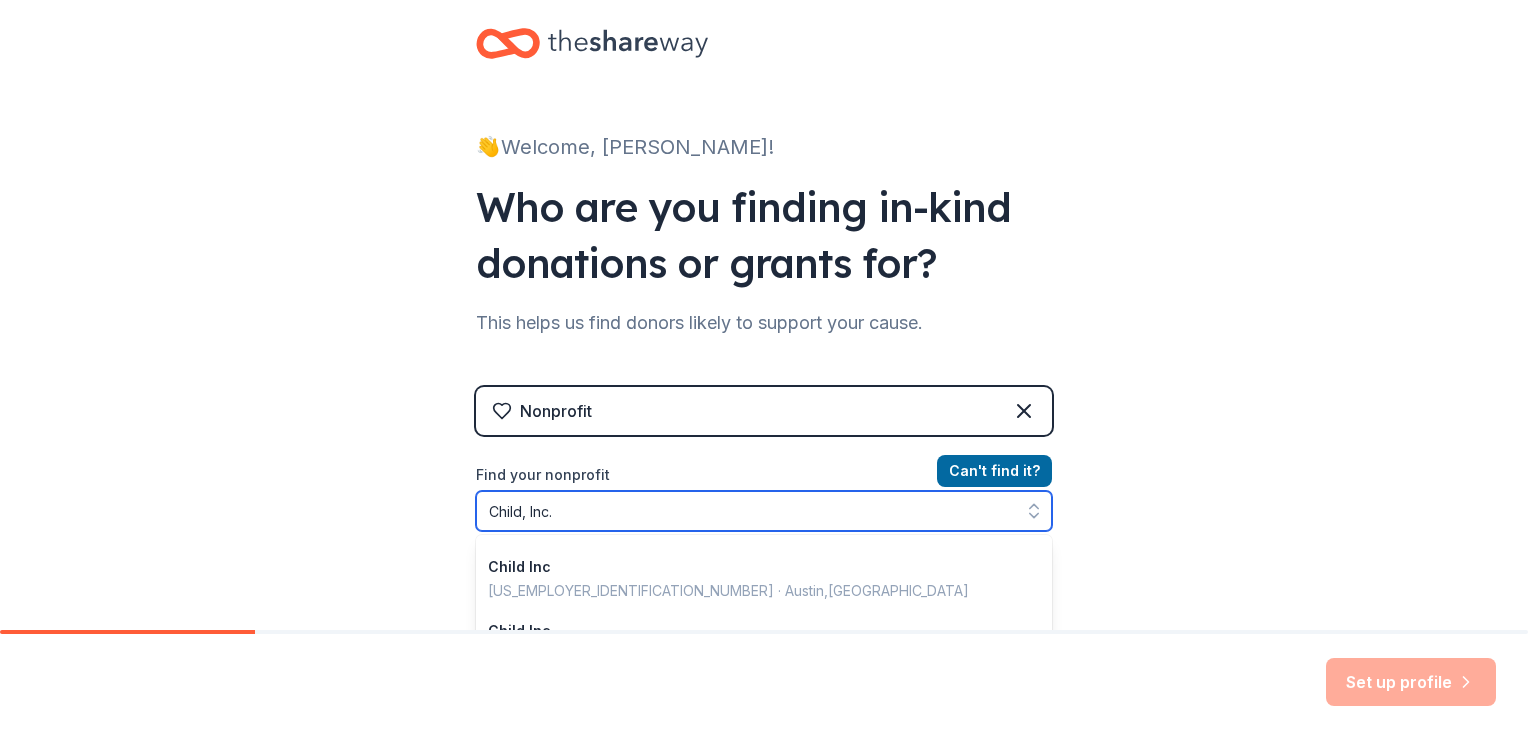scroll, scrollTop: 115, scrollLeft: 0, axis: vertical 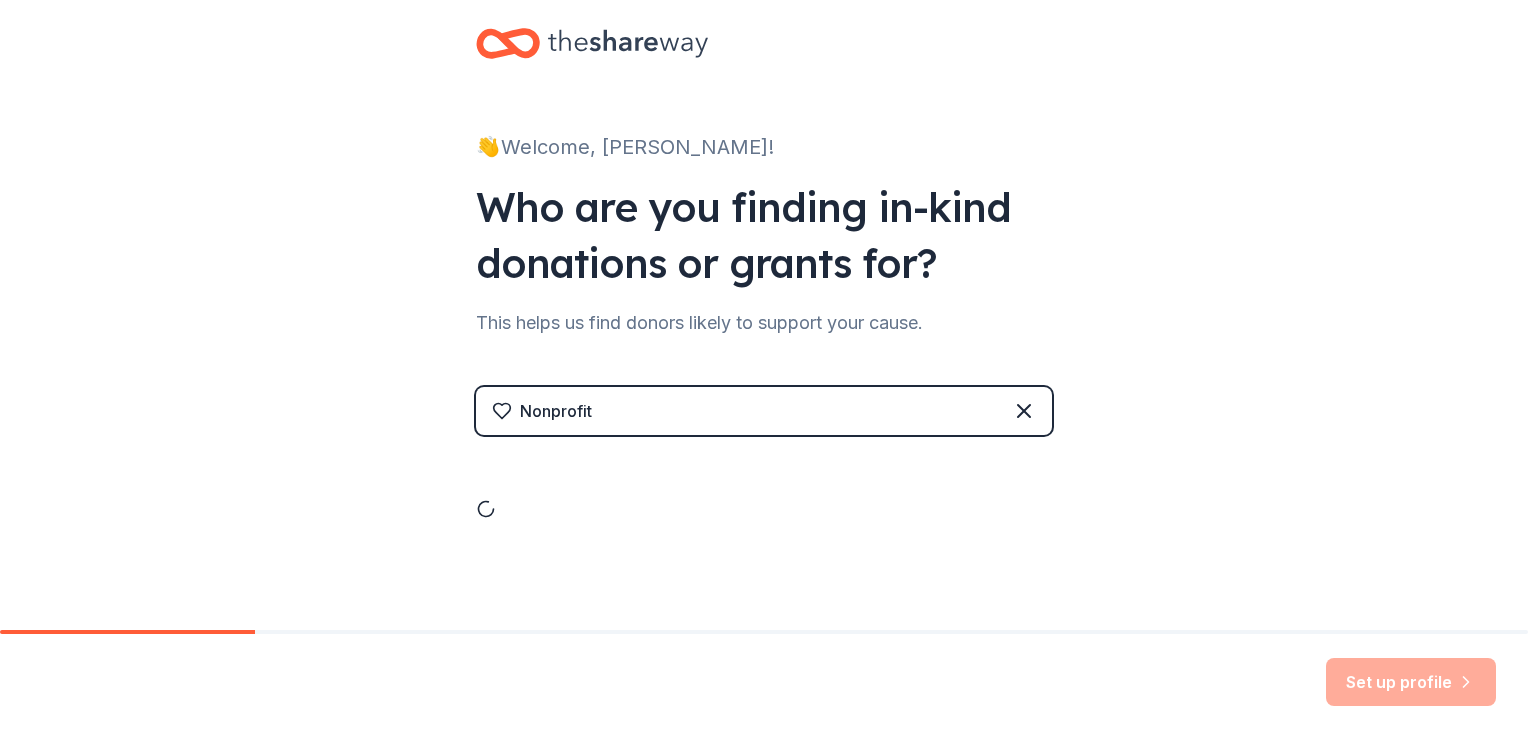drag, startPoint x: 765, startPoint y: 626, endPoint x: 594, endPoint y: 595, distance: 173.78723 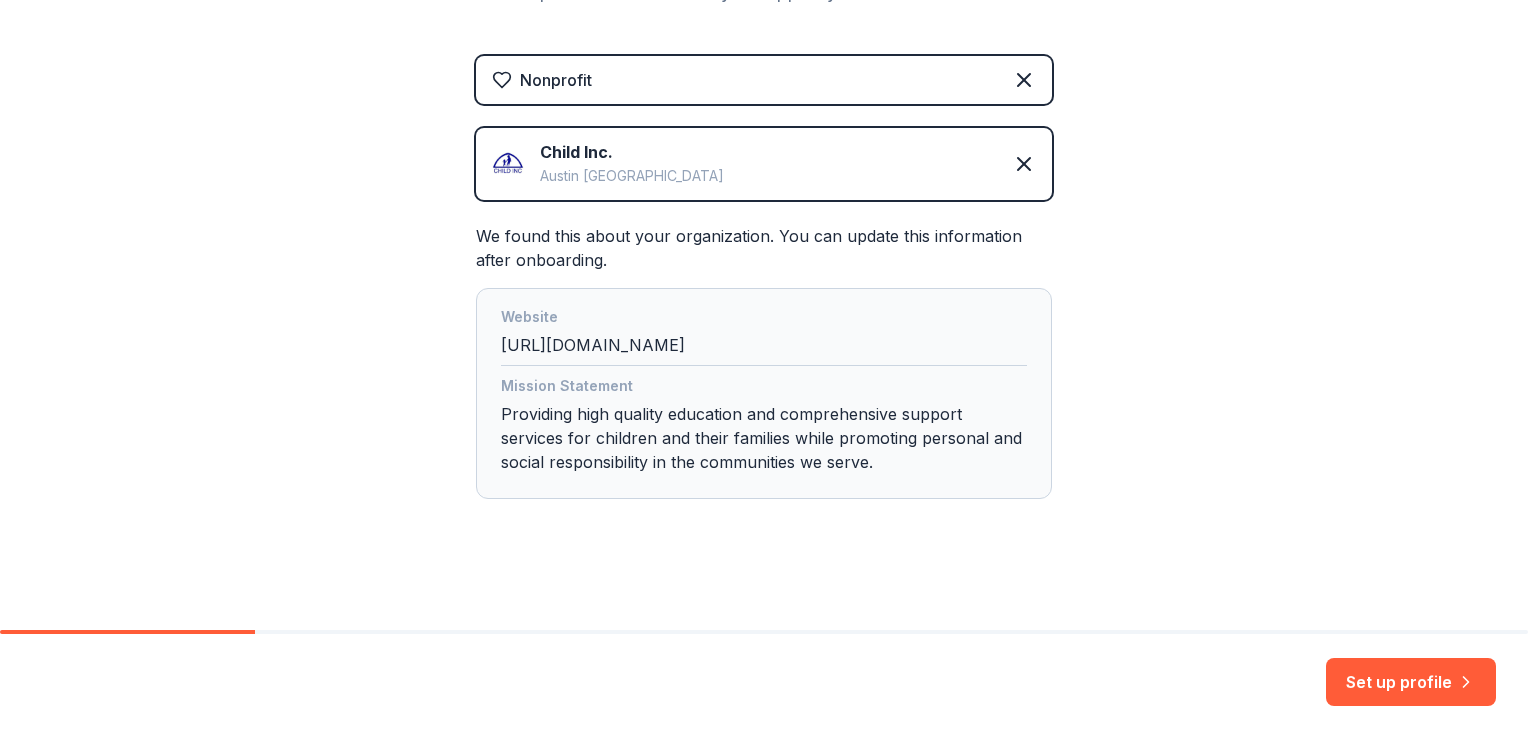 scroll, scrollTop: 363, scrollLeft: 0, axis: vertical 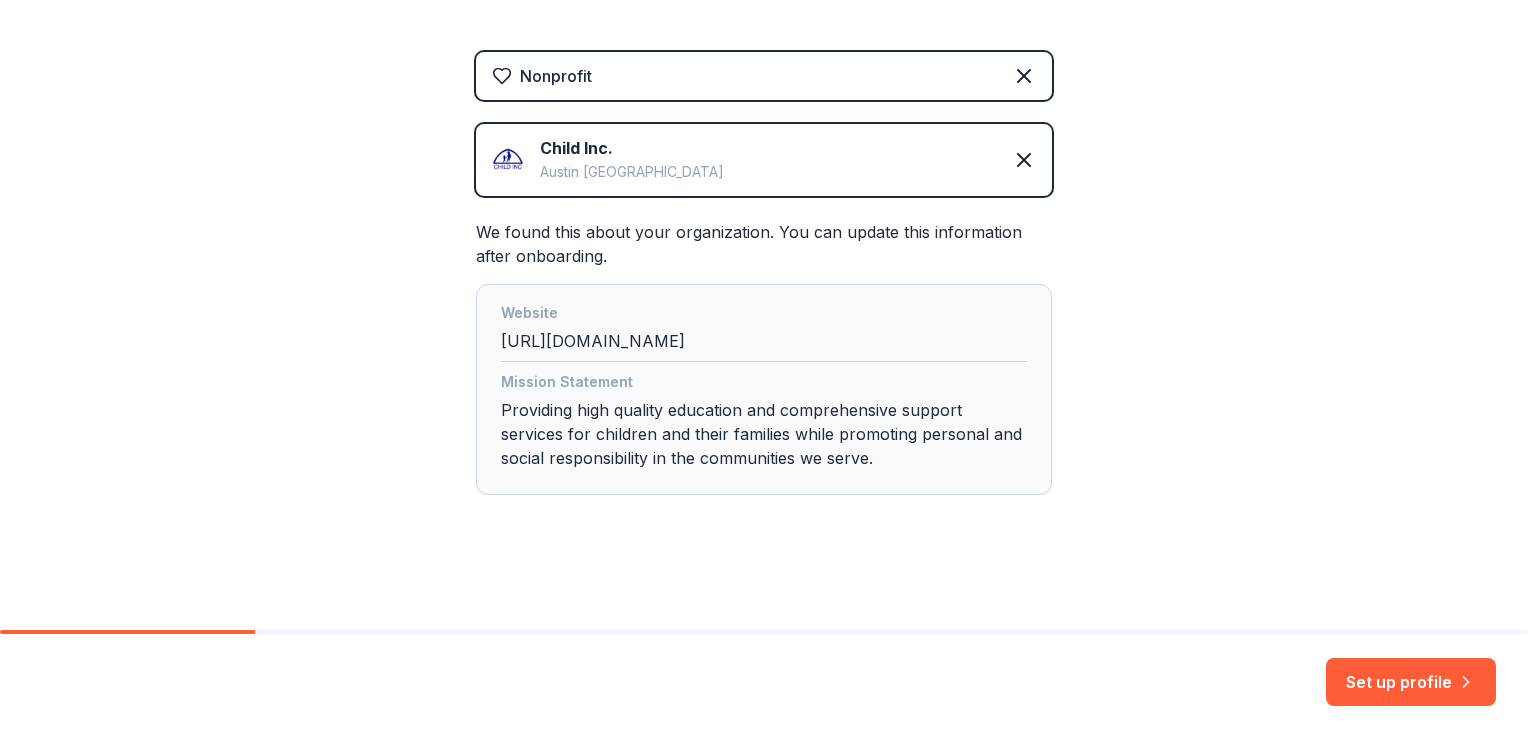 click on "Nonprofit Child Inc. Austin   TX We found this about your organization. You can update this information after onboarding. Website http://www.childinc.org Mission Statement Providing high quality education and comprehensive support services for children and their families while promoting personal and social responsibility in the communities we serve." at bounding box center [764, 293] 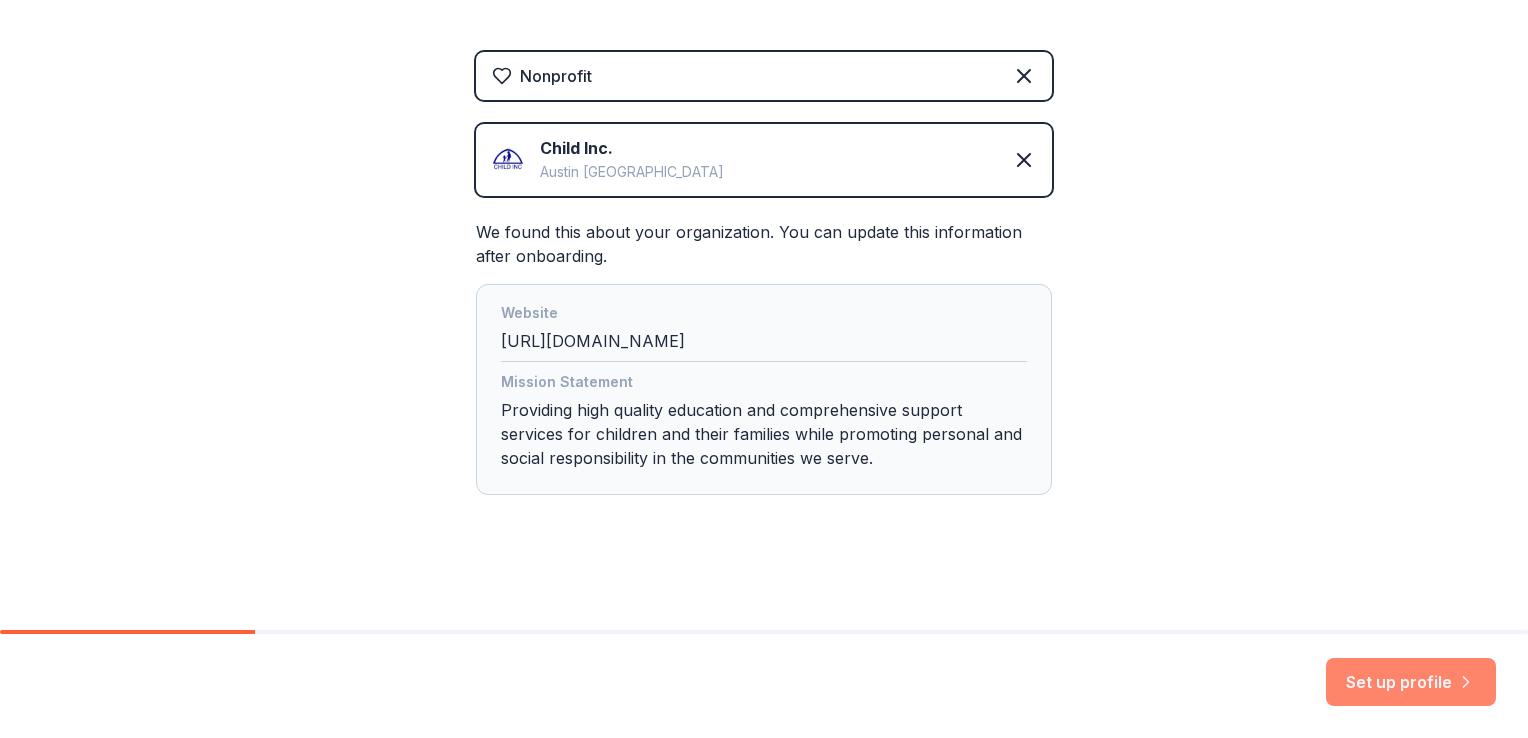 click on "Set up profile" at bounding box center [1411, 682] 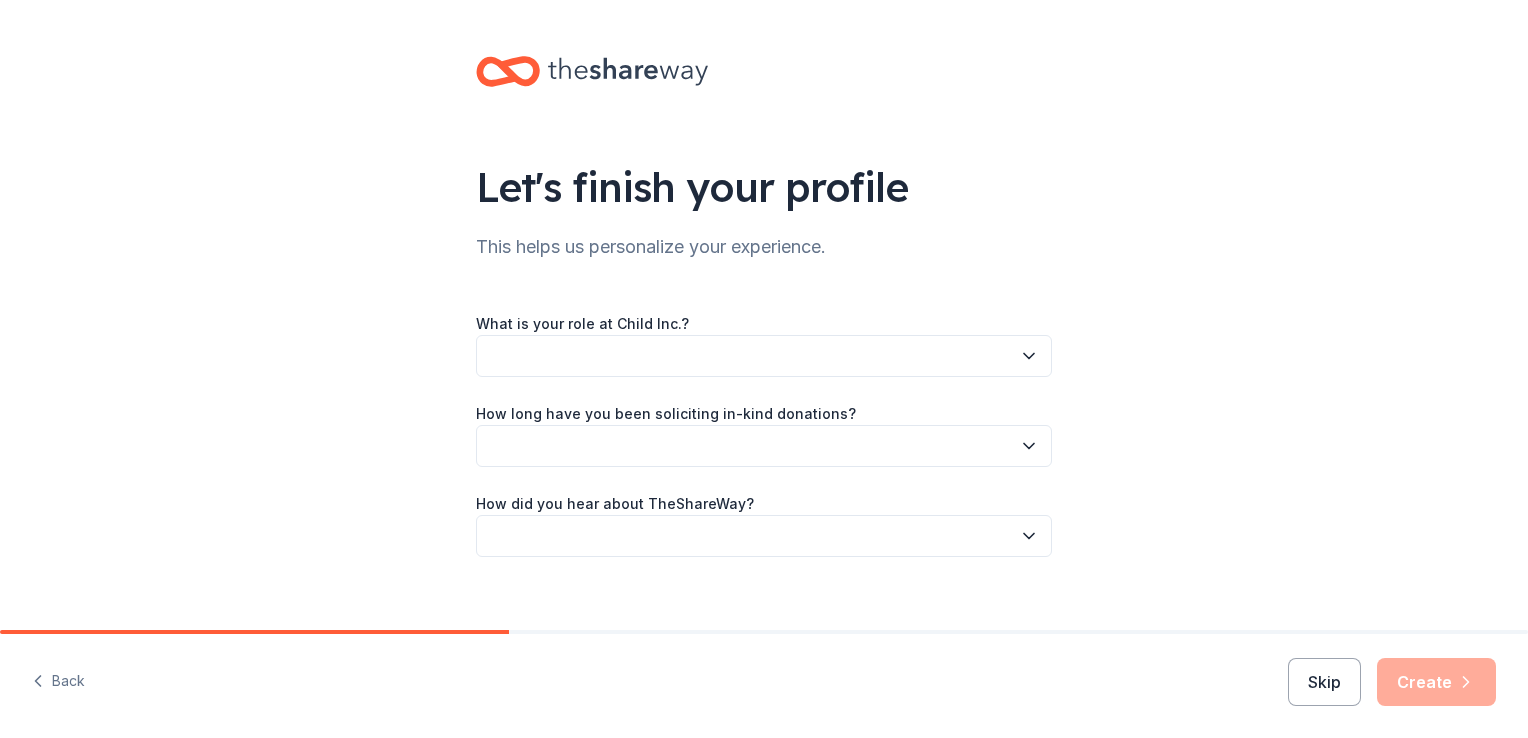 click 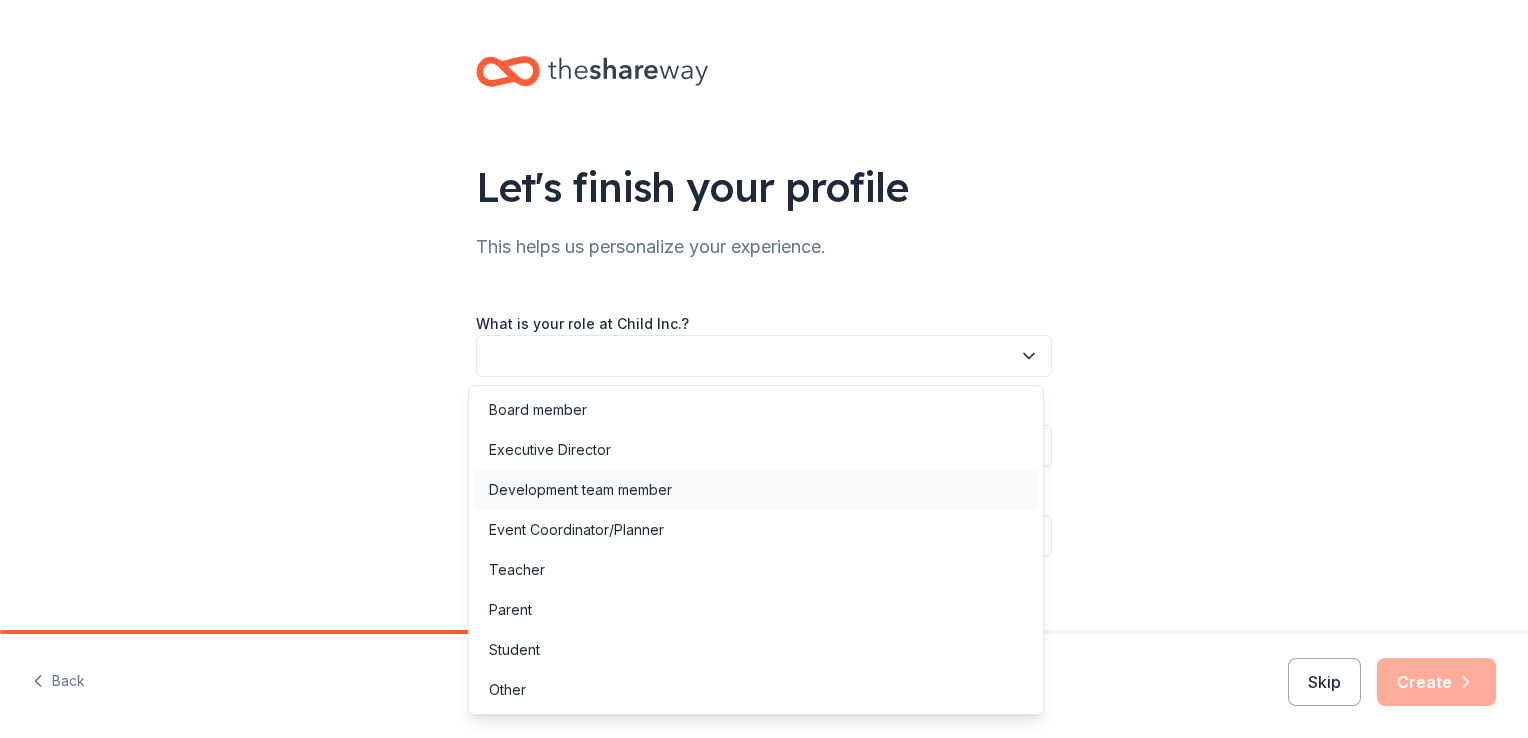 click on "Development team member" at bounding box center (580, 490) 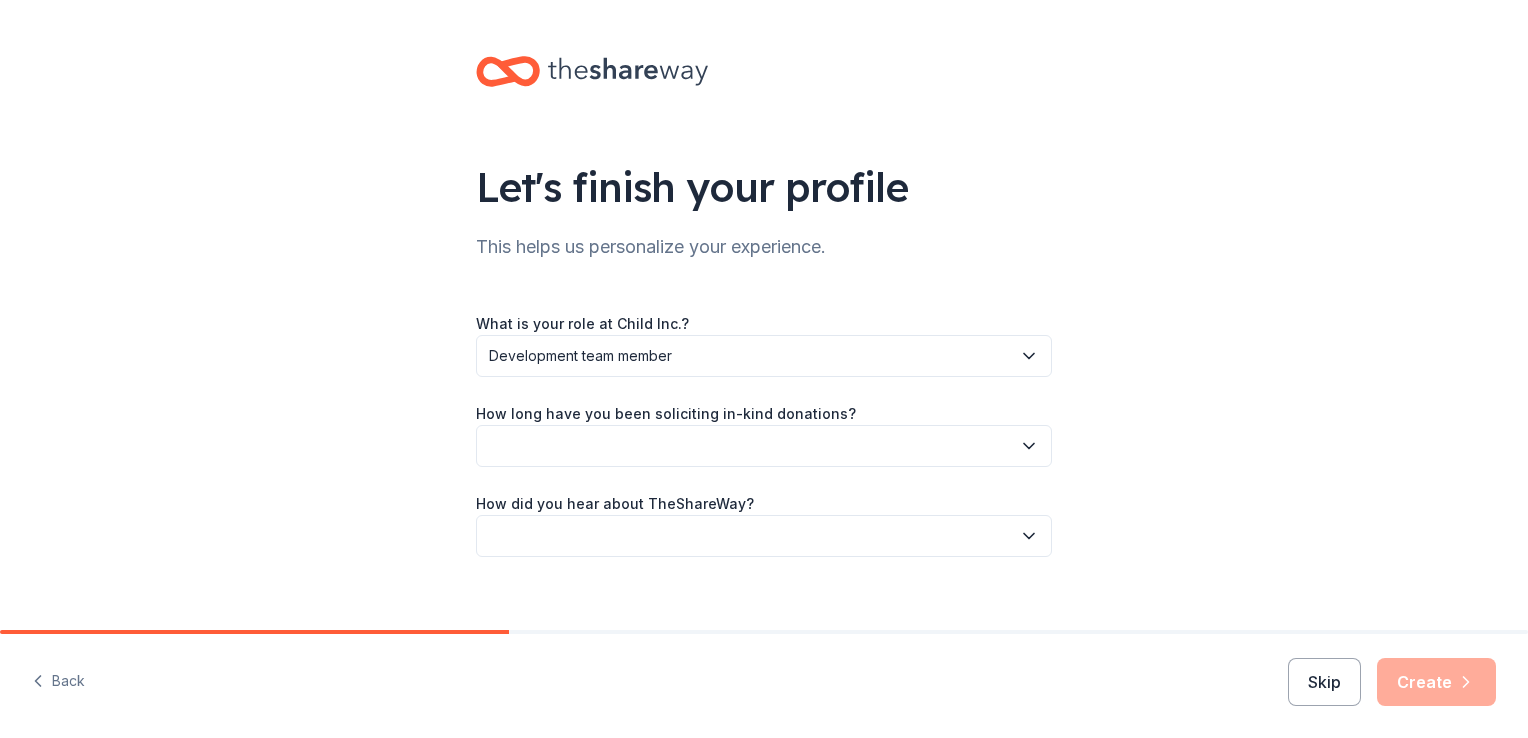 drag, startPoint x: 663, startPoint y: 492, endPoint x: 814, endPoint y: 440, distance: 159.70285 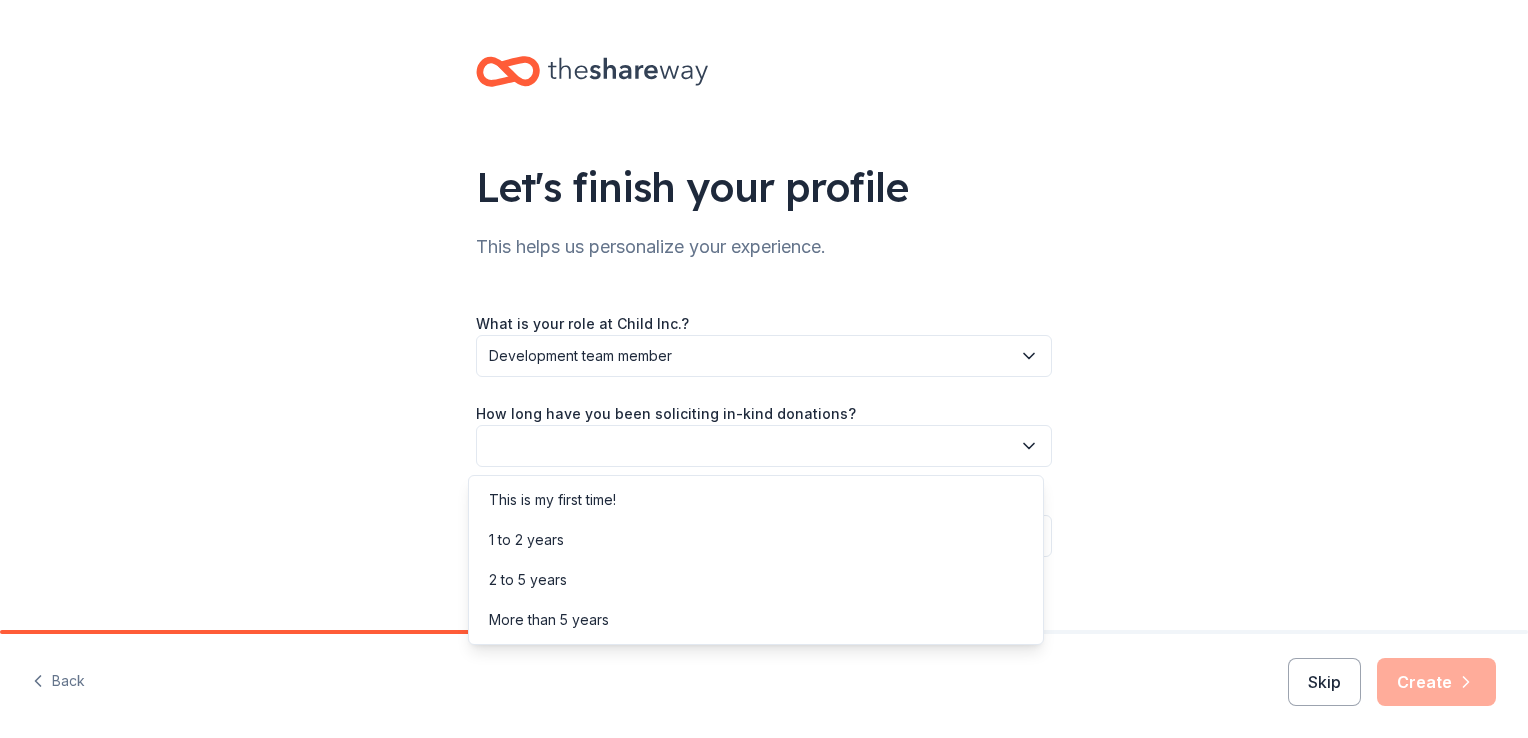 click 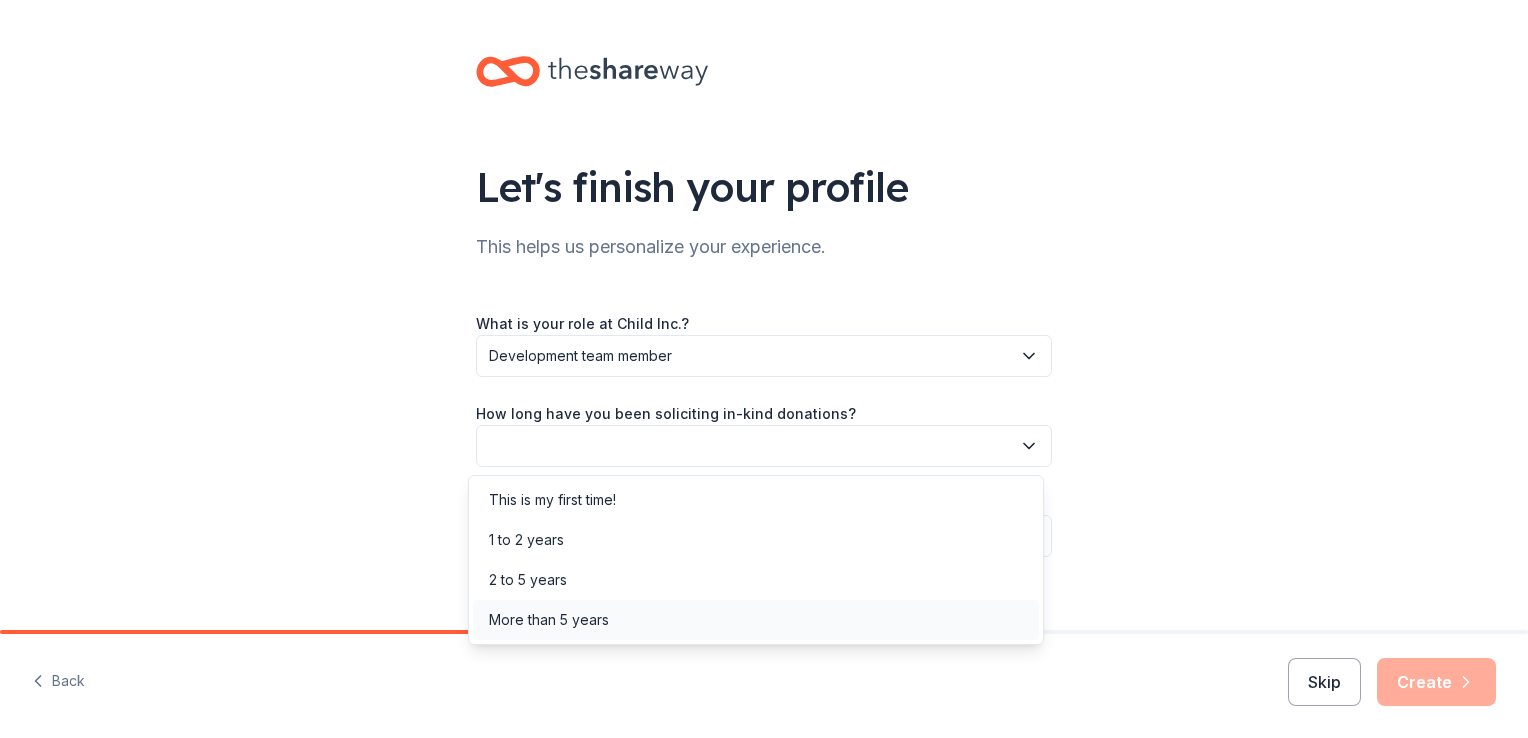 click on "More than 5 years" at bounding box center (756, 620) 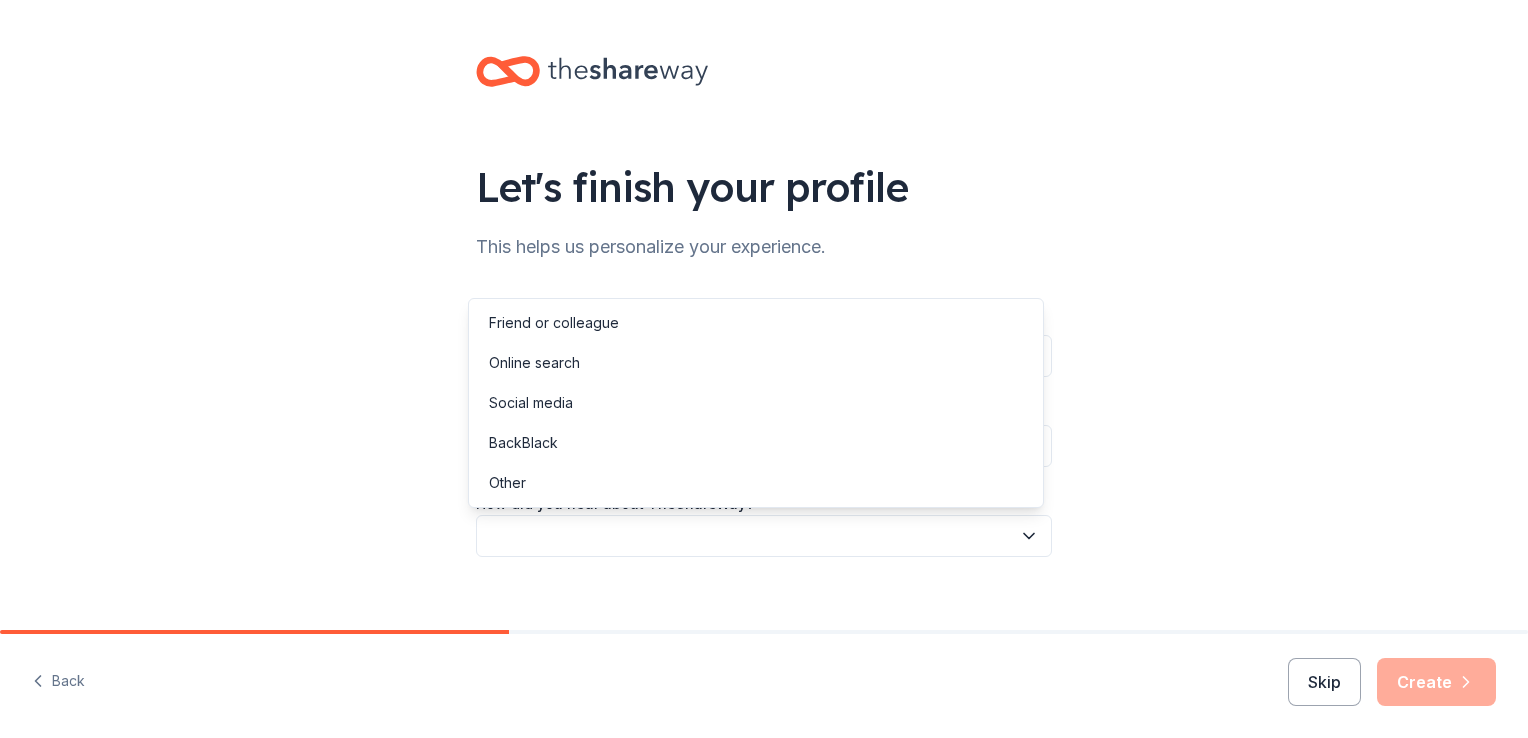click 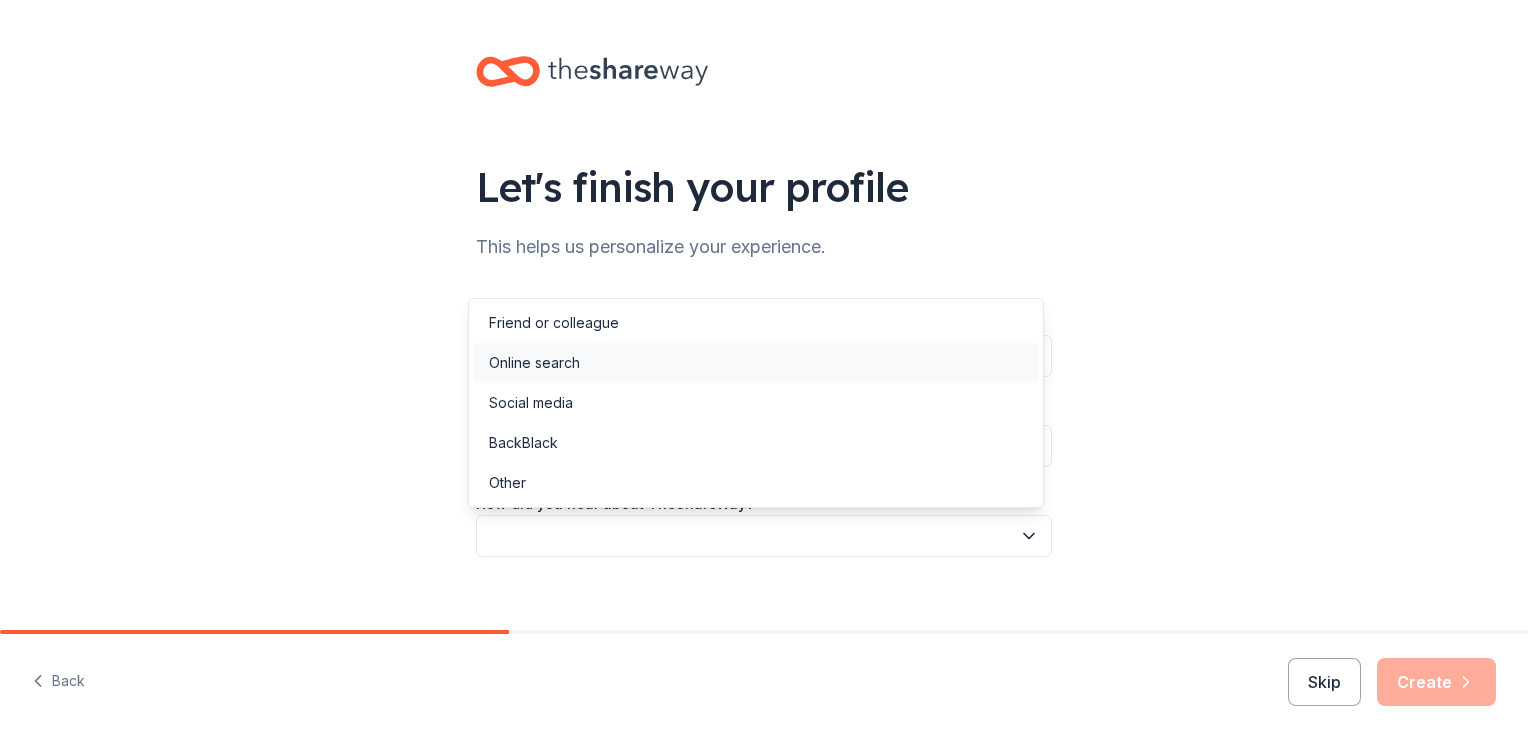 click on "Online search" at bounding box center [534, 363] 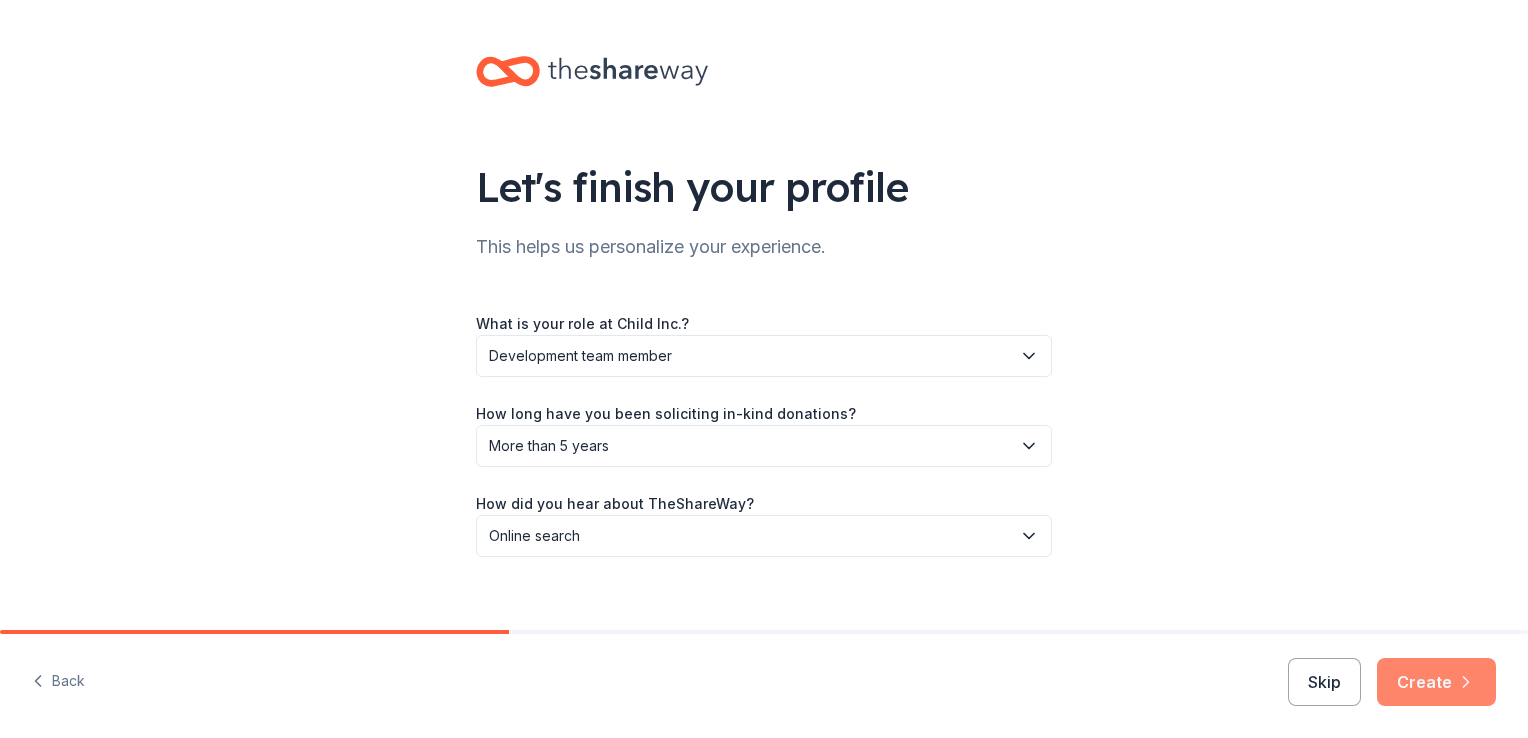 click on "Create" at bounding box center [1436, 682] 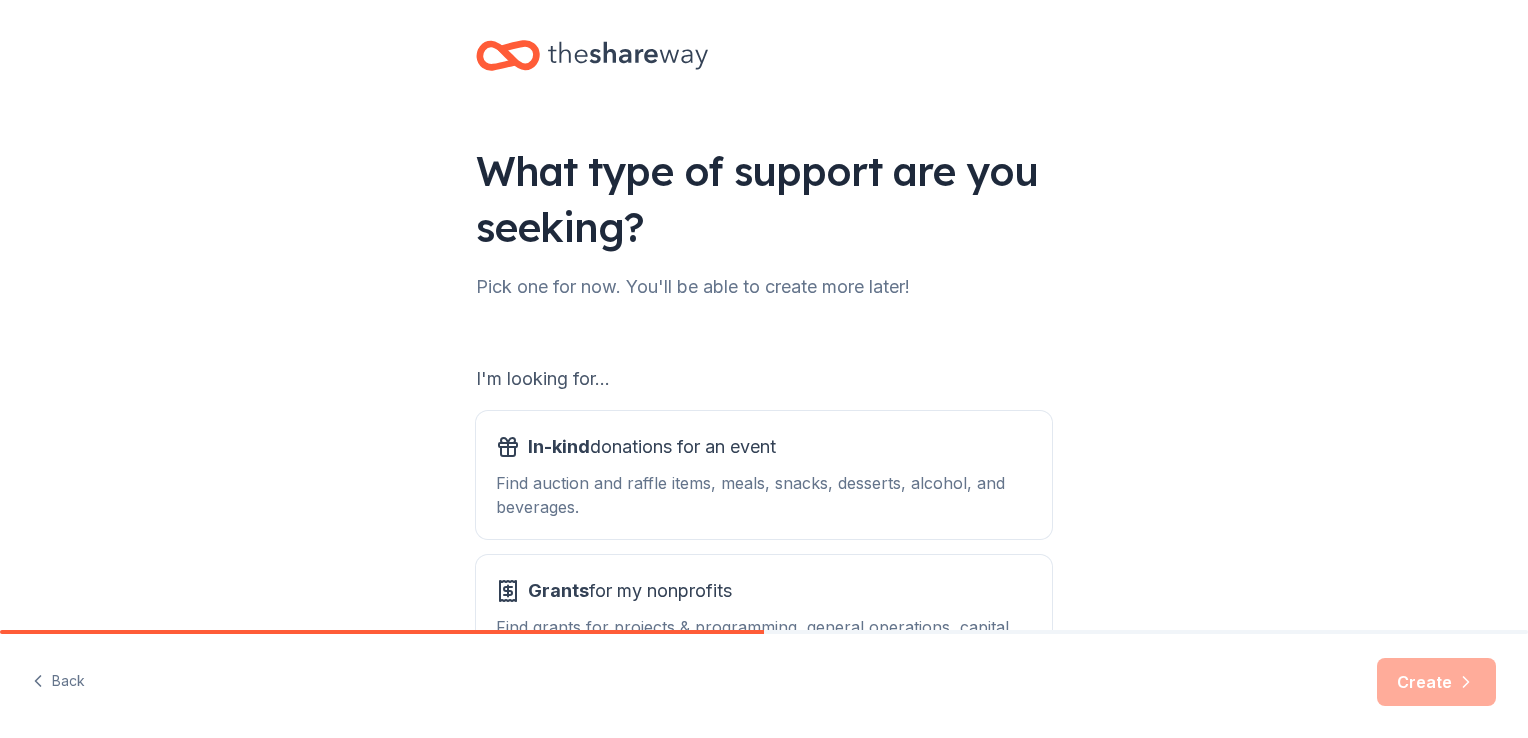 scroll, scrollTop: 176, scrollLeft: 0, axis: vertical 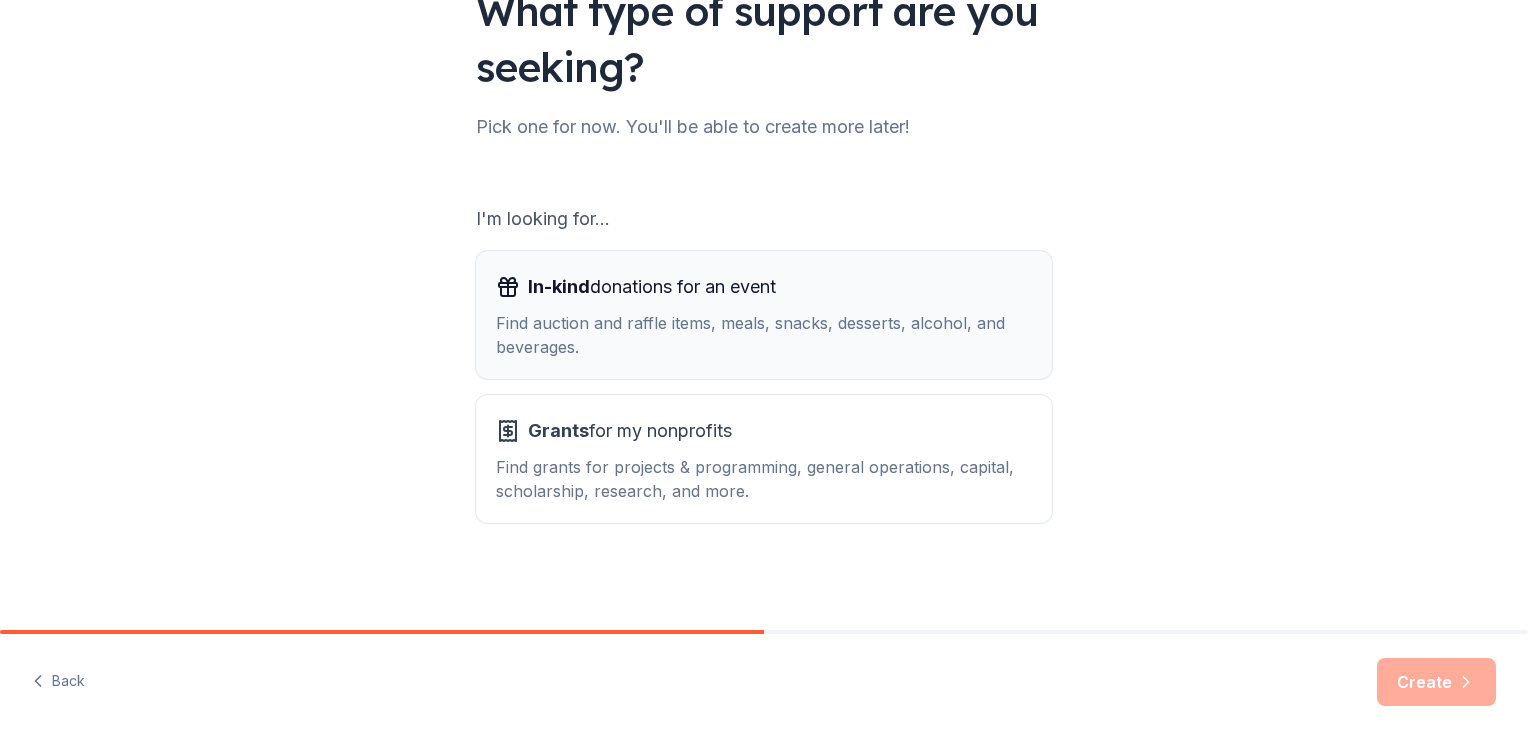 click on "Find auction and raffle items, meals, snacks, desserts, alcohol, and beverages." at bounding box center [764, 335] 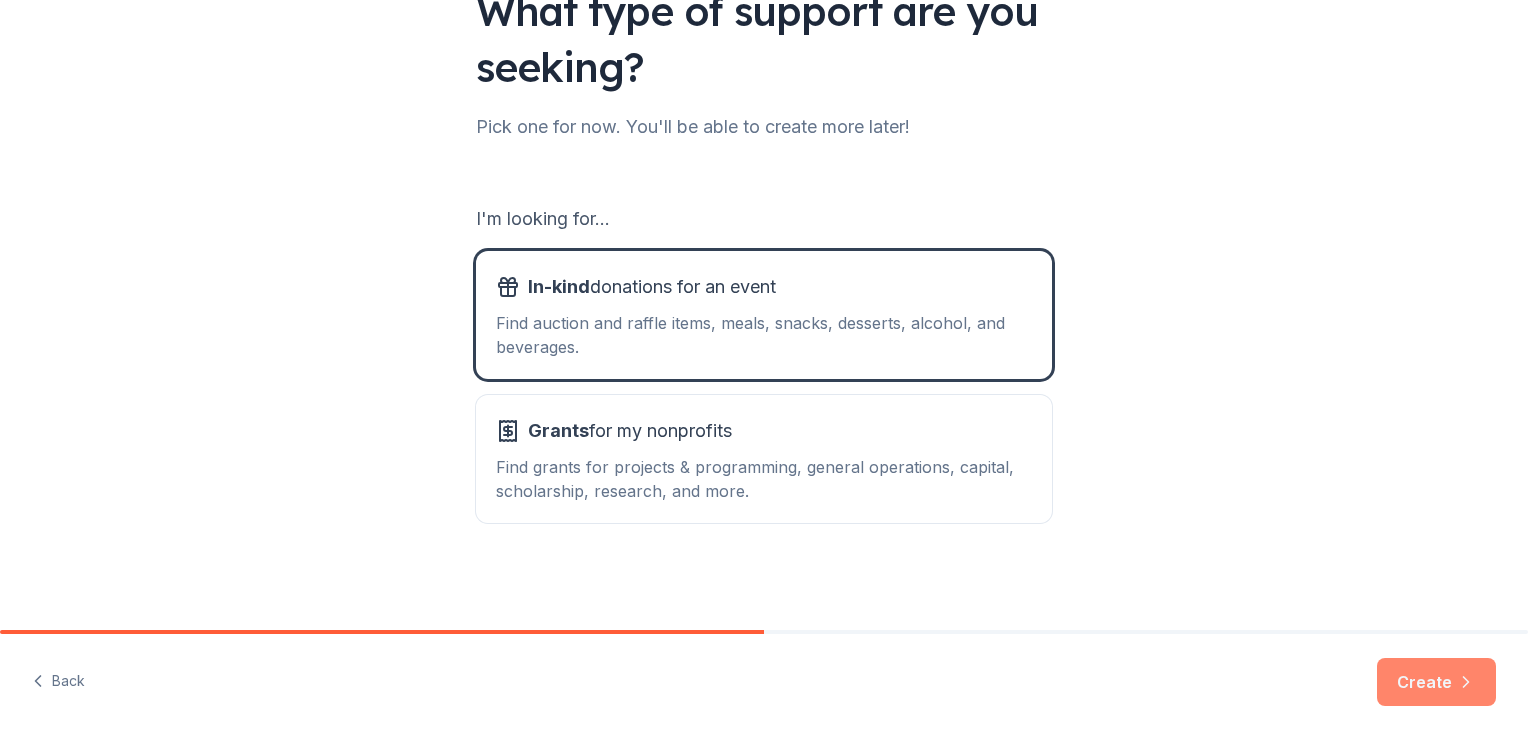 click on "Create" at bounding box center (1436, 682) 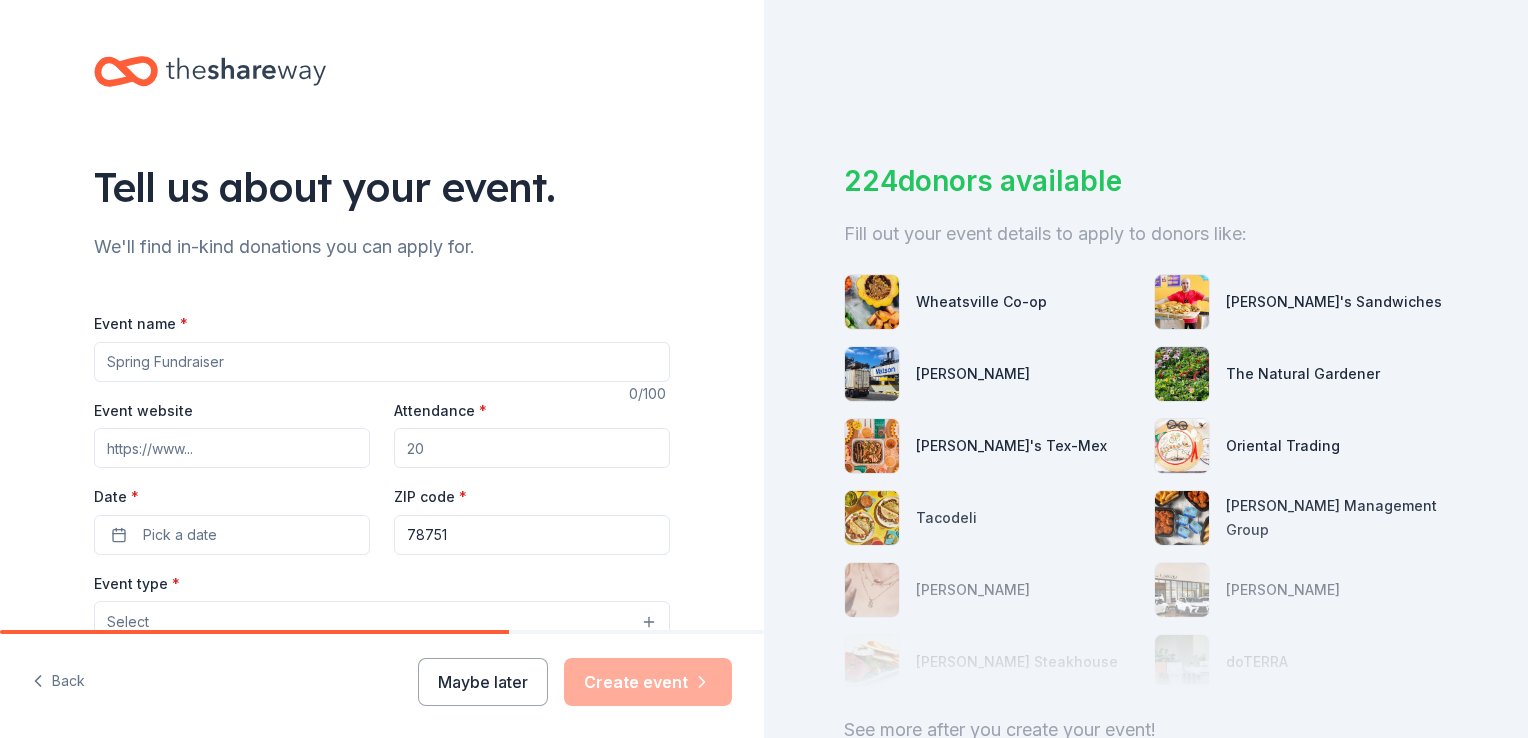 click on "Event name *" at bounding box center (382, 362) 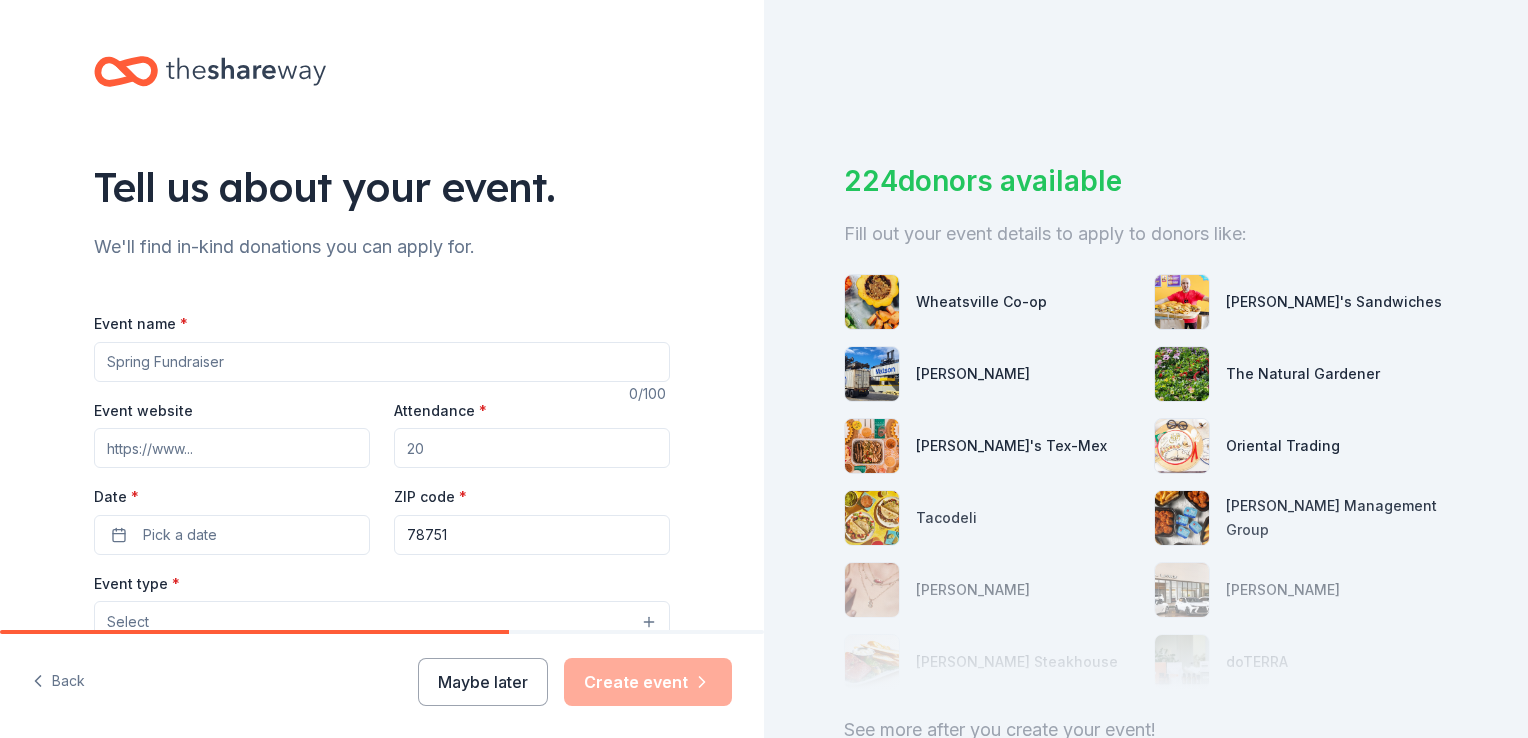 click on "Attendance *" at bounding box center [532, 448] 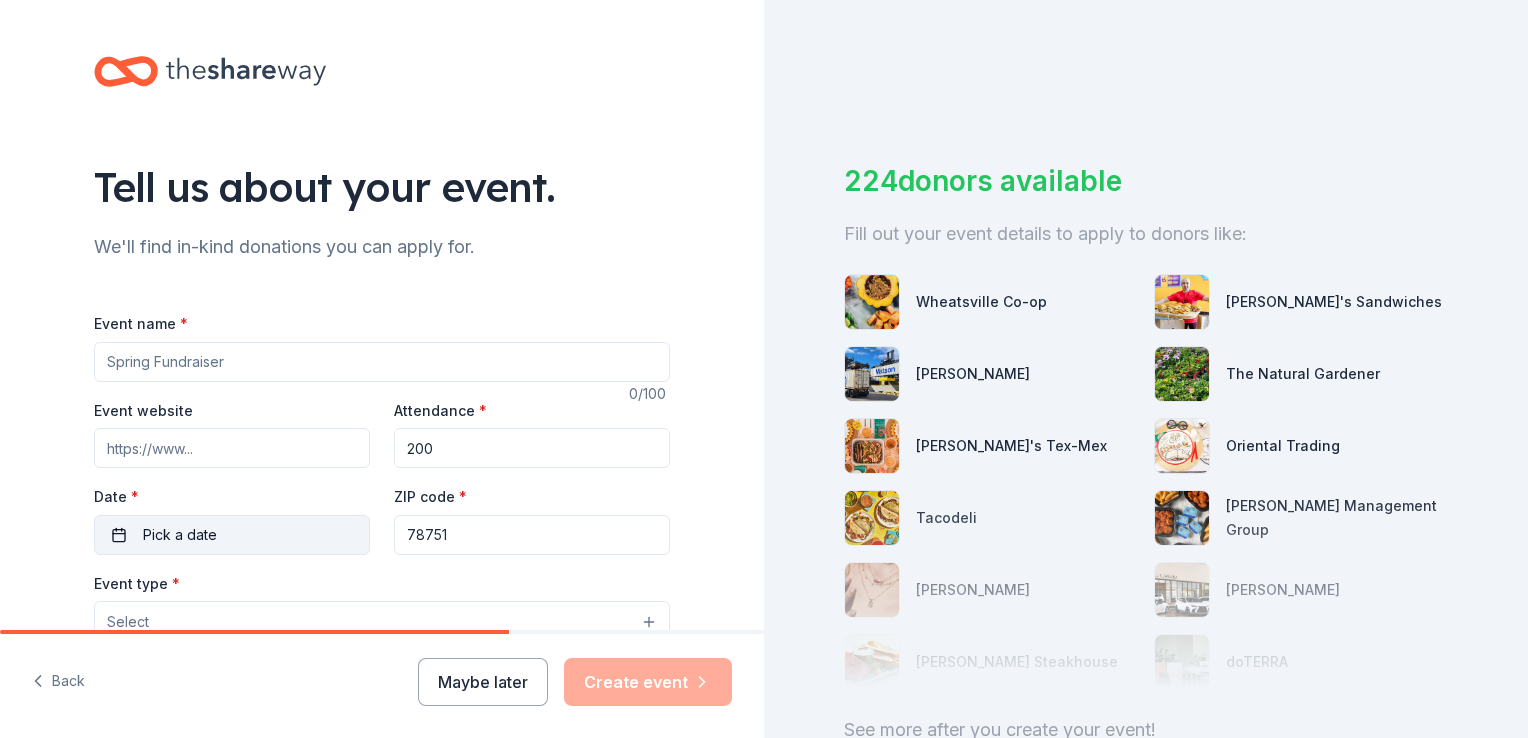 type on "200" 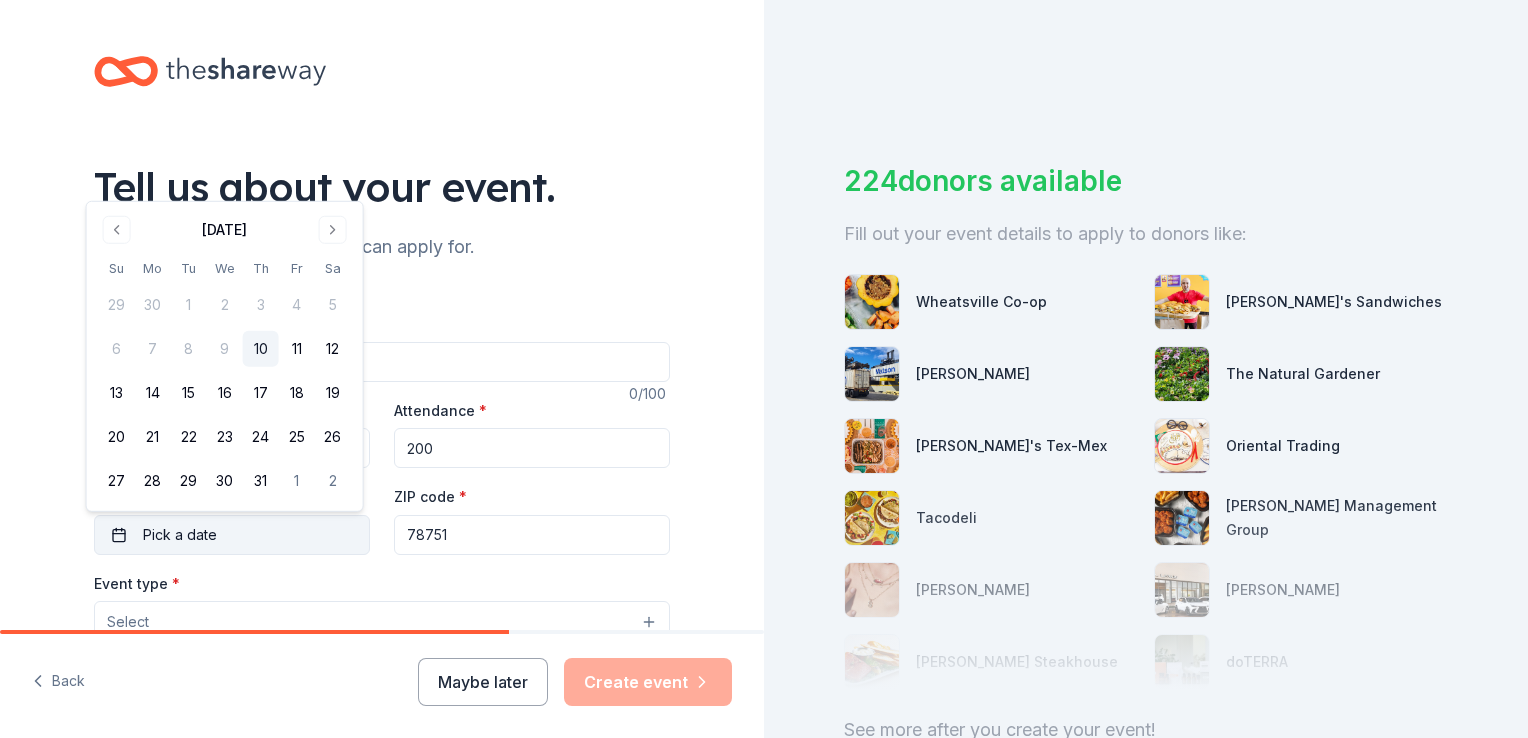 click on "Pick a date" at bounding box center (180, 535) 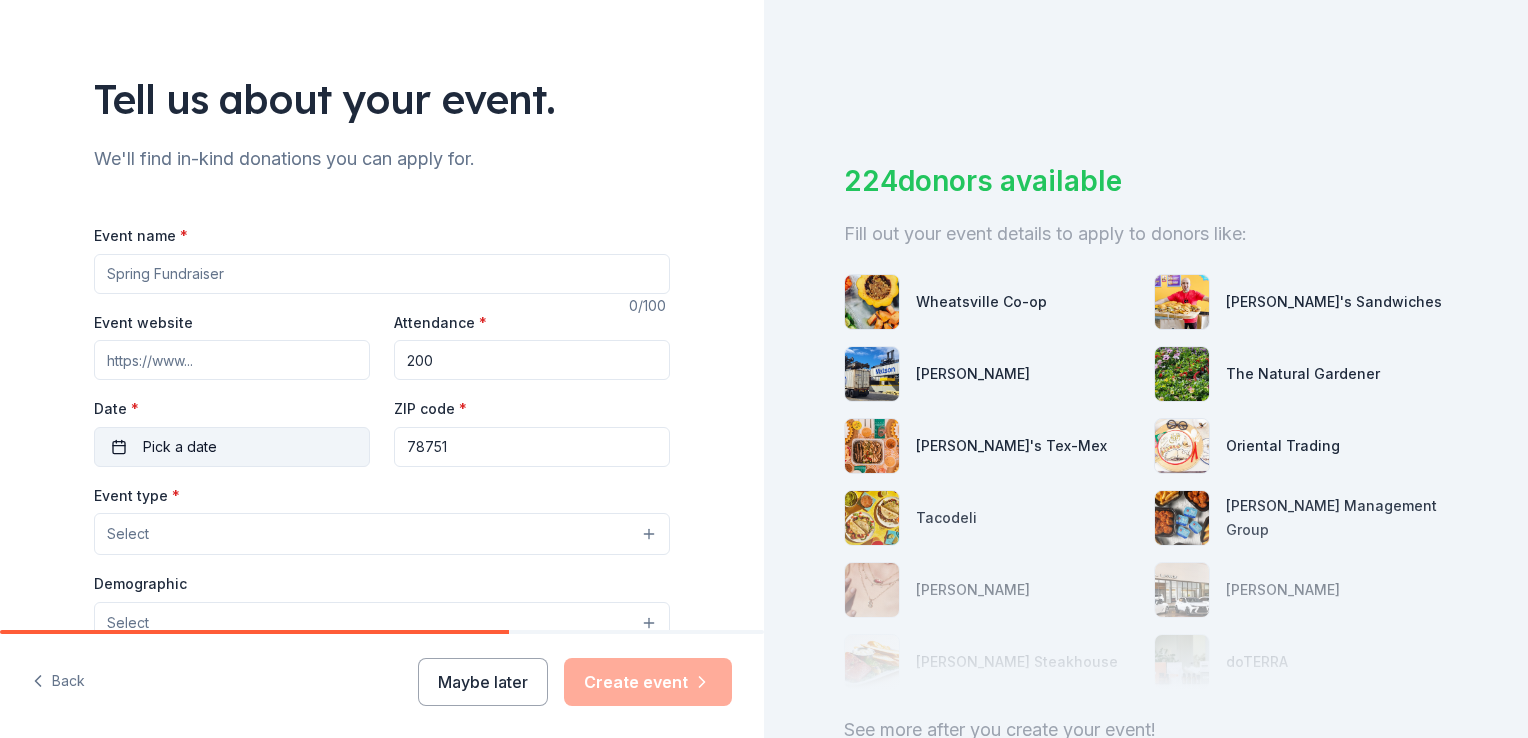 scroll, scrollTop: 91, scrollLeft: 0, axis: vertical 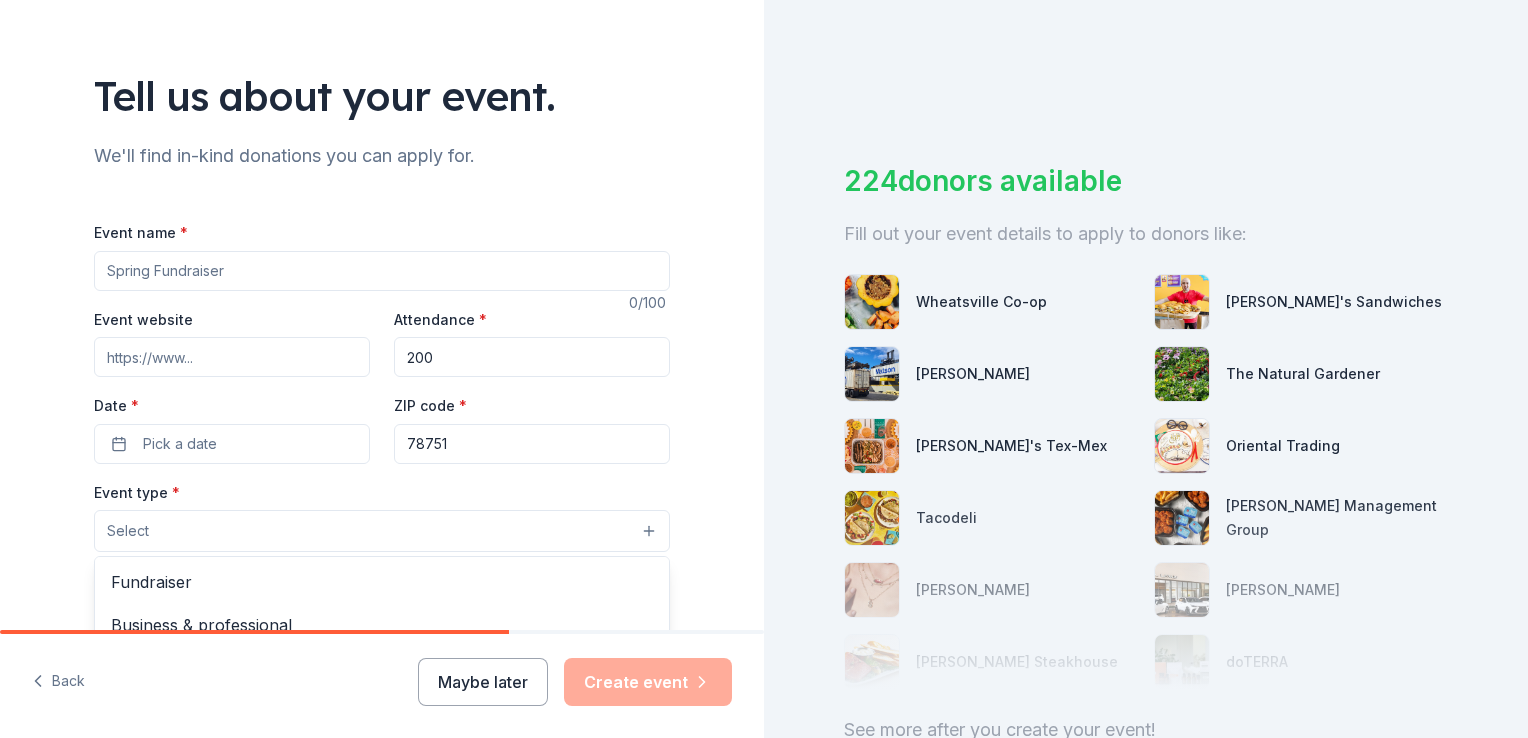 click on "Select" at bounding box center (382, 531) 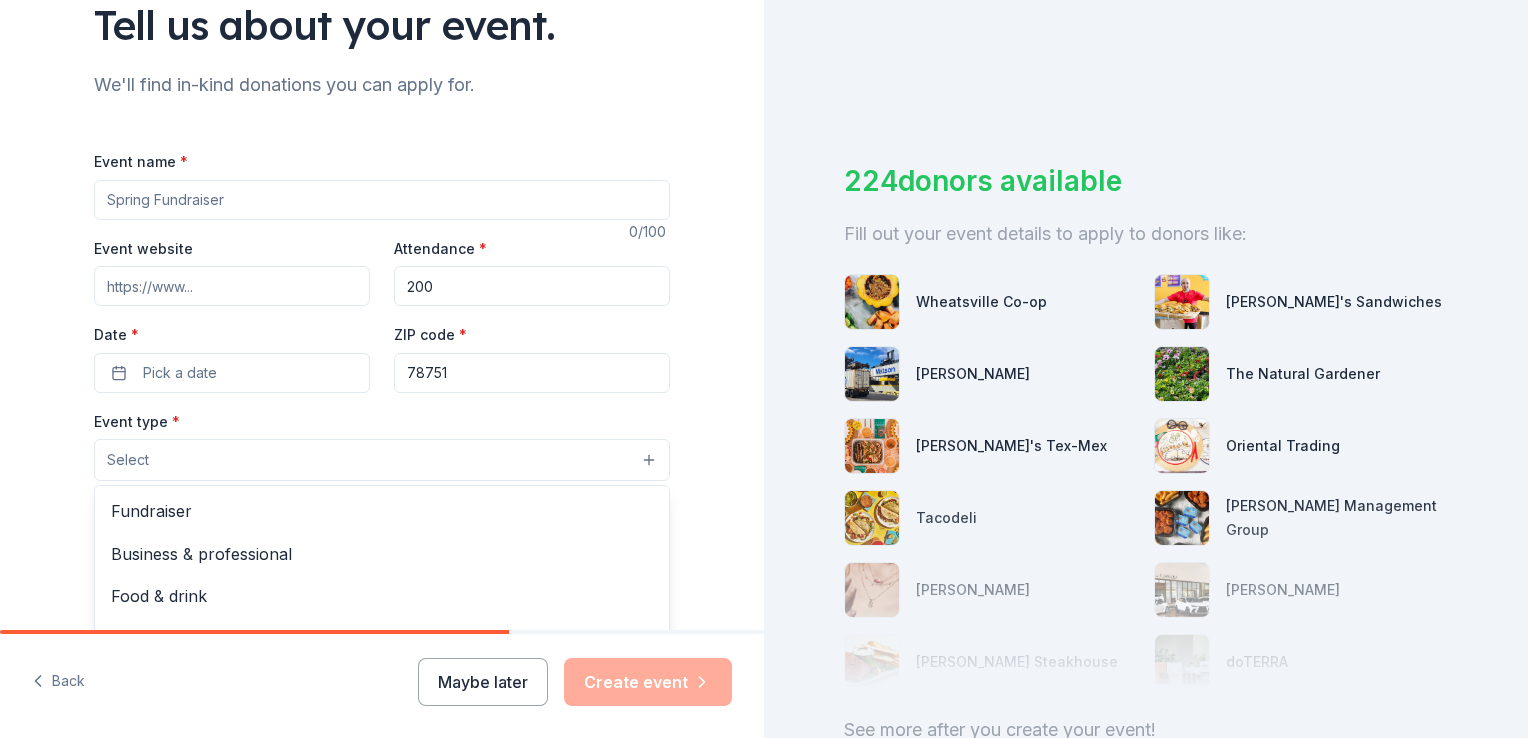 scroll, scrollTop: 163, scrollLeft: 0, axis: vertical 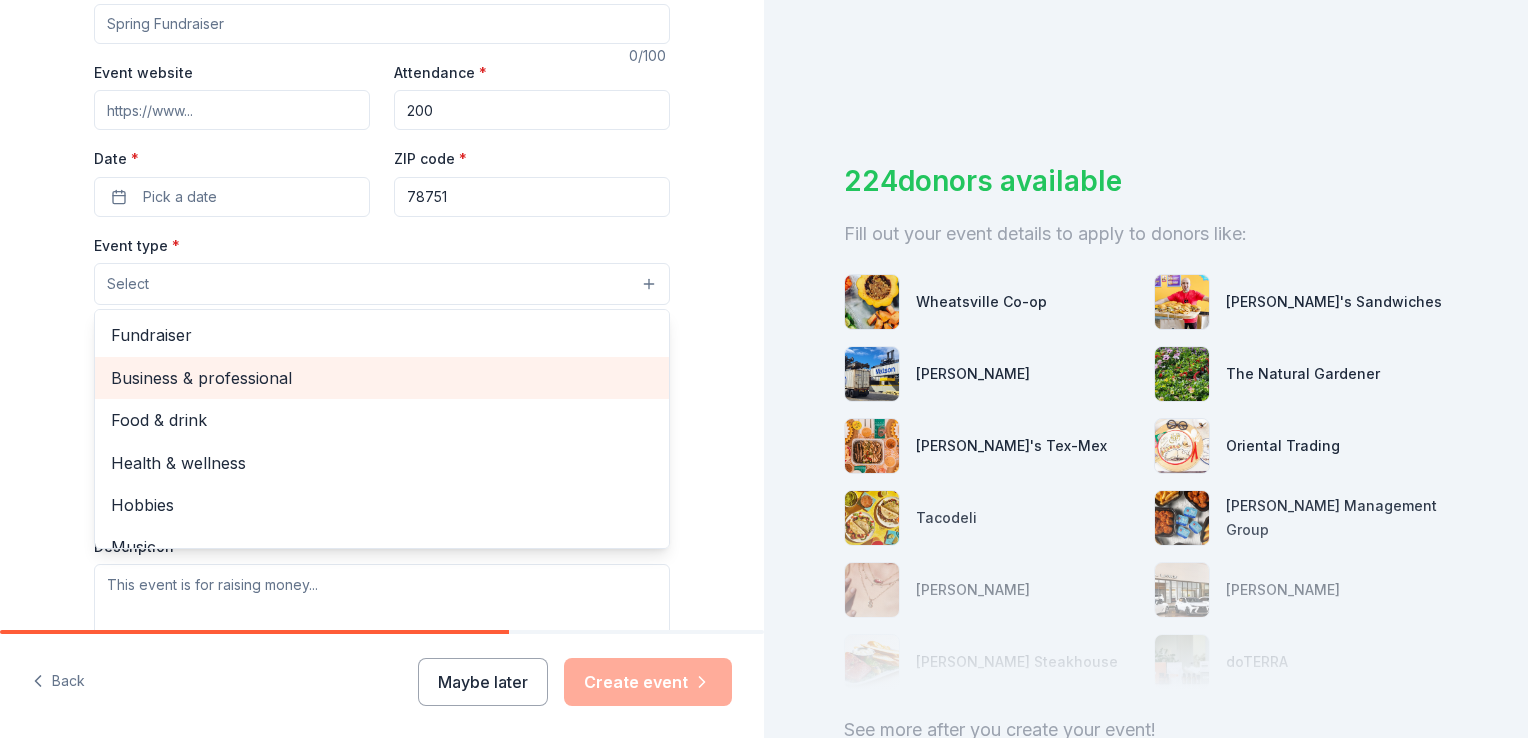 click on "Business & professional" at bounding box center [382, 378] 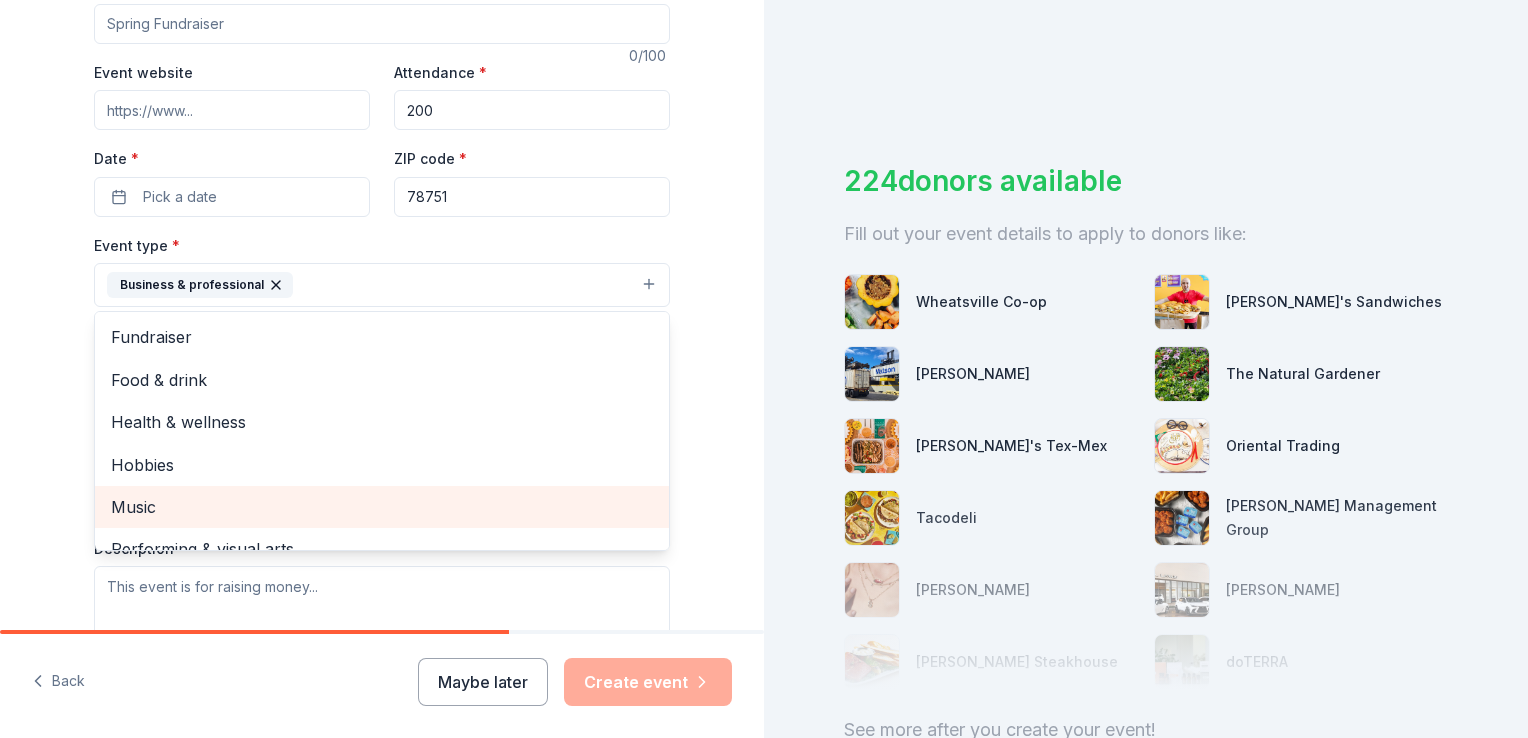 scroll, scrollTop: 24, scrollLeft: 0, axis: vertical 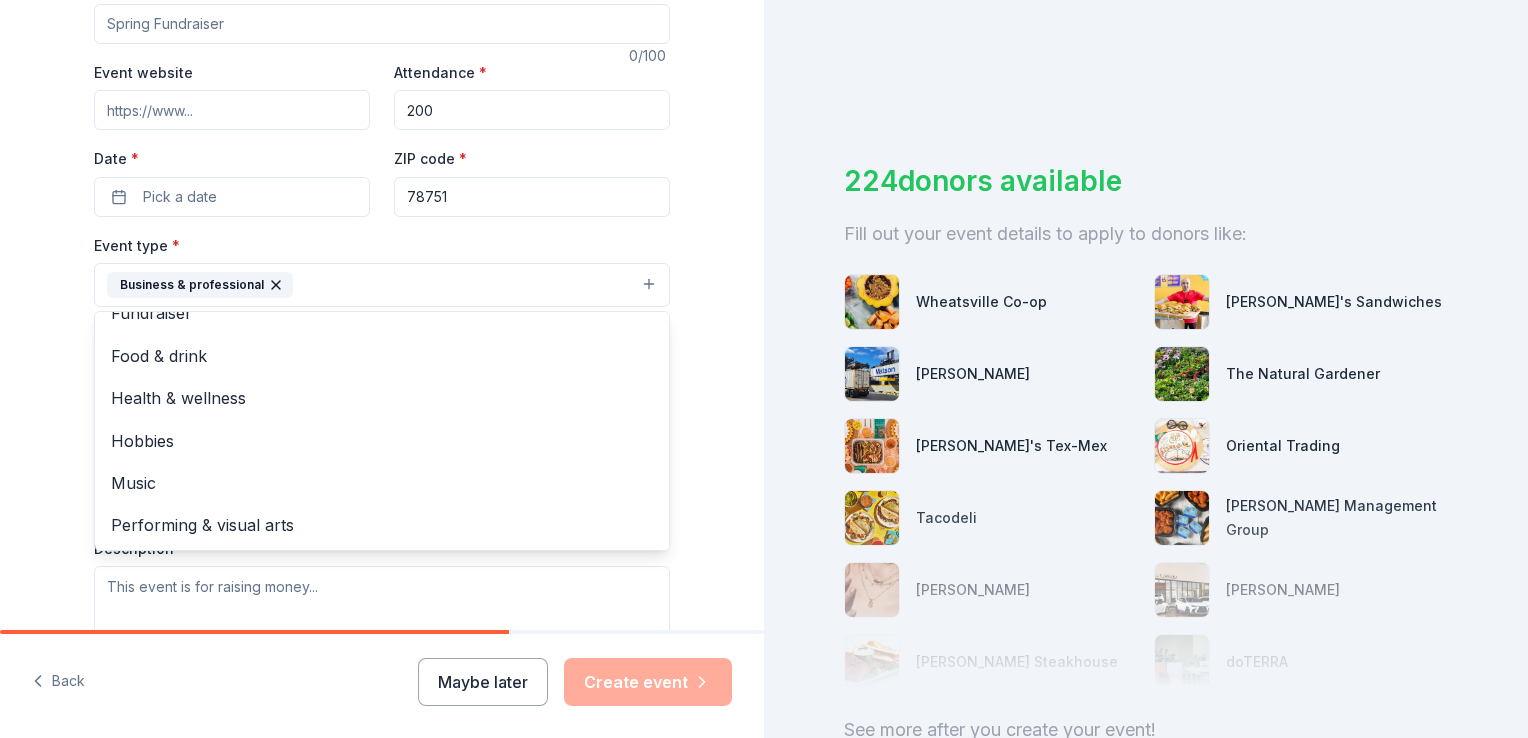 click on "Tell us about your event. We'll find in-kind donations you can apply for. Event name * 0 /100 Event website Attendance * 200 Date * Pick a date ZIP code * 78751 Event type * Business & professional Fundraiser Food & drink Health & wellness Hobbies Music Performing & visual arts Demographic Select We use this information to help brands find events with their target demographic to sponsor their products. Mailing address Apt/unit Description What are you looking for? * Auction & raffle Meals Snacks Desserts Alcohol Beverages Send me reminders Email me reminders of donor application deadlines Recurring event" at bounding box center (382, 328) 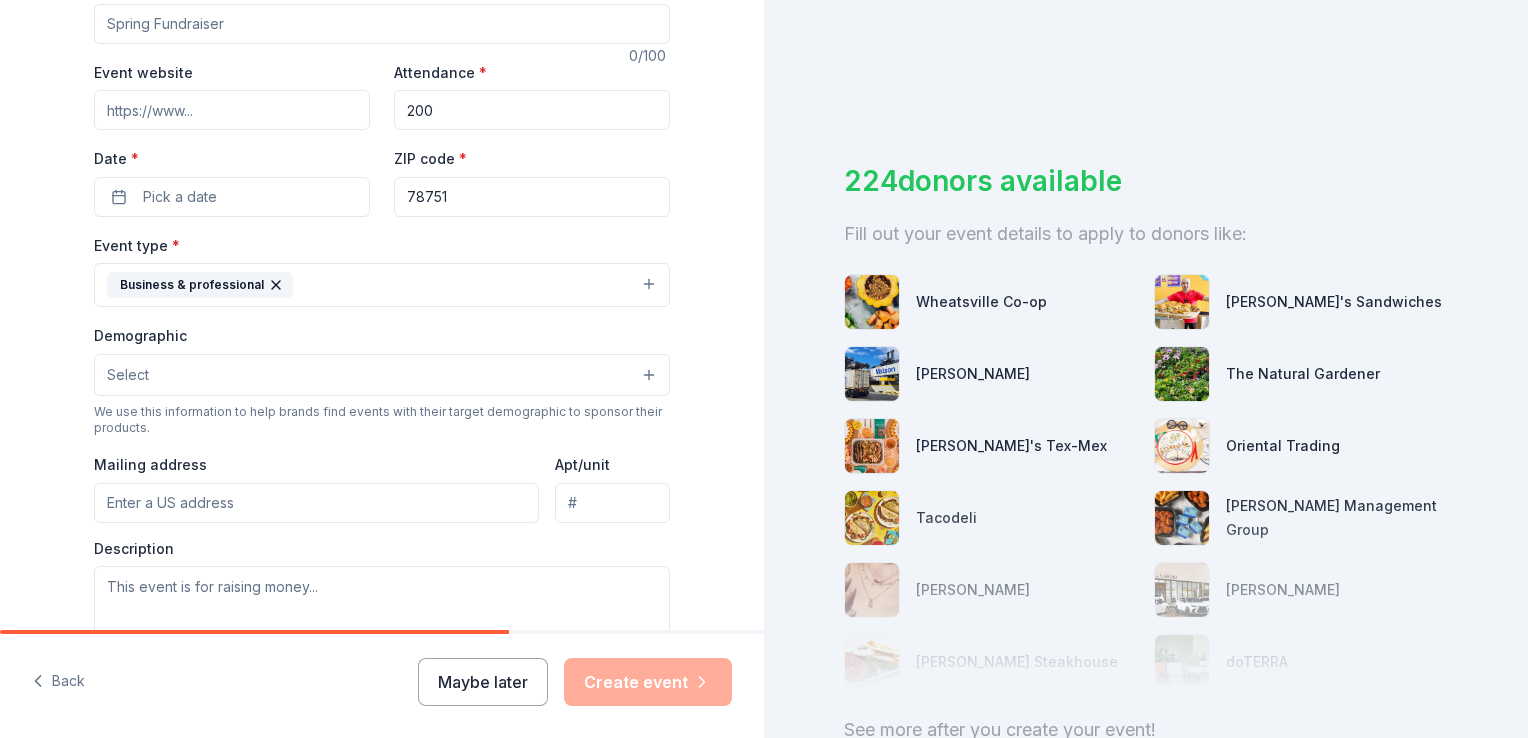 click on "Select" at bounding box center [382, 375] 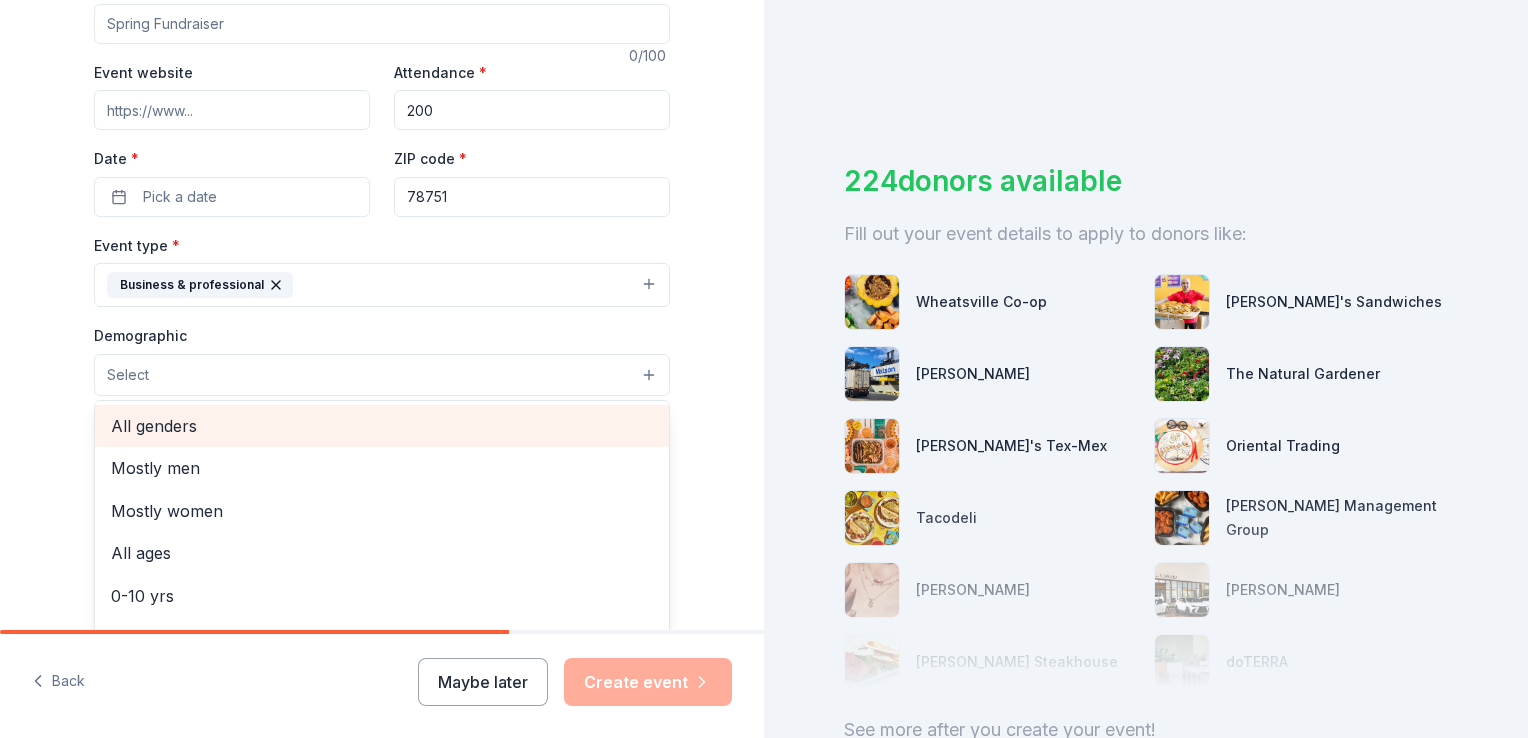 click on "All genders" at bounding box center (382, 426) 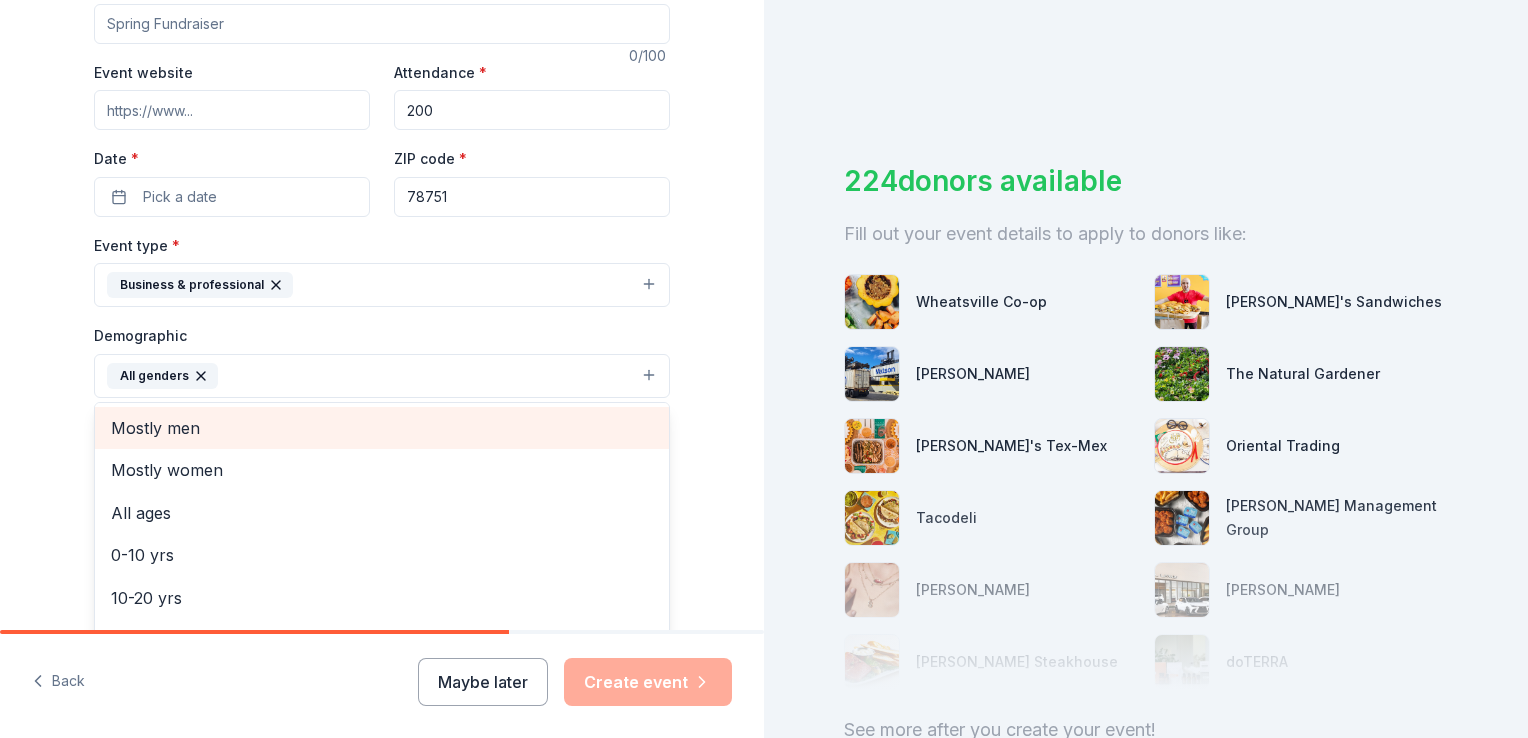 scroll, scrollTop: 322, scrollLeft: 0, axis: vertical 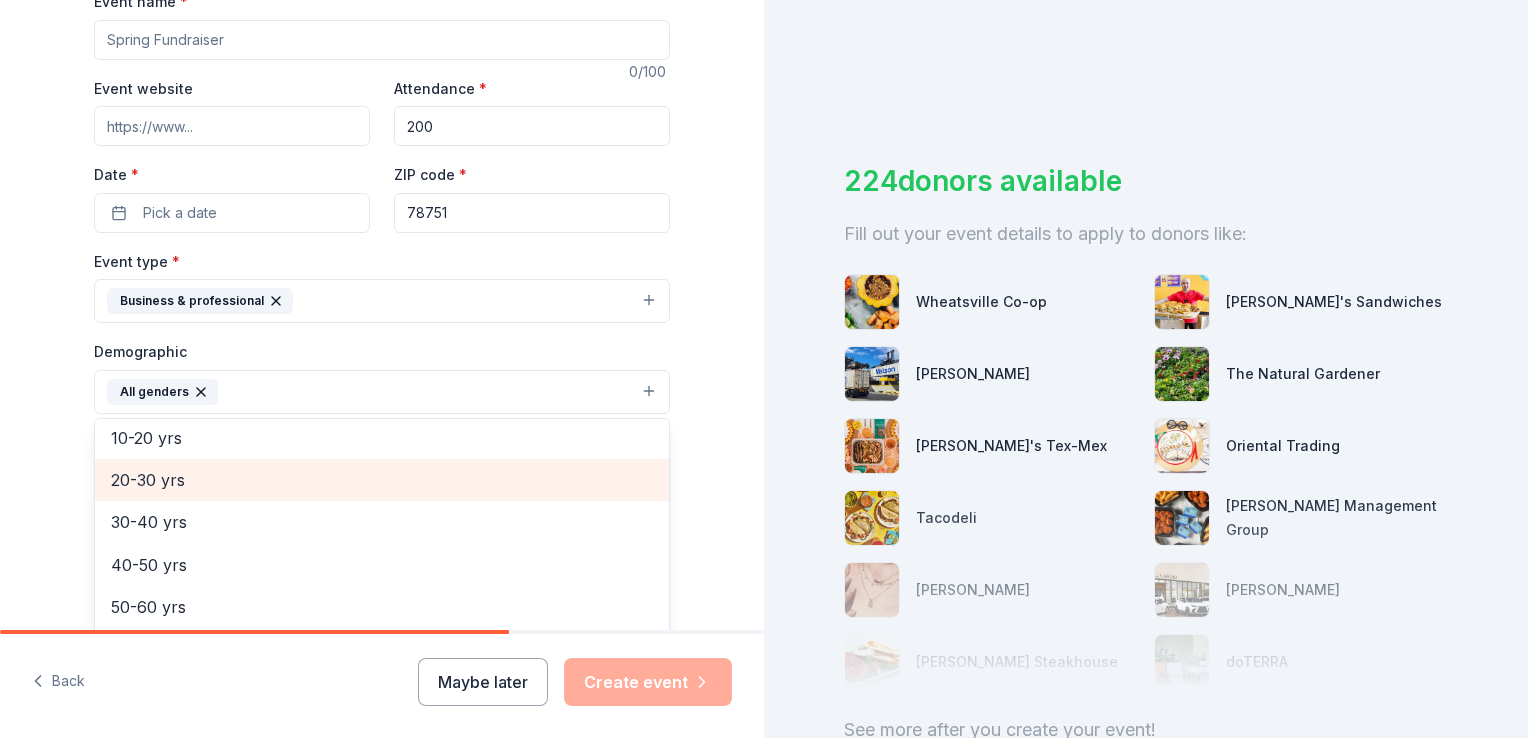 click on "20-30 yrs" at bounding box center [382, 480] 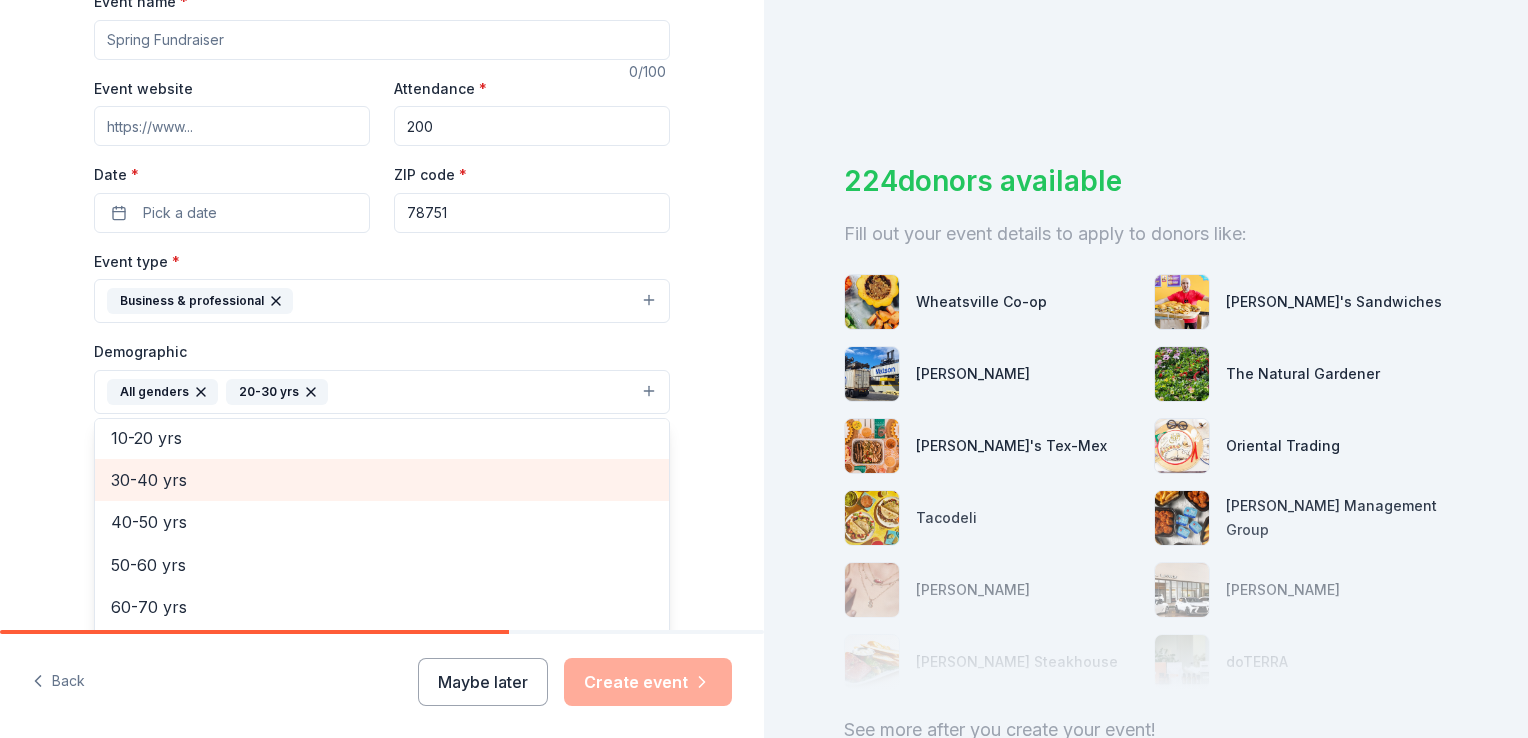 click on "30-40 yrs" at bounding box center (382, 480) 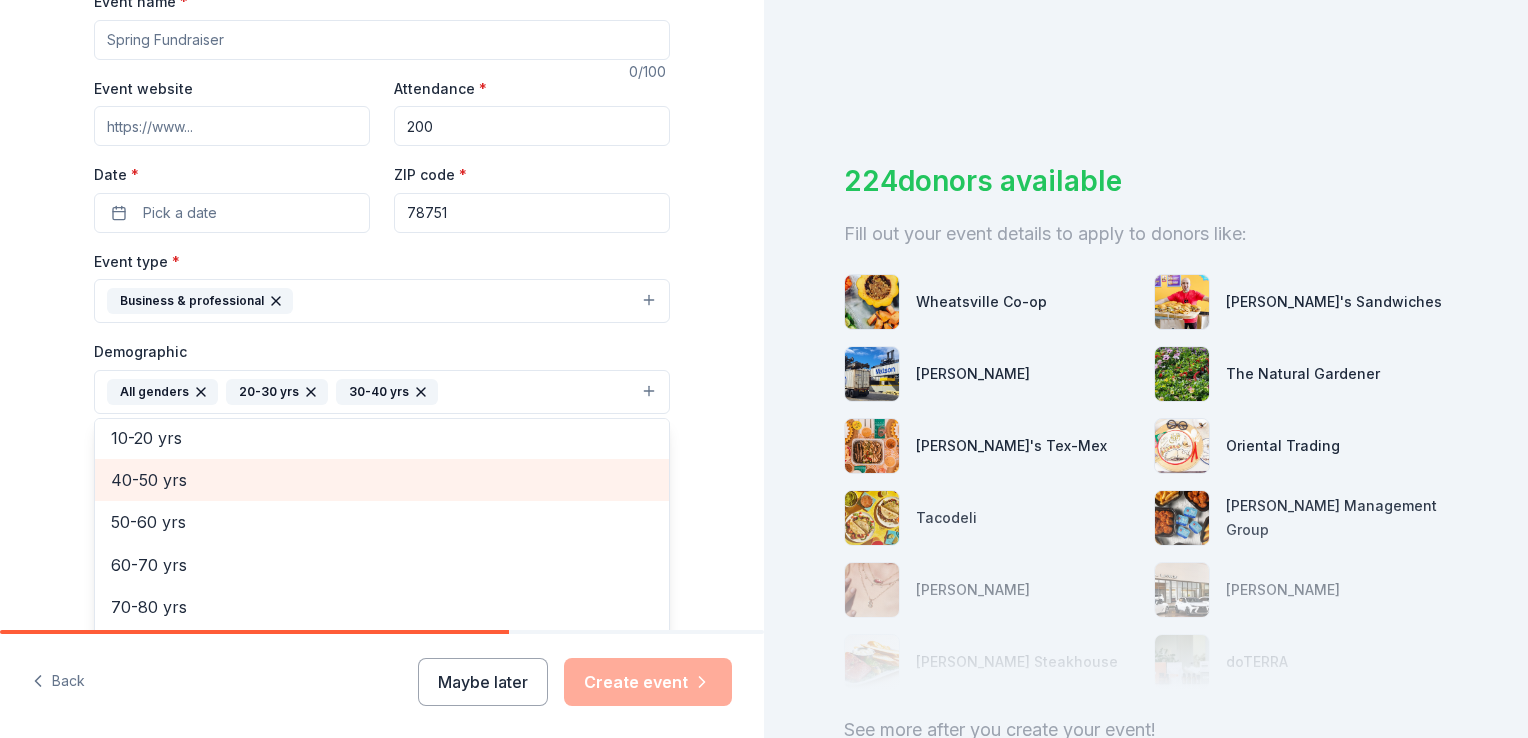 click on "40-50 yrs" at bounding box center [382, 480] 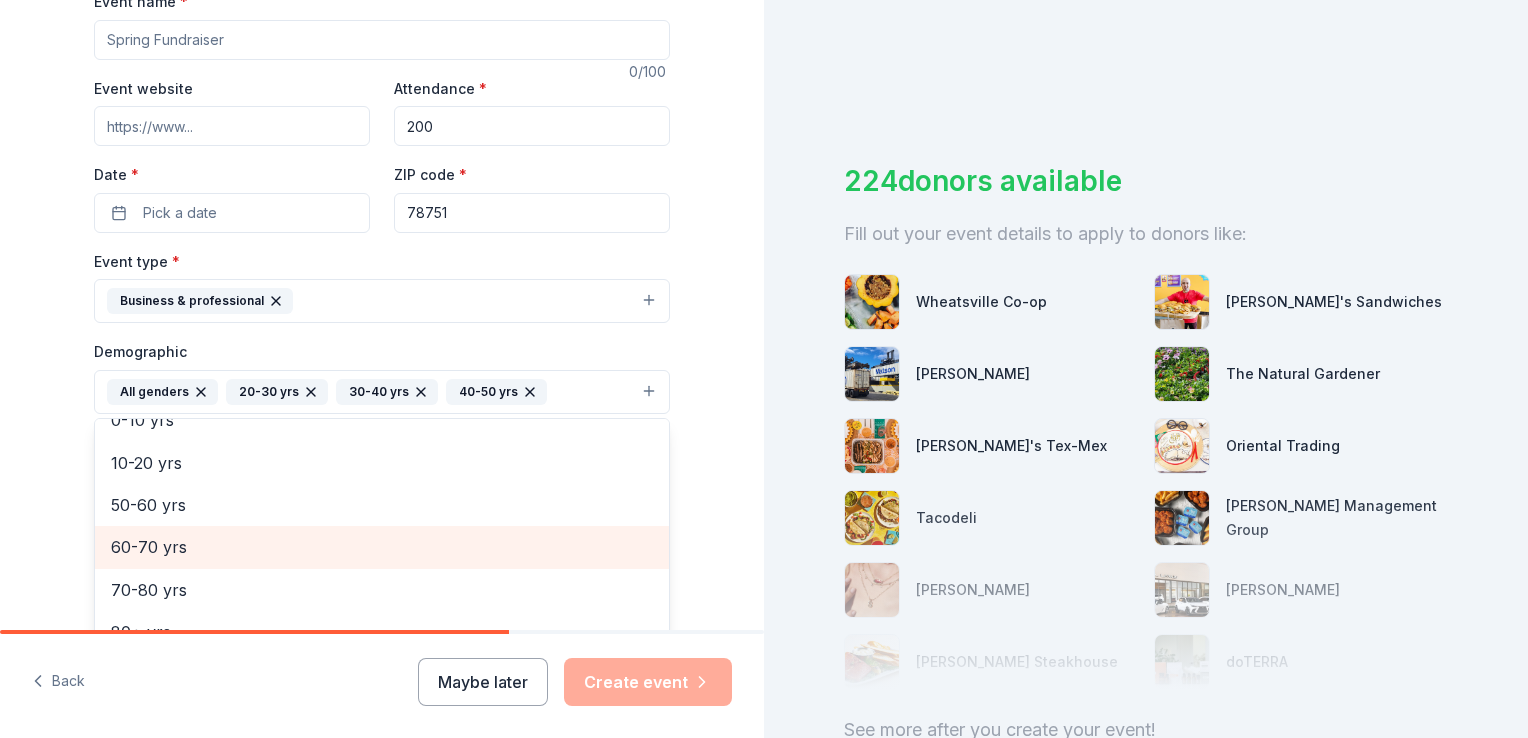 click on "60-70 yrs" at bounding box center [382, 547] 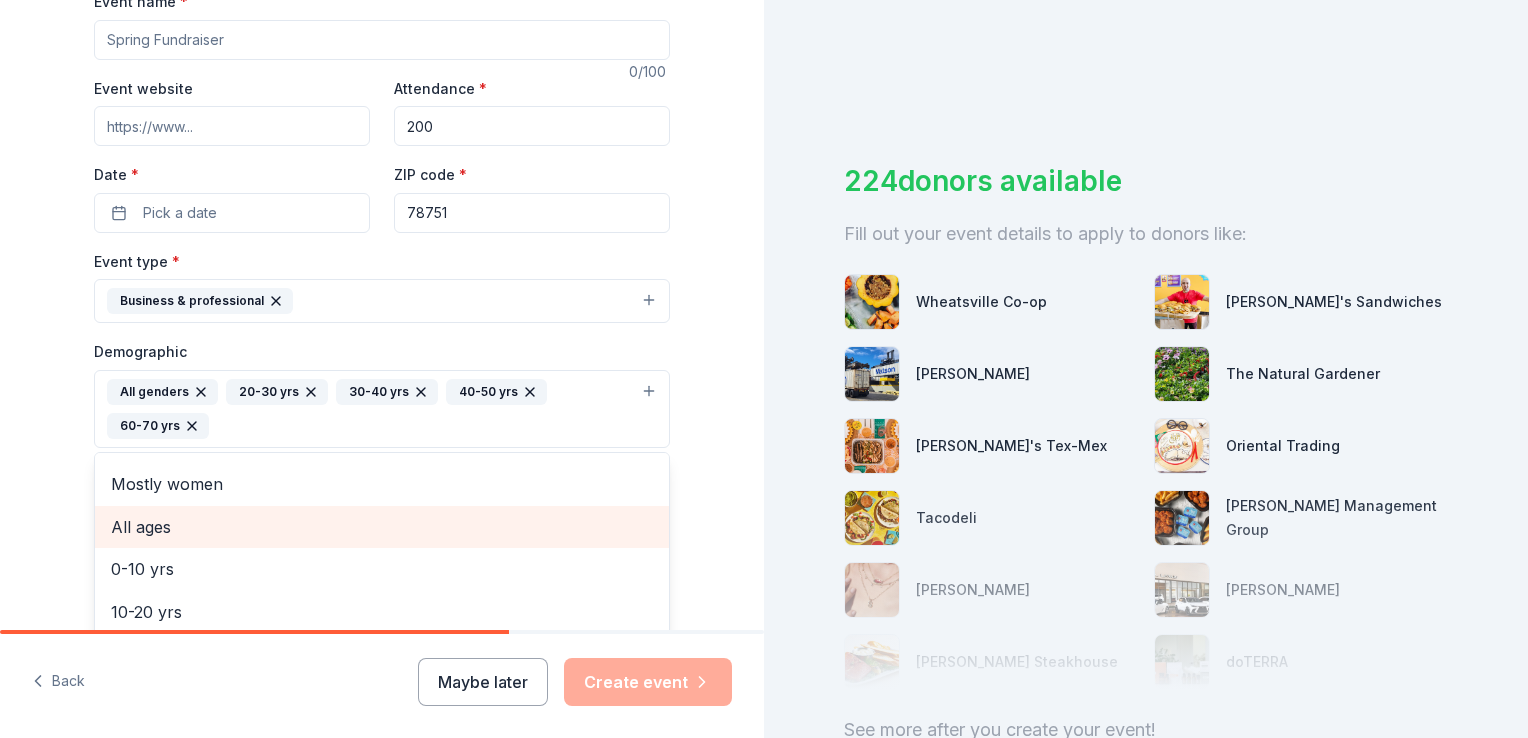 scroll, scrollTop: 108, scrollLeft: 0, axis: vertical 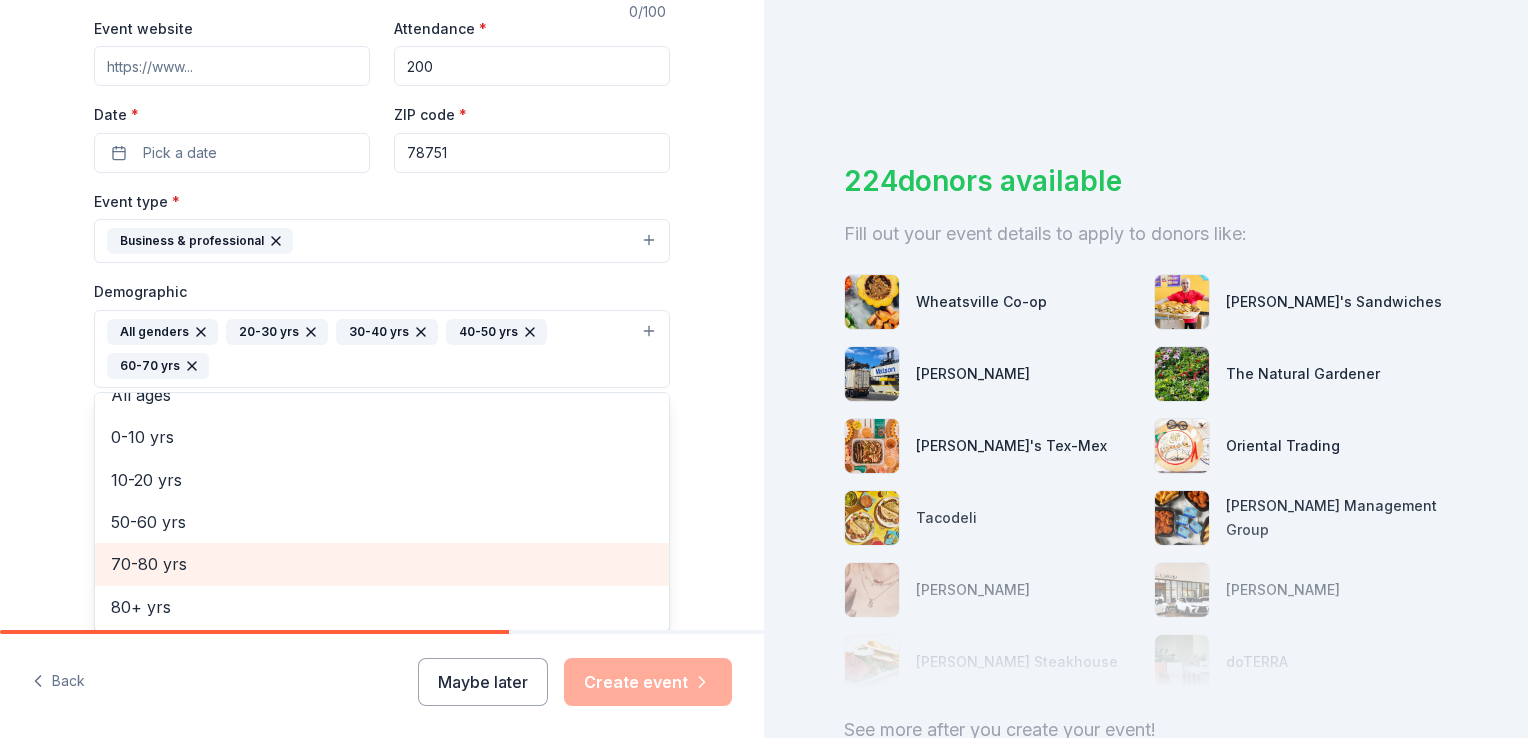 click on "70-80 yrs" at bounding box center [382, 564] 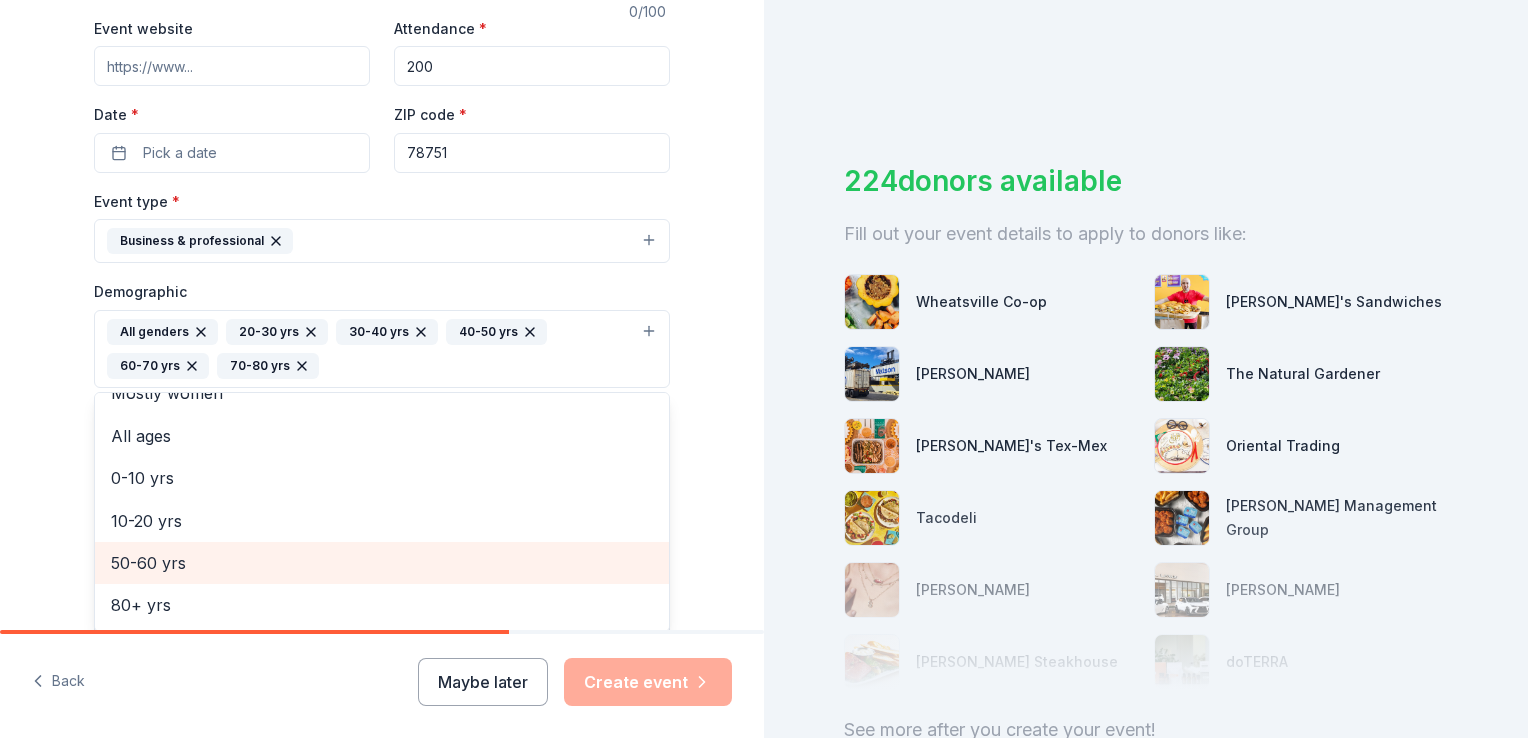 scroll, scrollTop: 66, scrollLeft: 0, axis: vertical 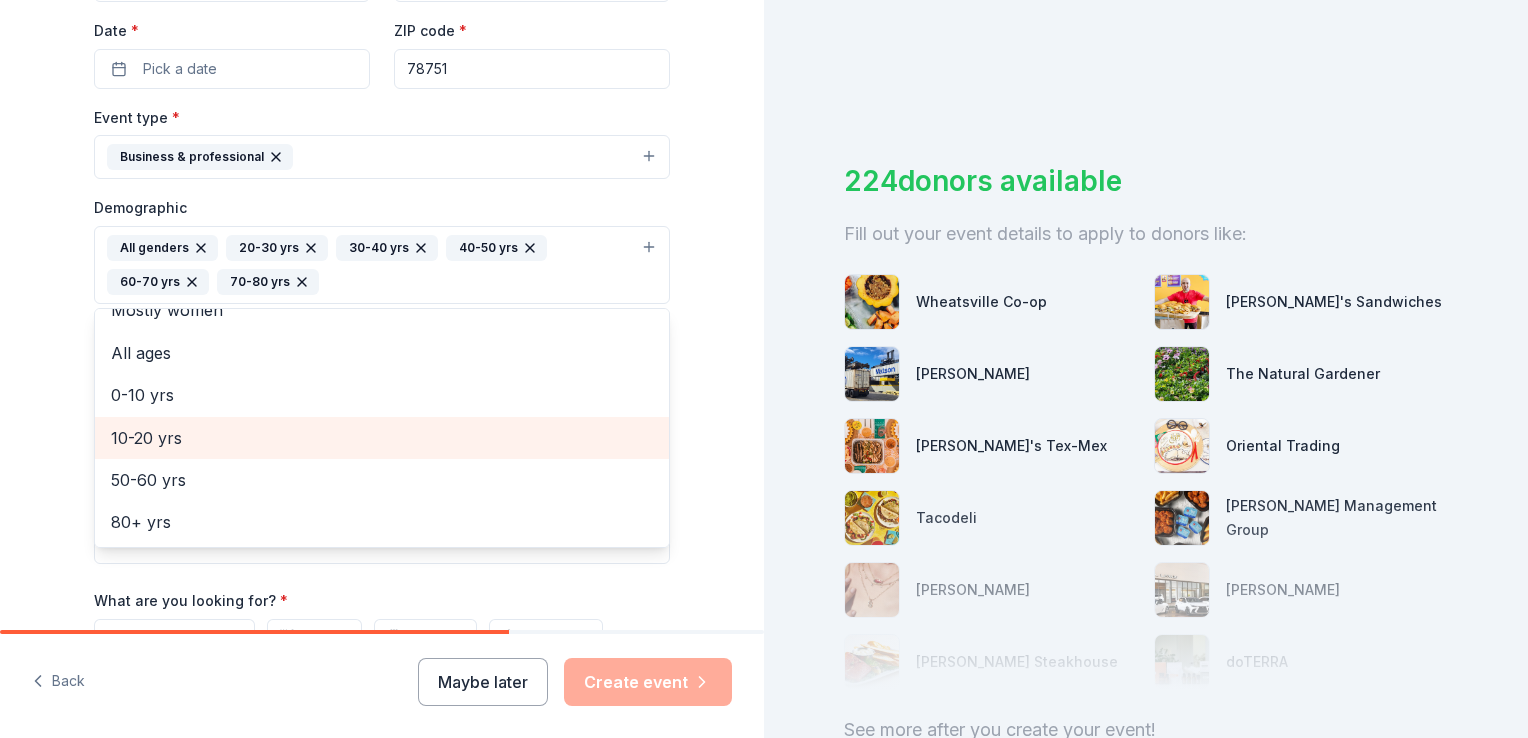 click on "10-20 yrs" at bounding box center (382, 438) 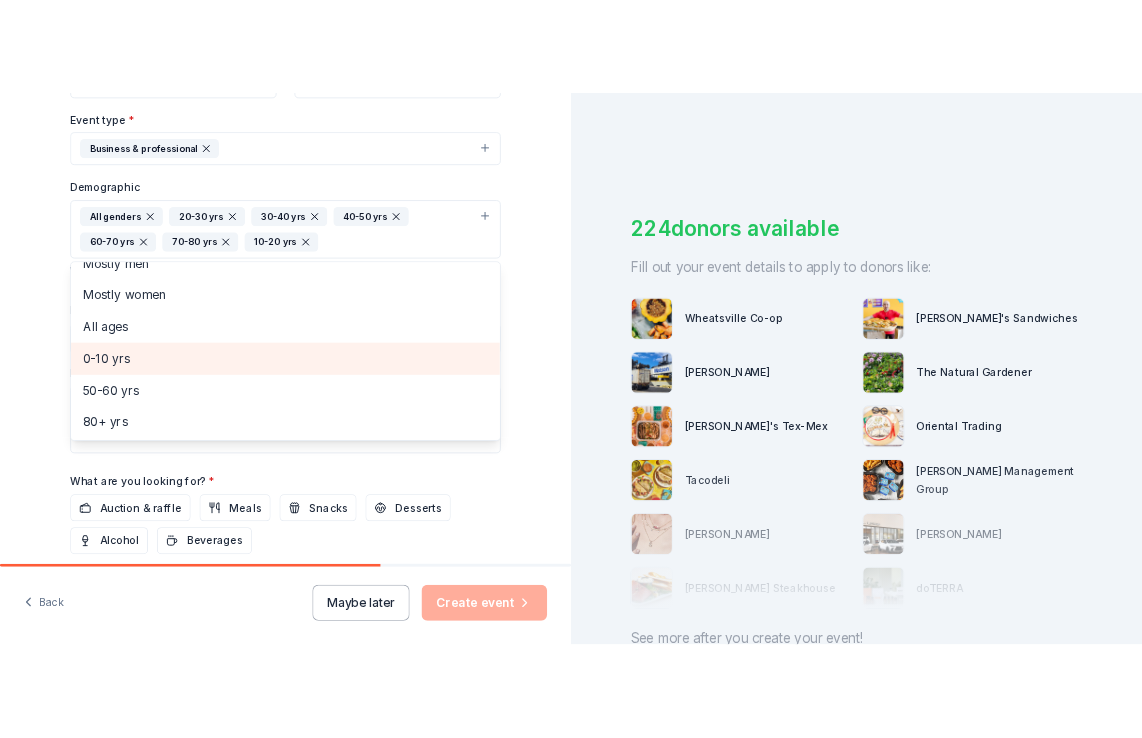 scroll, scrollTop: 551, scrollLeft: 0, axis: vertical 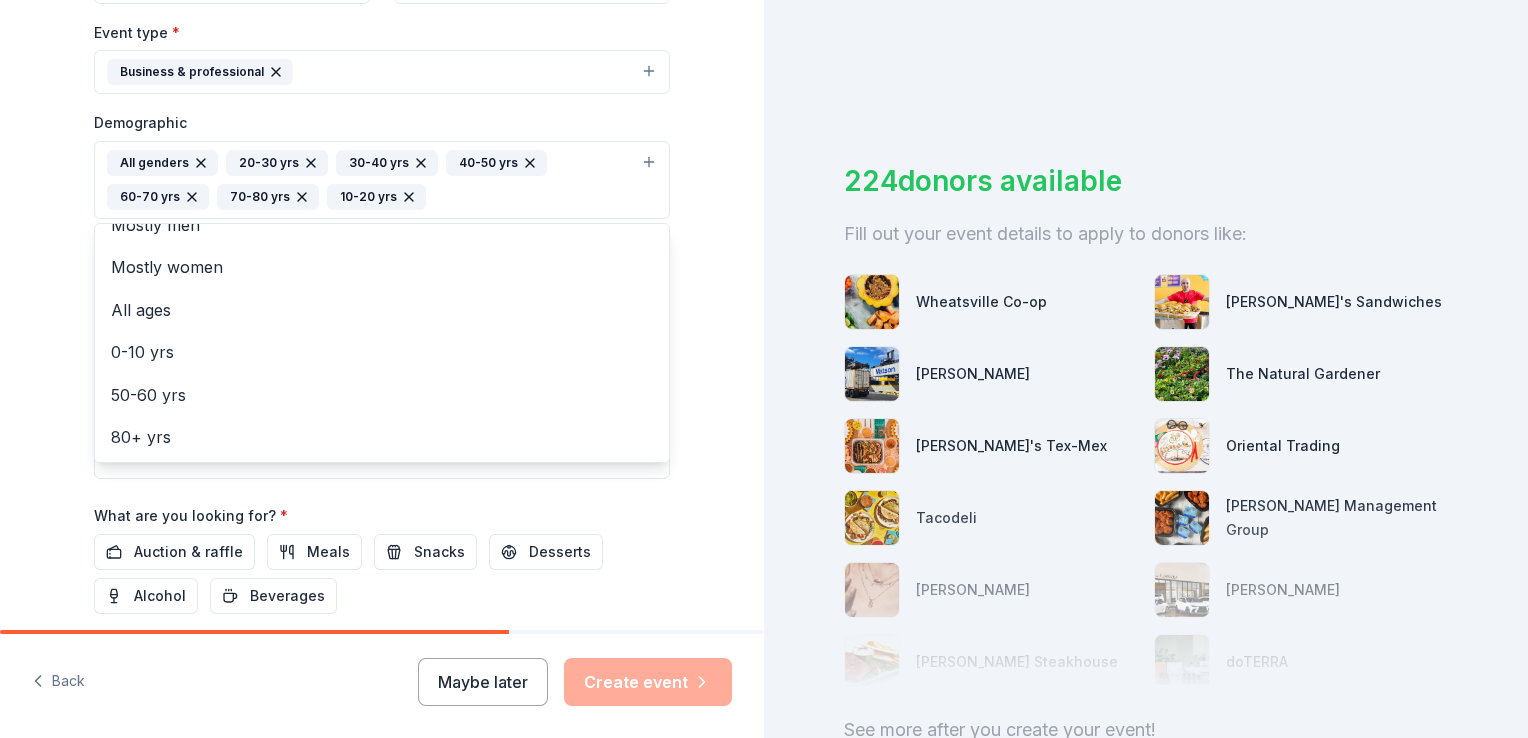click on "Event name * 0 /100 Event website Attendance * 200 Date * Pick a date ZIP code * 78751 Event type * Business & professional Demographic All genders 20-30 yrs 30-40 yrs 40-50 yrs 60-70 yrs 70-80 yrs 10-20 yrs Mostly men Mostly women All ages 0-10 yrs 50-60 yrs 80+ yrs We use this information to help brands find events with their target demographic to sponsor their products. Mailing address Apt/unit Description What are you looking for? * Auction & raffle Meals Snacks Desserts Alcohol Beverages Send me reminders Email me reminders of donor application deadlines Recurring event" at bounding box center (382, 241) 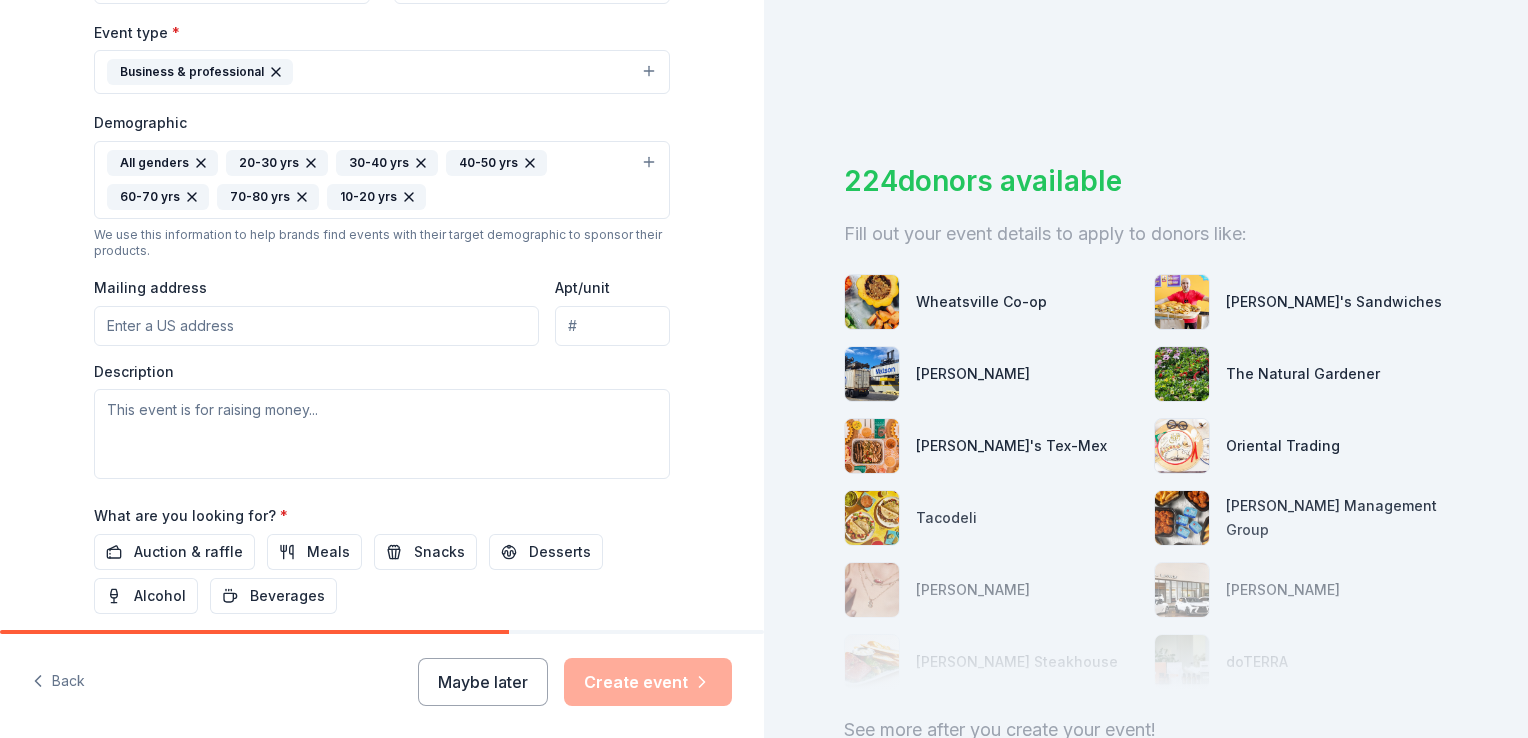 click on "Mailing address" at bounding box center (316, 326) 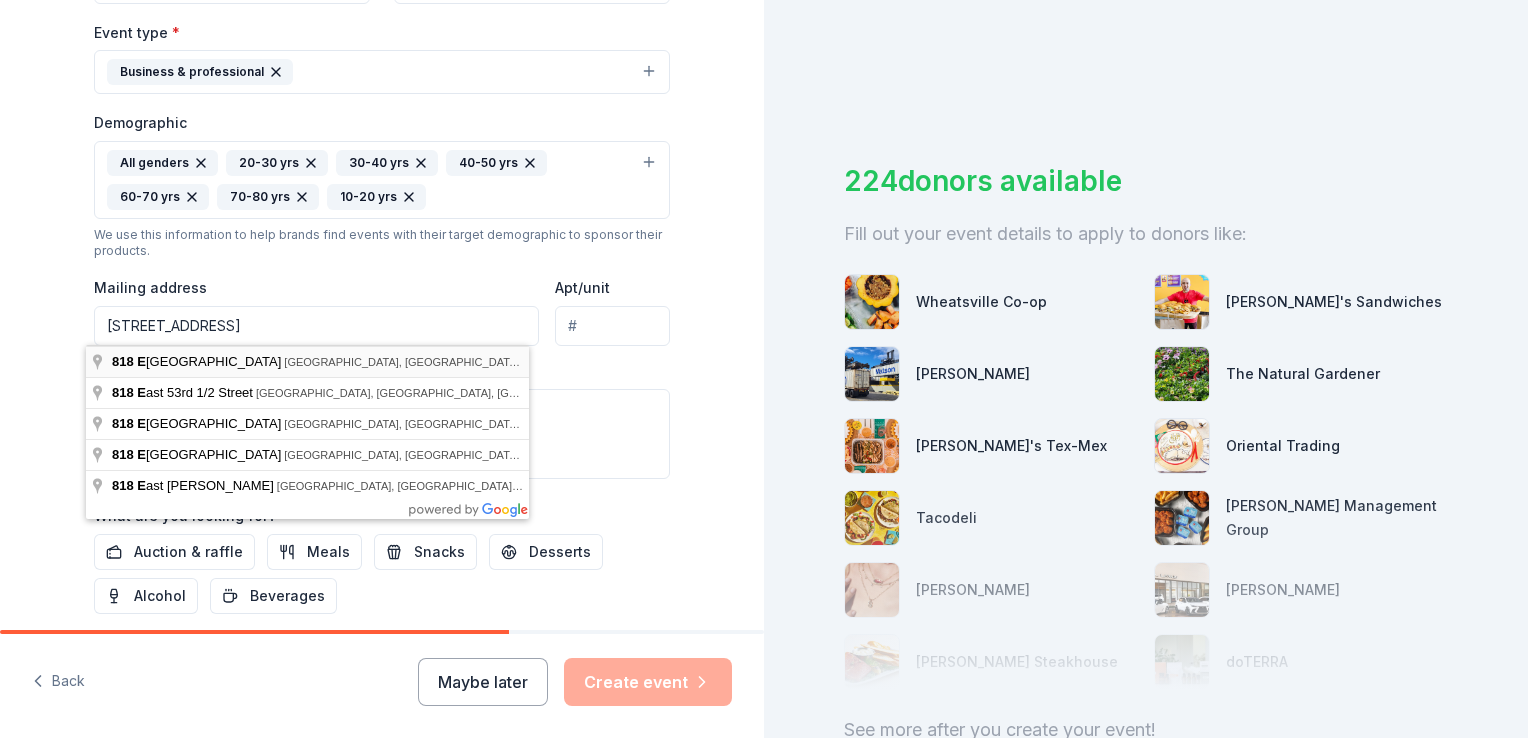 type on "818 East 53rd Street, Austin, TX, 78751" 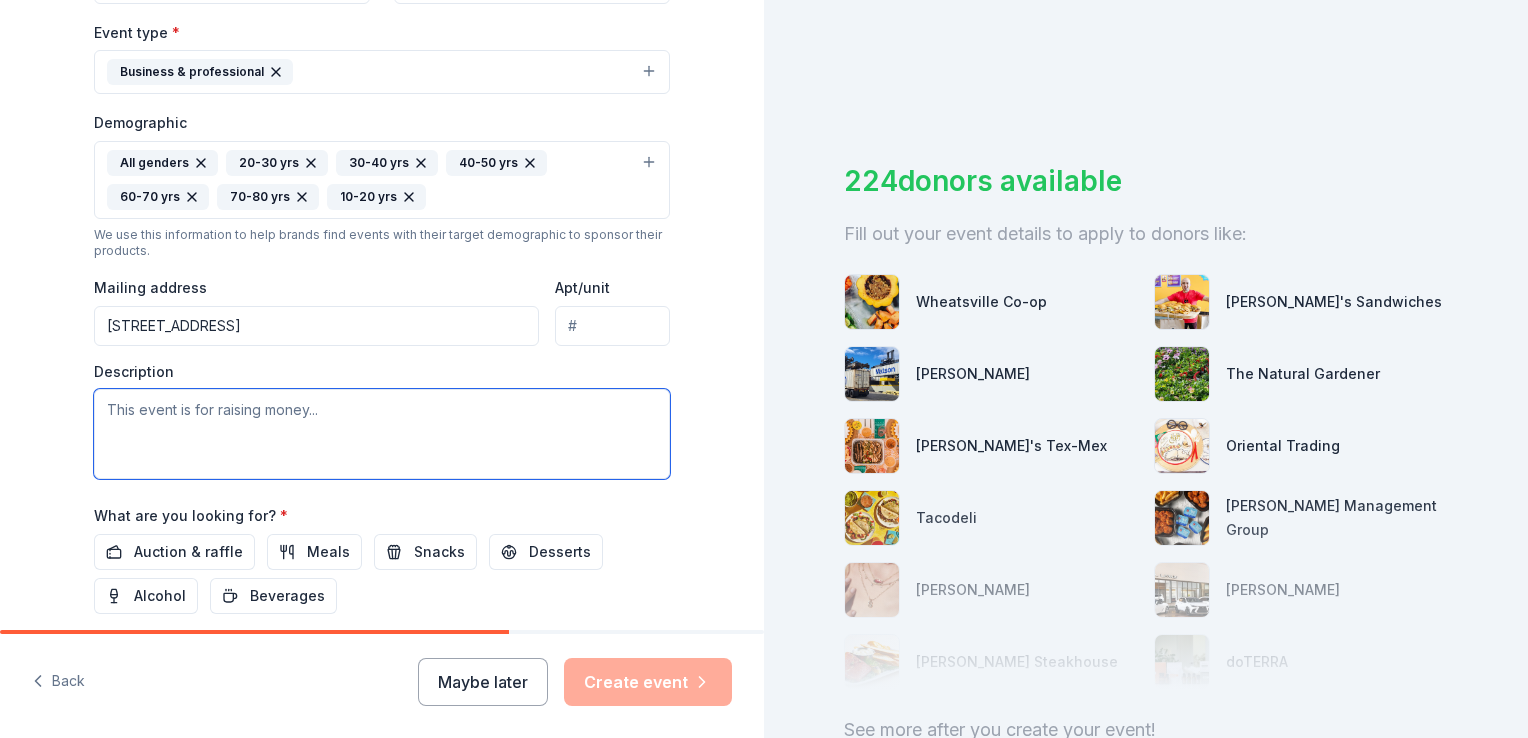 click at bounding box center [382, 434] 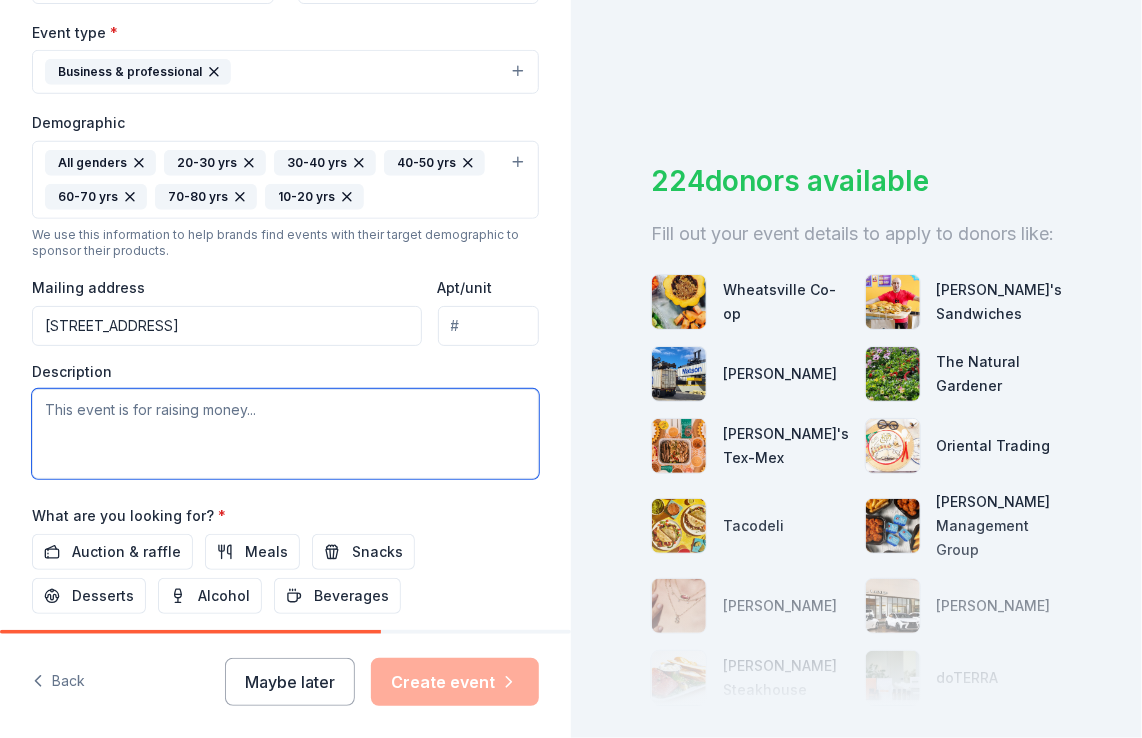 click at bounding box center (285, 434) 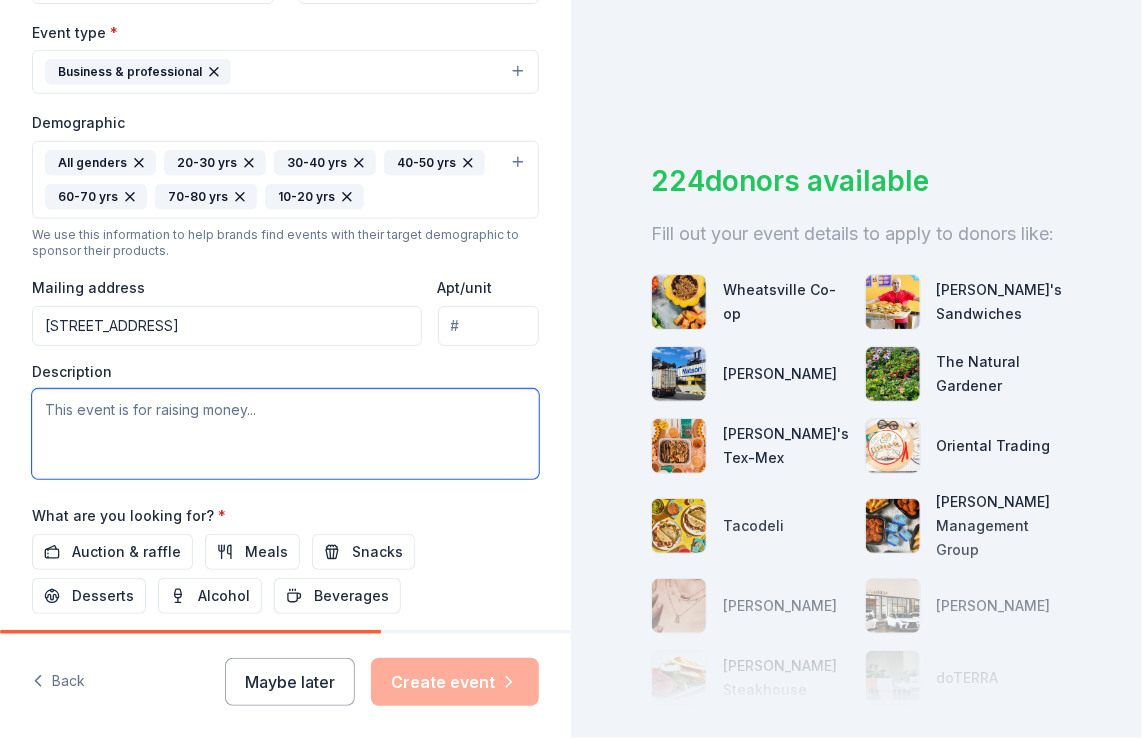 paste on "Empowering Our Educators: Child, Inc.'s Annual Back-to-School In-Service – The Heart Work Edition
Child, Inc. is proud to host its annual Back-to-School In-Service Professional Development program from July 28 to August 1 at the Norris Conference Center in Austin, TX. This five-day immersive experience is designed to empower our Head Start and Early Head Start staff in the crucial "Heart Work" they do every day. We'll delve into the core tenets of Head Start's comprehensive approach to early childhood education, focusing on child development, health, nutrition, mental health, and family engagement. Our goal is to ensure our teams are fully prepared to deliver high-quality, impactful services with passion and purpose for the upcoming school year." 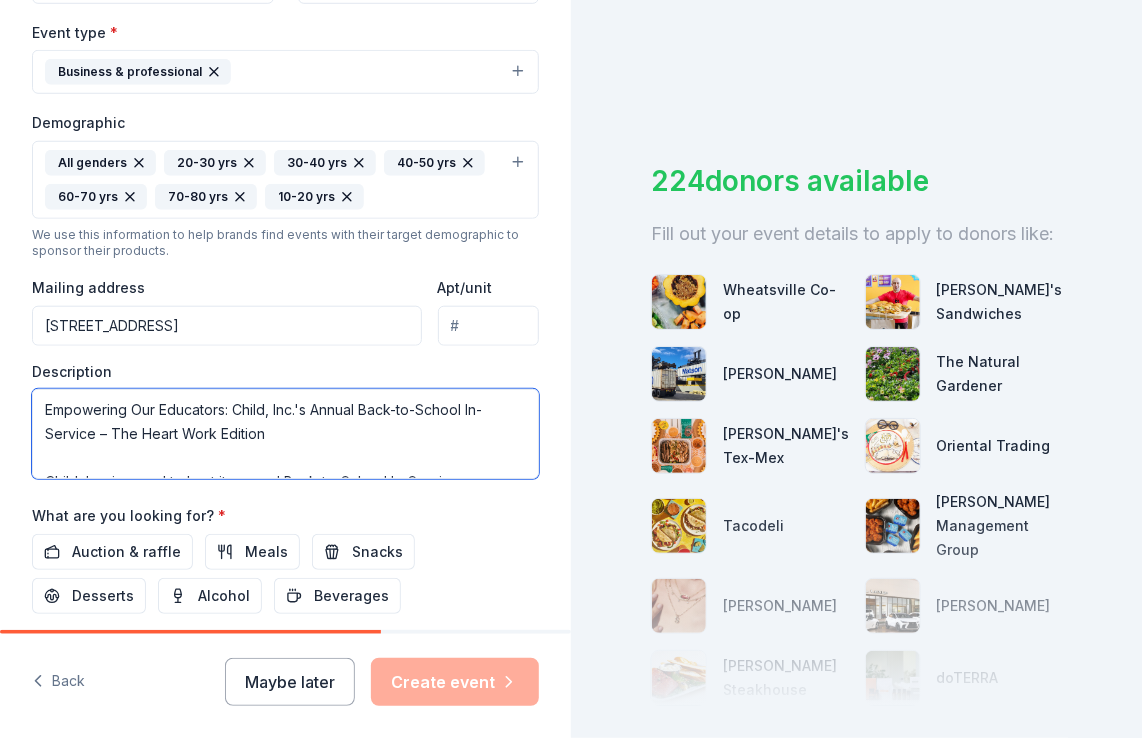 scroll, scrollTop: 252, scrollLeft: 0, axis: vertical 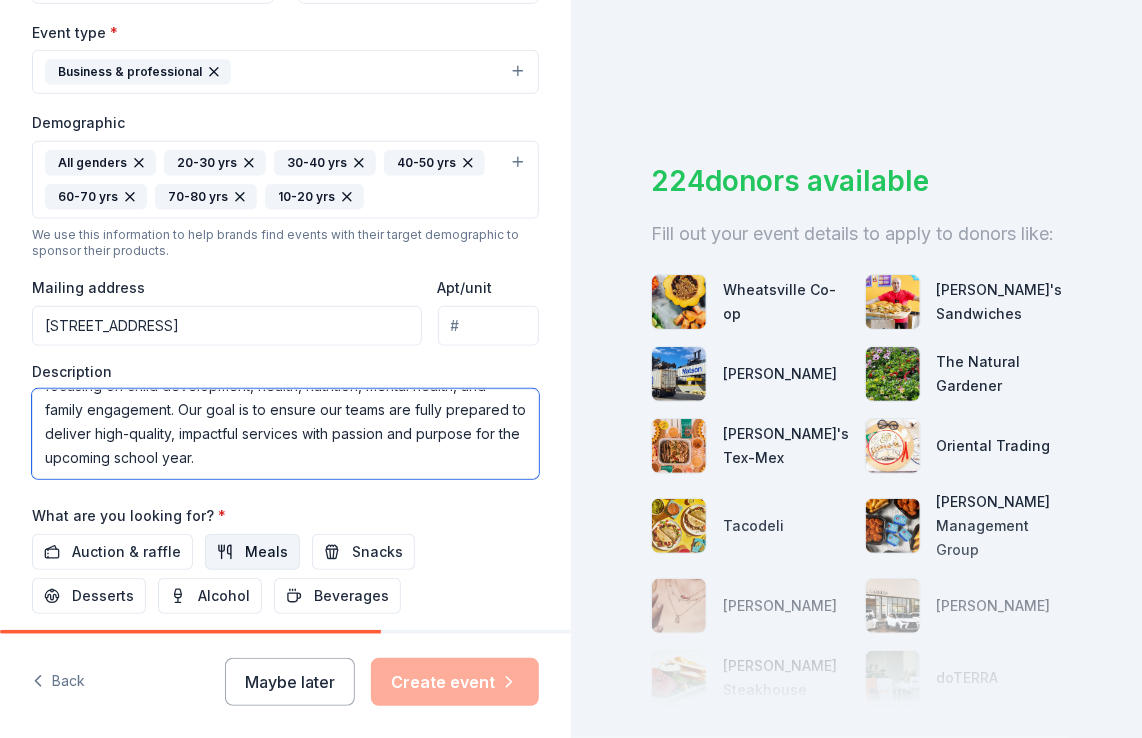 type on "Empowering Our Educators: Child, Inc.'s Annual Back-to-School In-Service – The Heart Work Edition
Child, Inc. is proud to host its annual Back-to-School In-Service Professional Development program from July 28 to August 1 at the Norris Conference Center in Austin, TX. This five-day immersive experience is designed to empower our Head Start and Early Head Start staff in the crucial "Heart Work" they do every day. We'll delve into the core tenets of Head Start's comprehensive approach to early childhood education, focusing on child development, health, nutrition, mental health, and family engagement. Our goal is to ensure our teams are fully prepared to deliver high-quality, impactful services with passion and purpose for the upcoming school year." 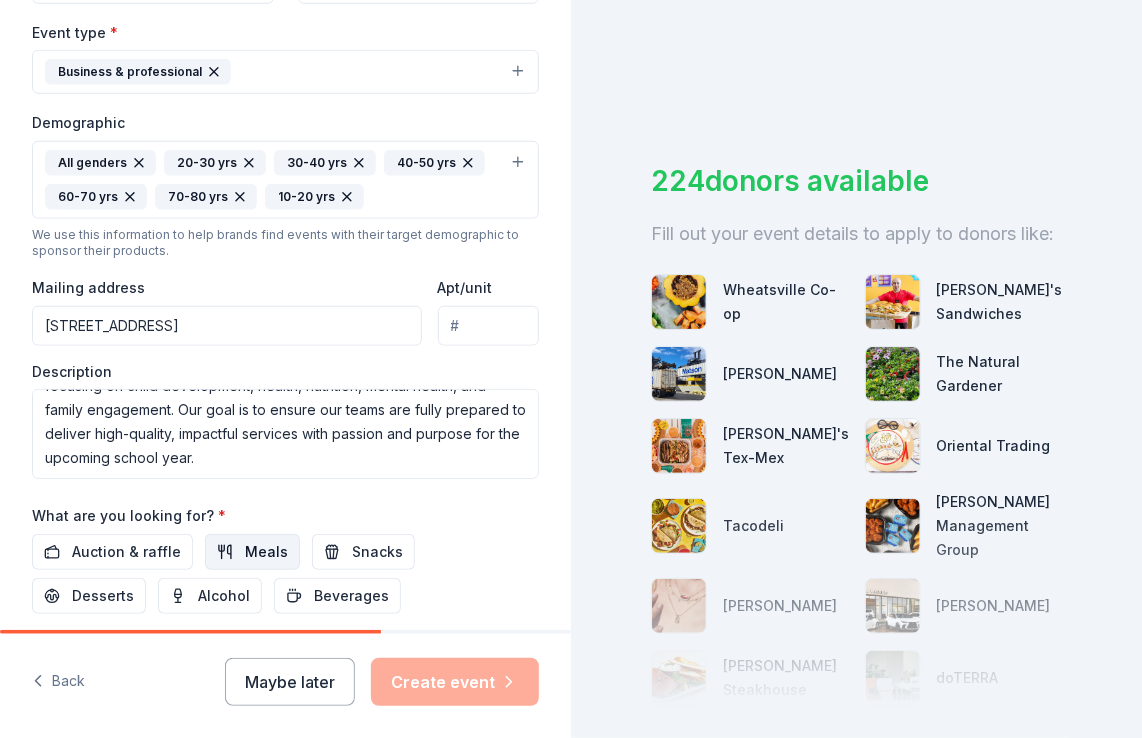 click on "Meals" at bounding box center [266, 552] 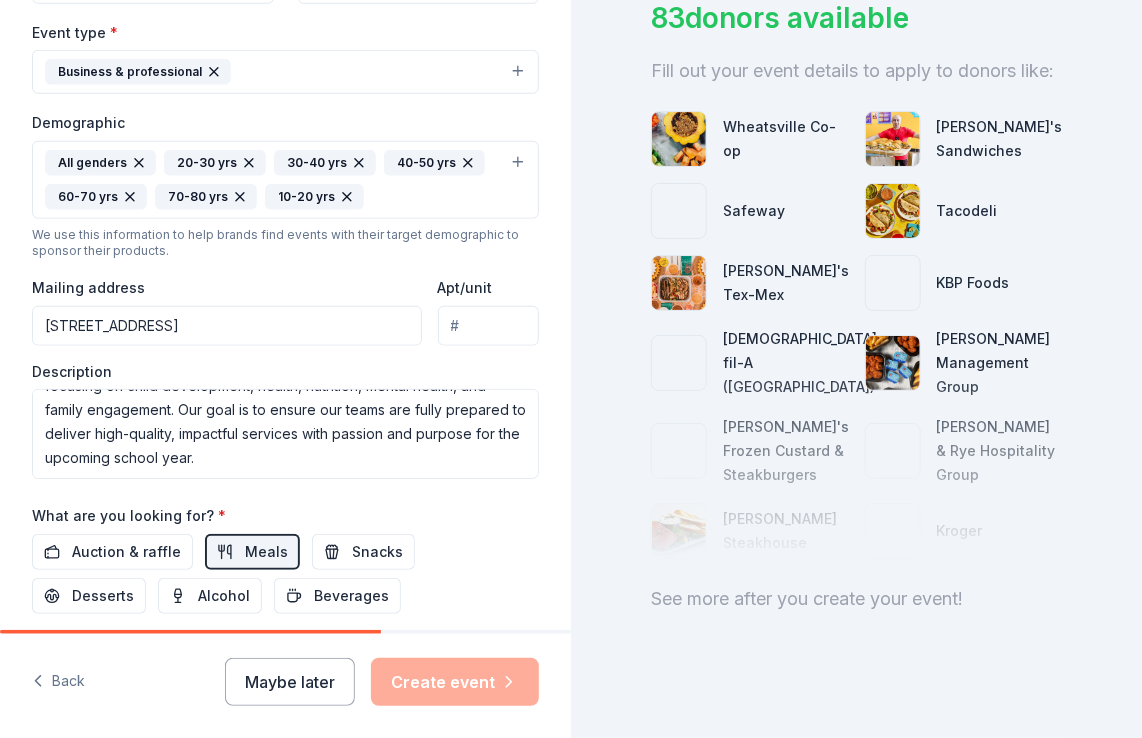 scroll, scrollTop: 168, scrollLeft: 0, axis: vertical 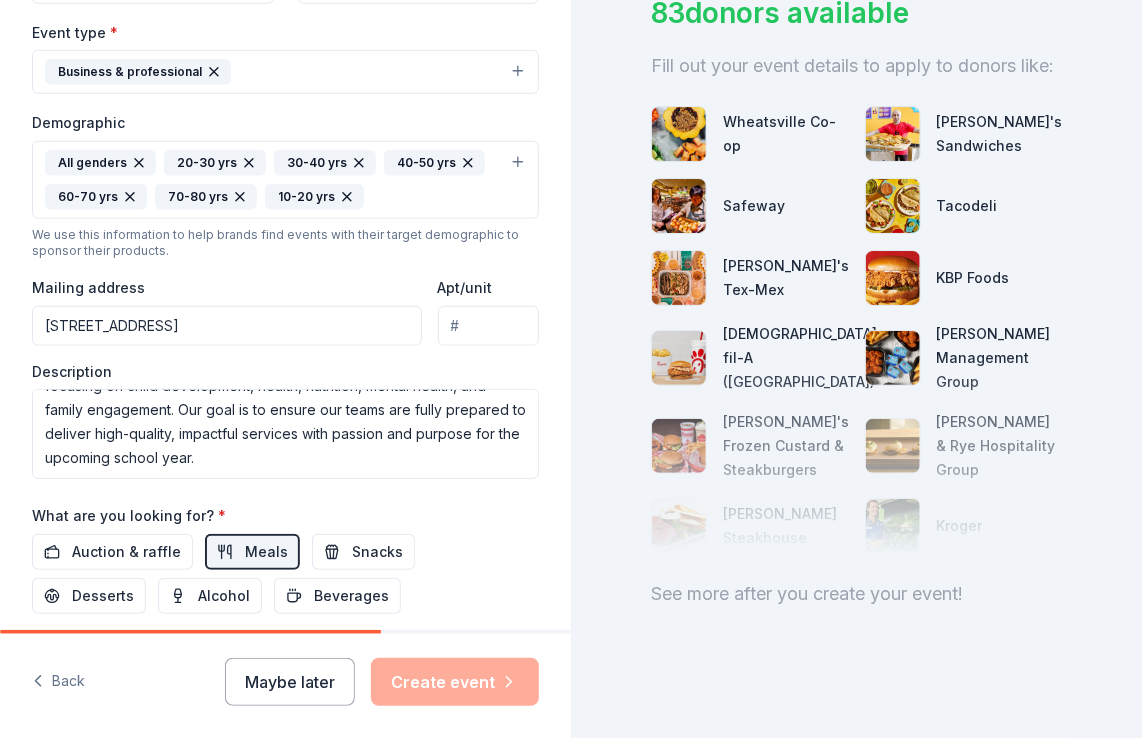 click at bounding box center (893, 206) 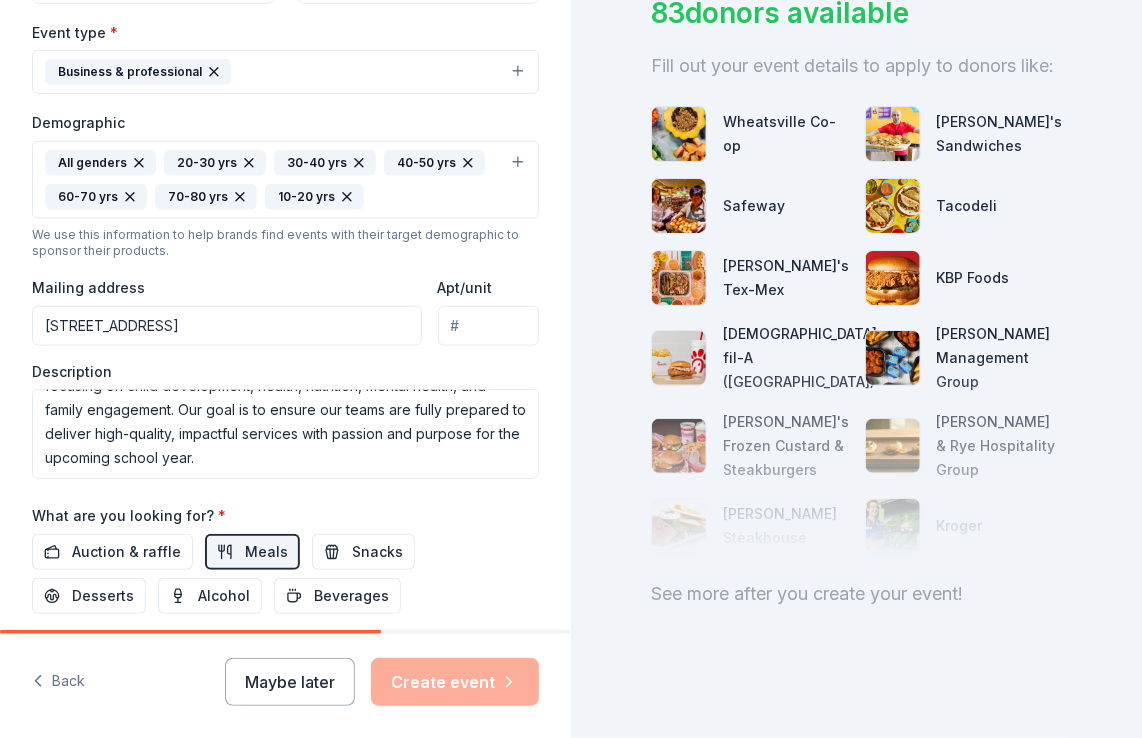 click at bounding box center (893, 206) 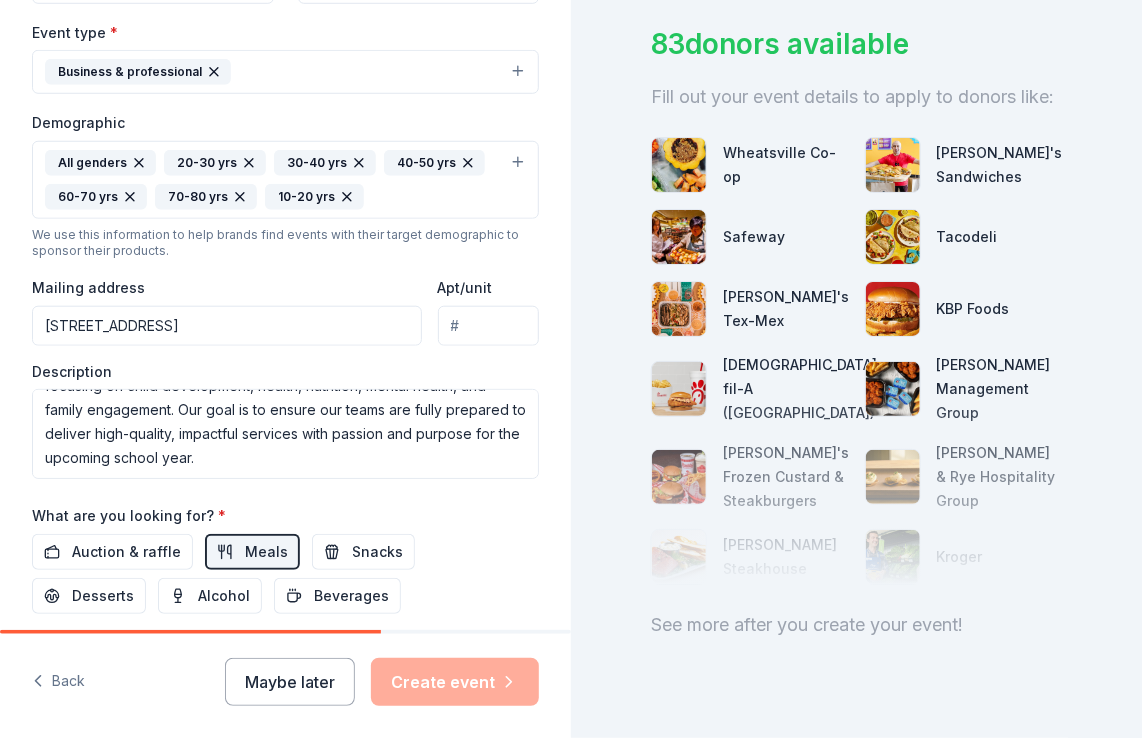 scroll, scrollTop: 136, scrollLeft: 0, axis: vertical 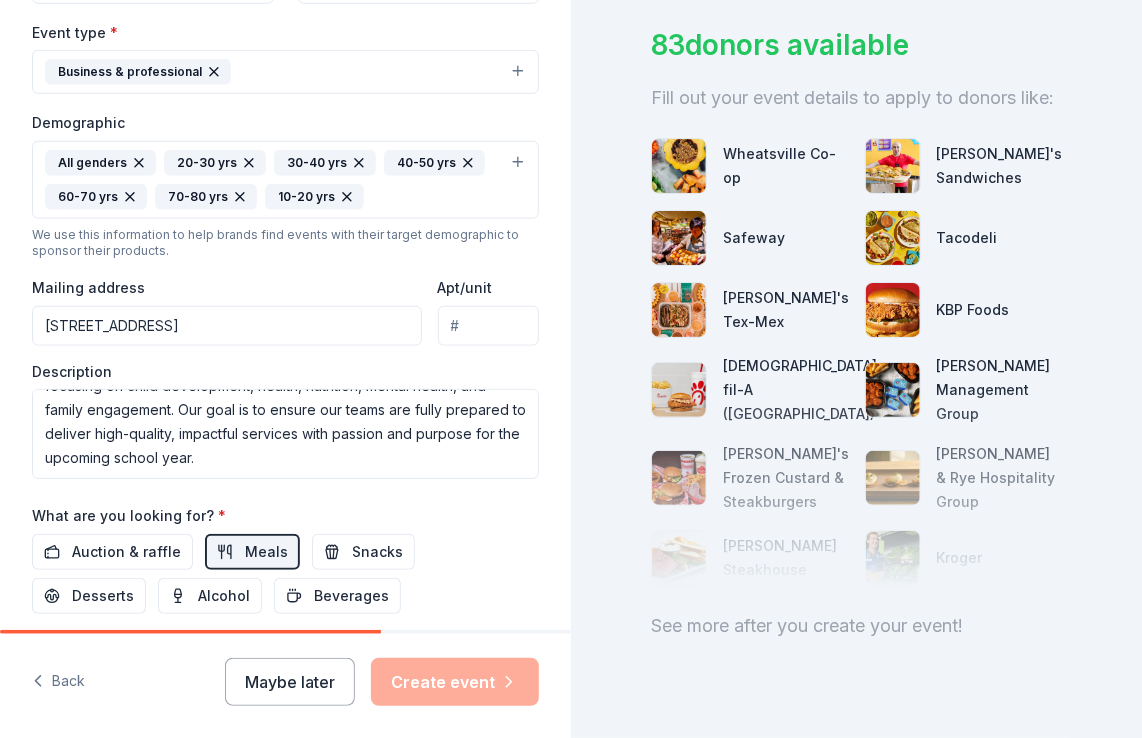 click at bounding box center [893, 238] 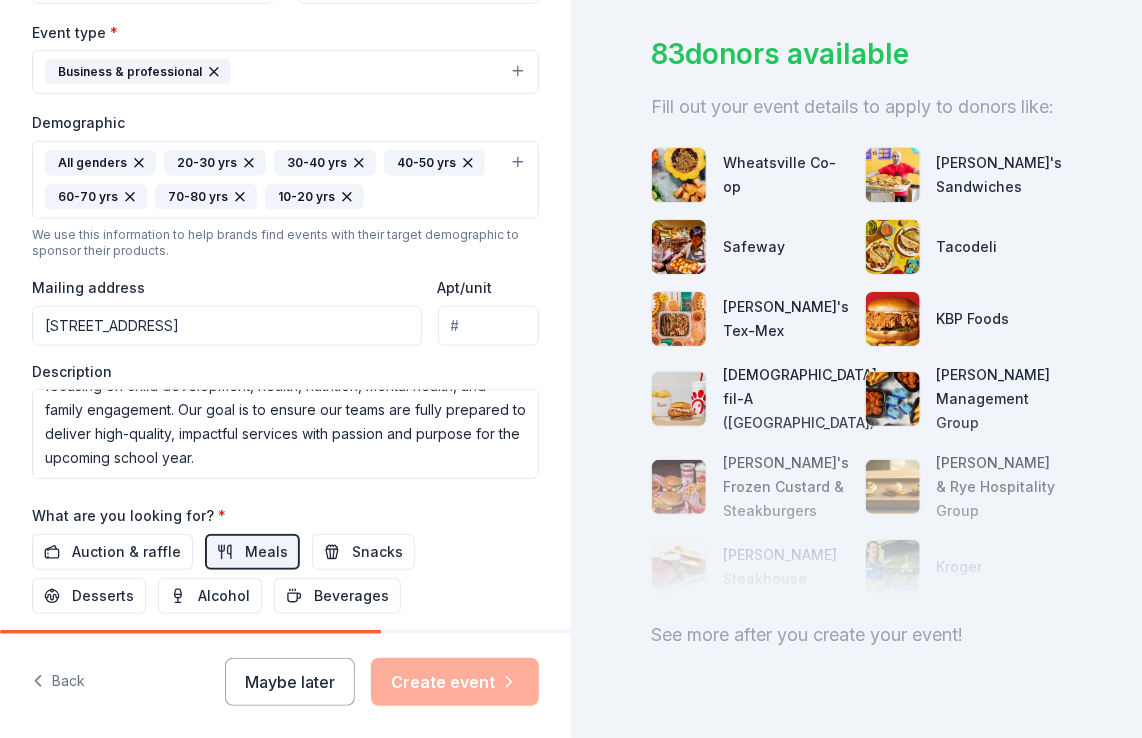 scroll, scrollTop: 126, scrollLeft: 0, axis: vertical 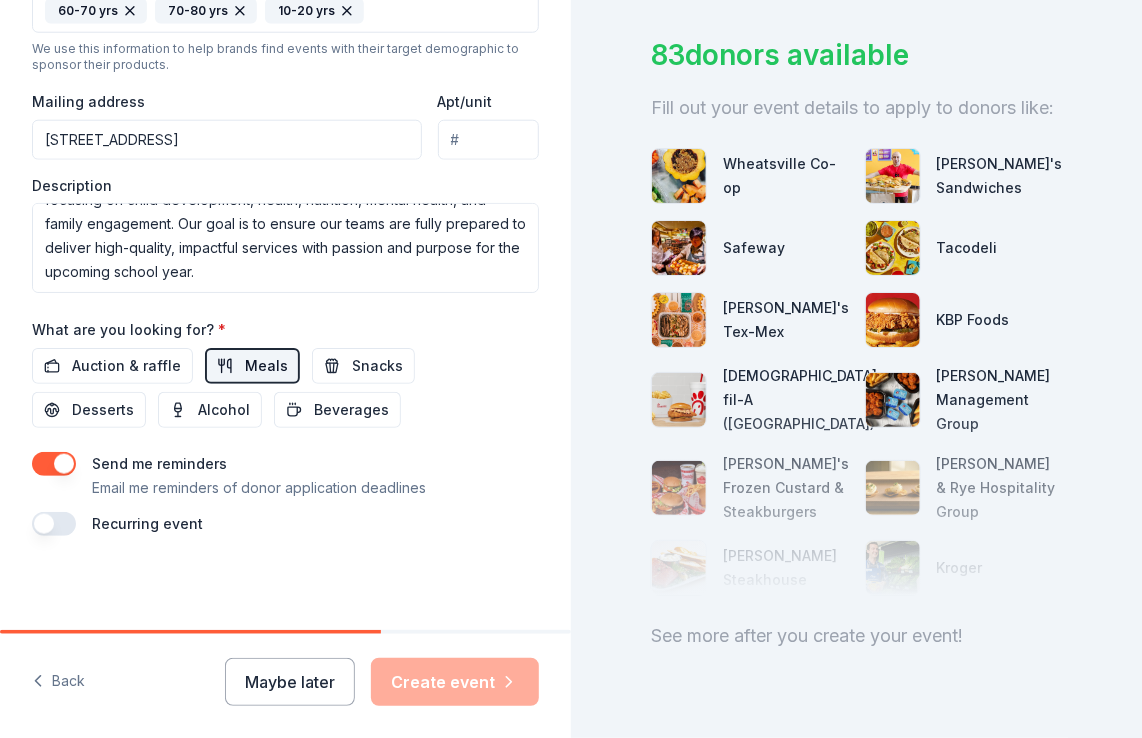 click on "Meals" at bounding box center [266, 366] 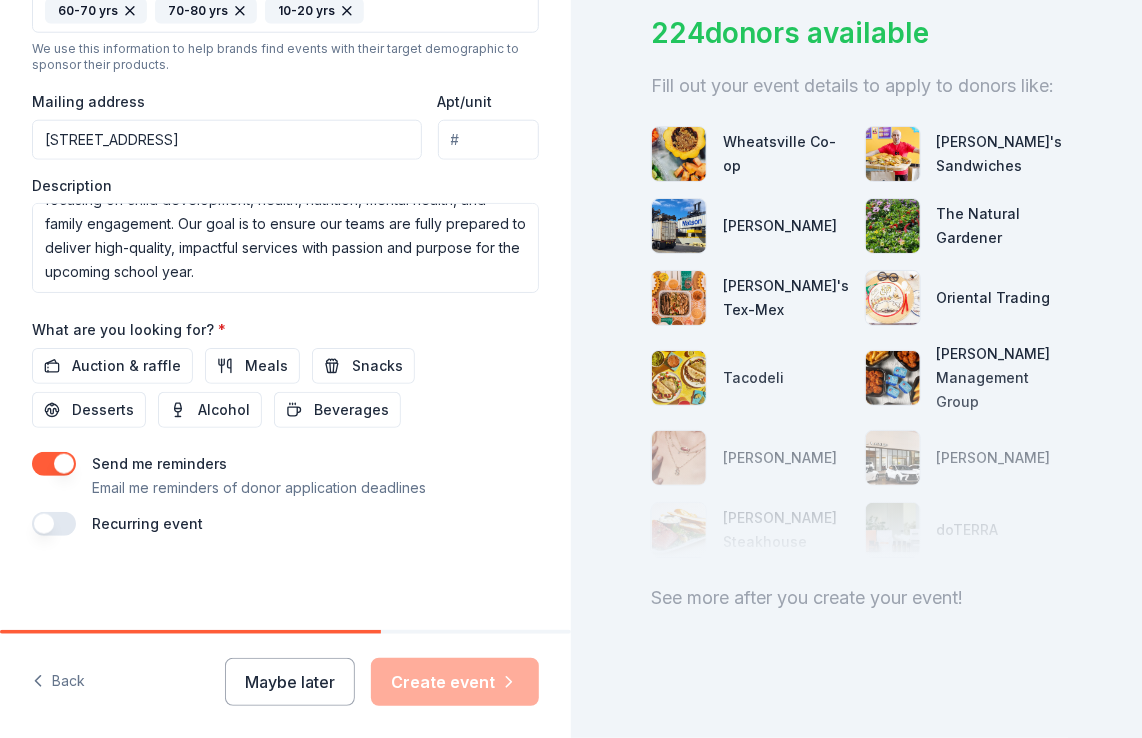 scroll, scrollTop: 199, scrollLeft: 0, axis: vertical 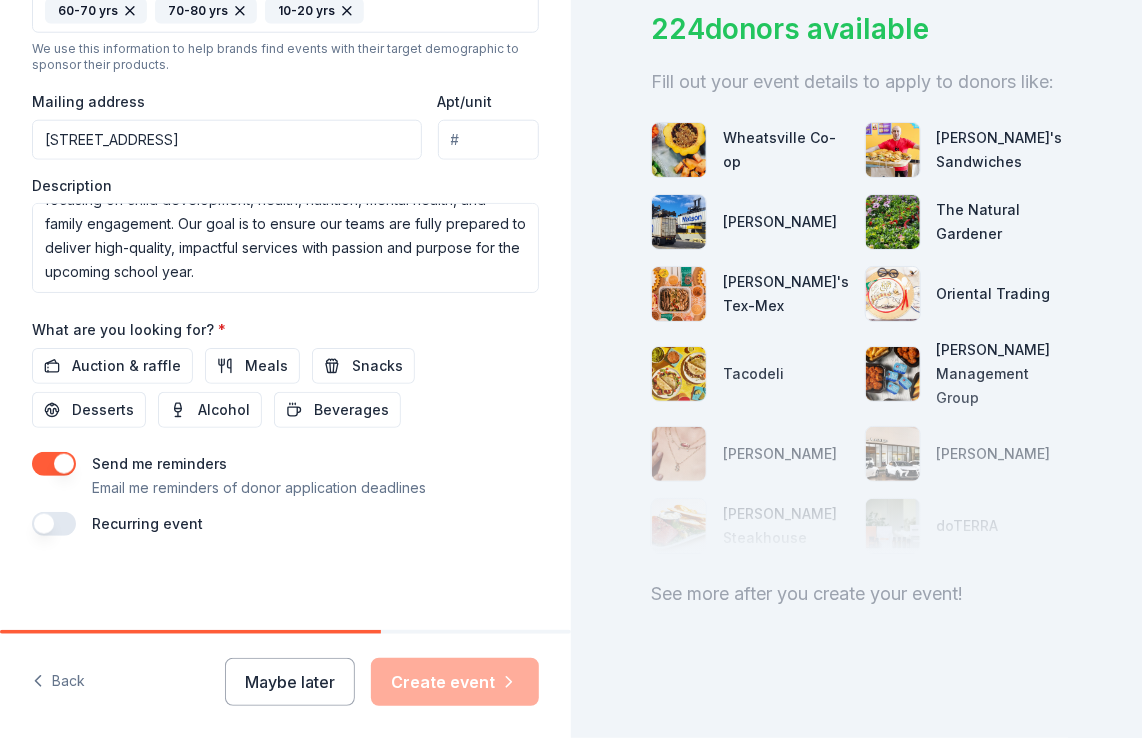 click at bounding box center [856, 454] 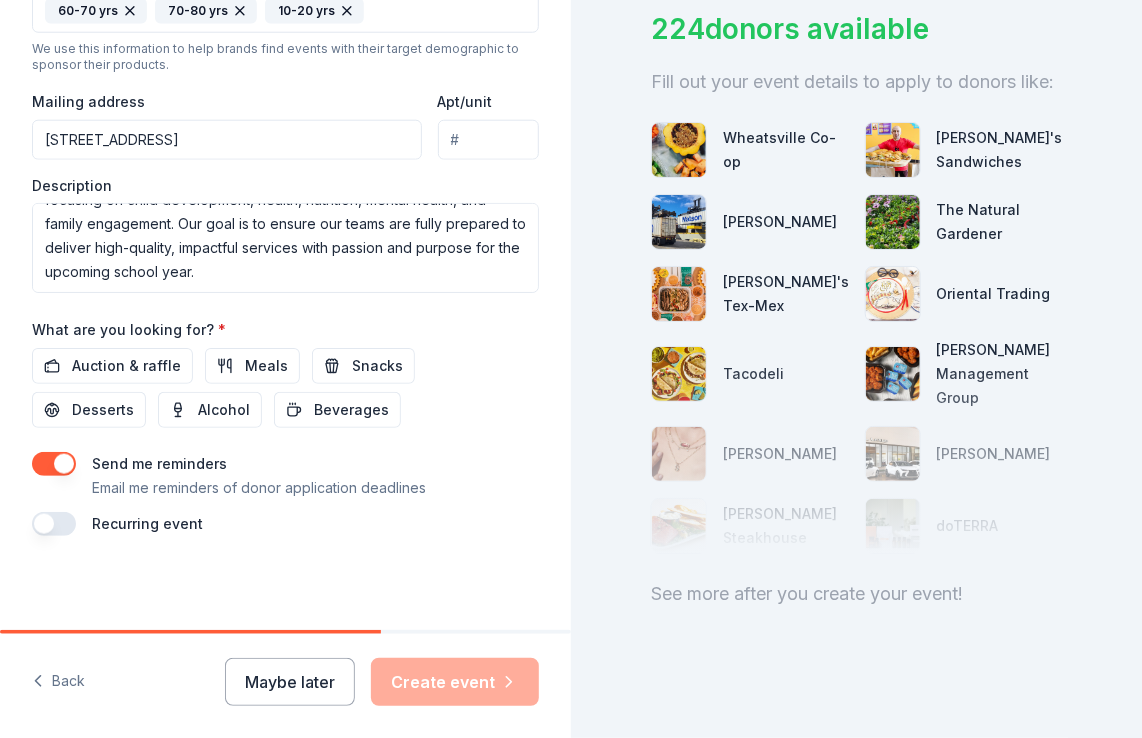 click at bounding box center [856, 454] 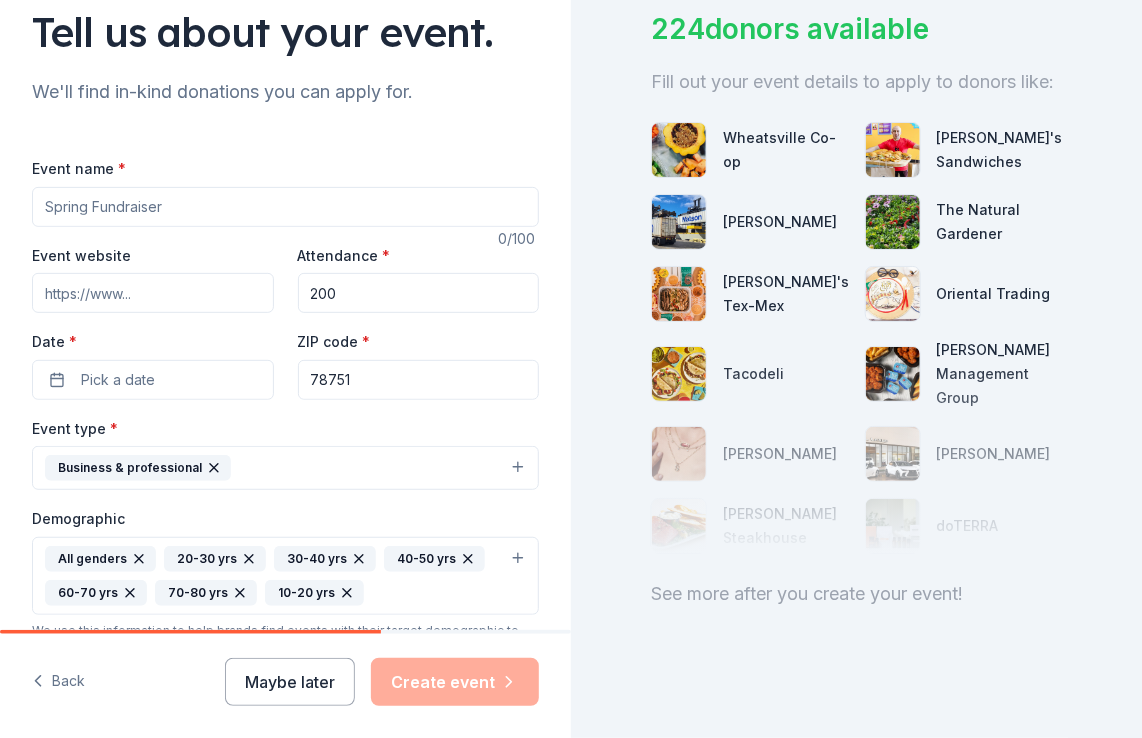 scroll, scrollTop: 144, scrollLeft: 0, axis: vertical 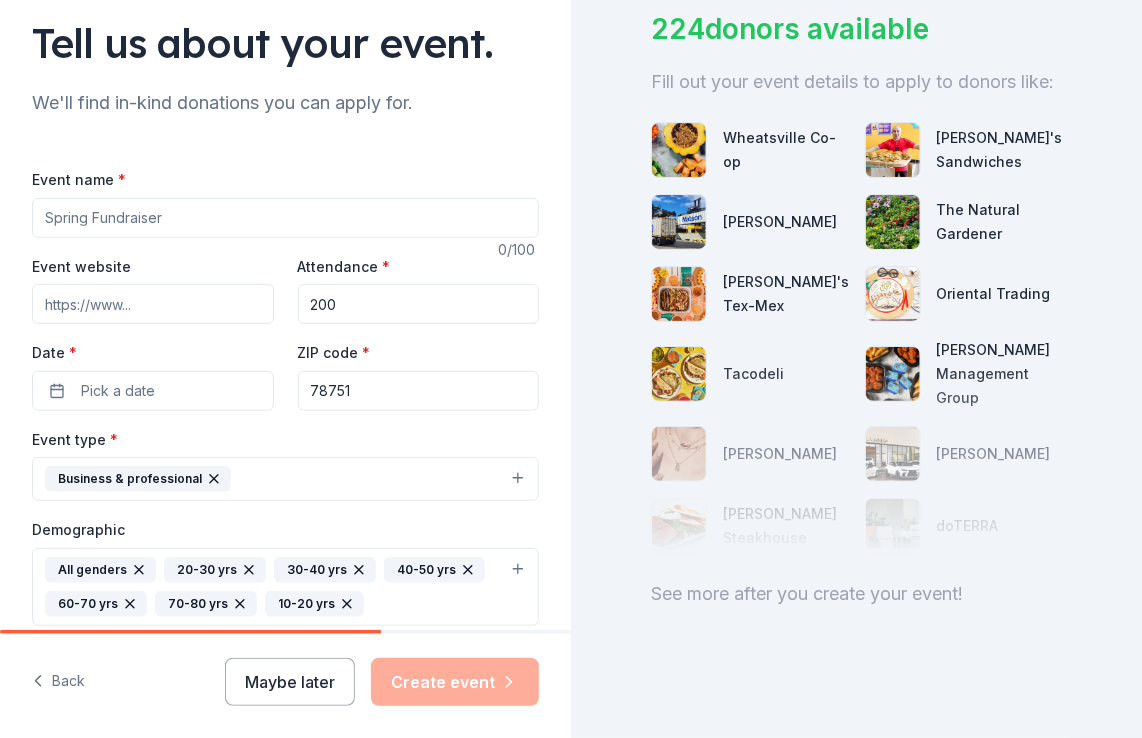 click on "Event name *" at bounding box center (285, 218) 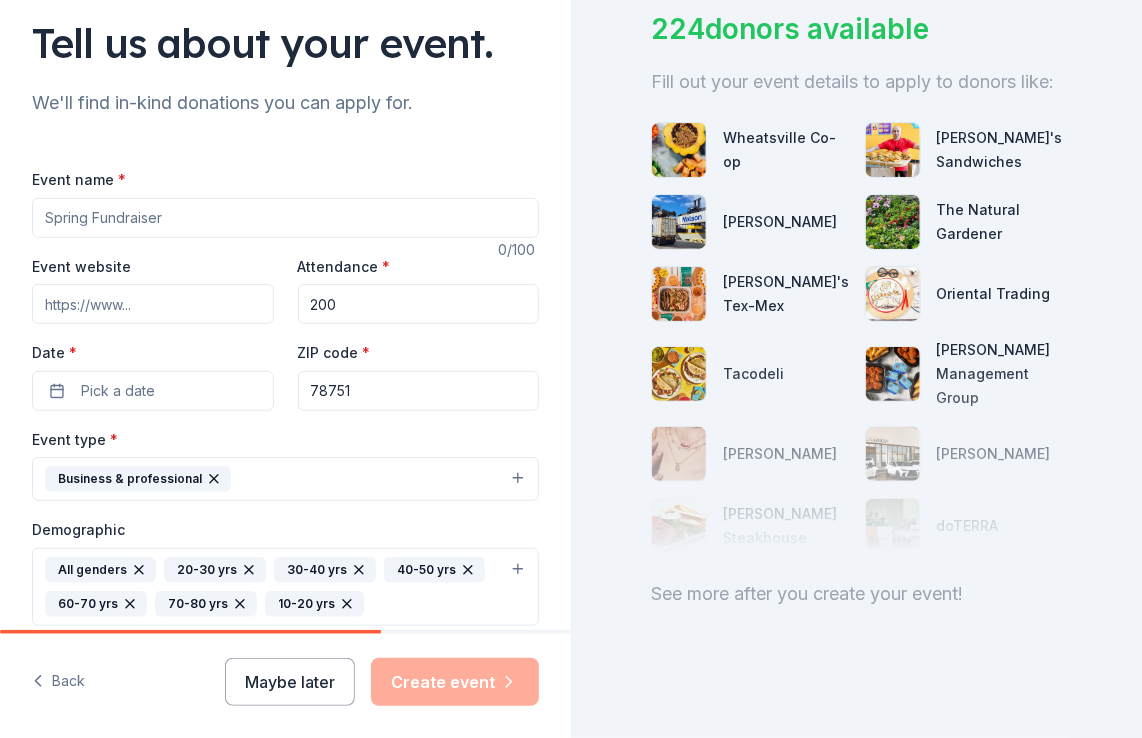 click on "Event name *" at bounding box center (285, 218) 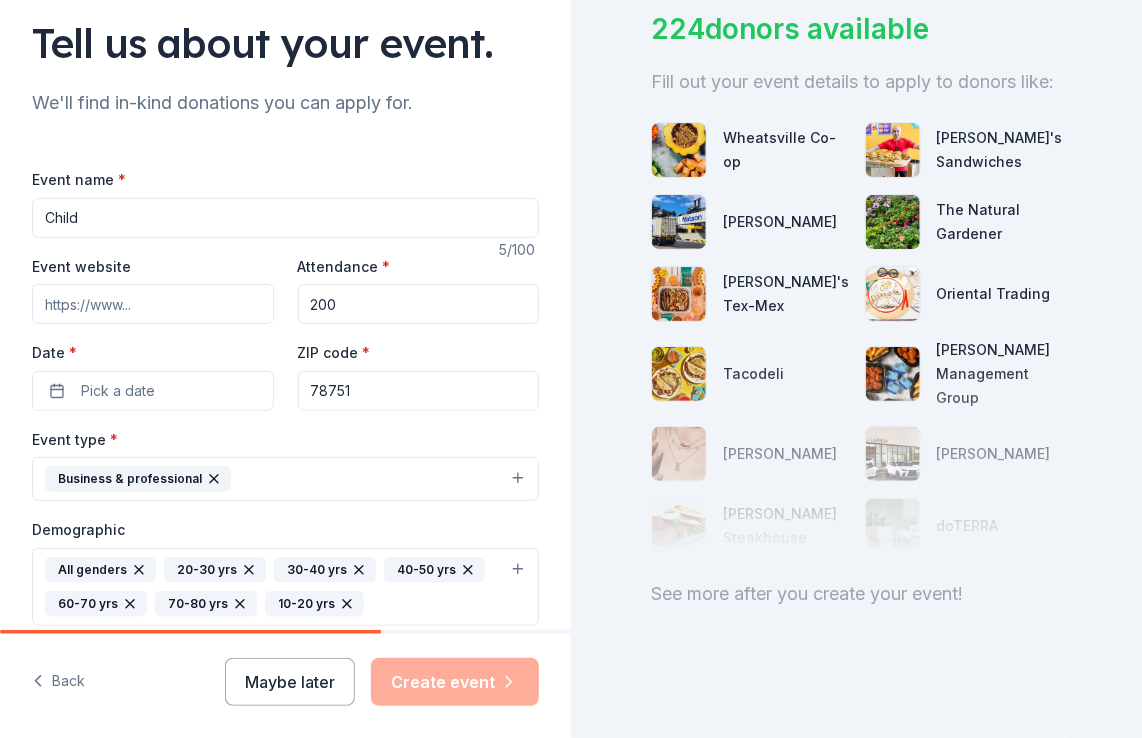 drag, startPoint x: 95, startPoint y: 217, endPoint x: 38, endPoint y: 211, distance: 57.31492 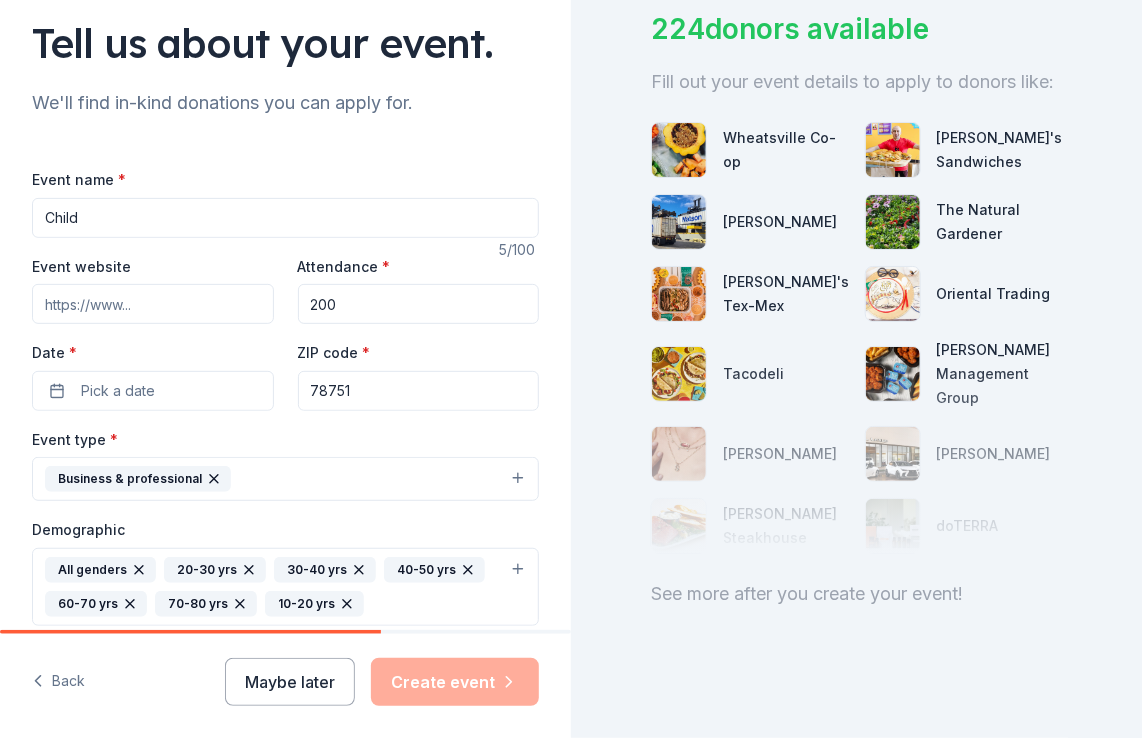 click on "Child" at bounding box center [285, 218] 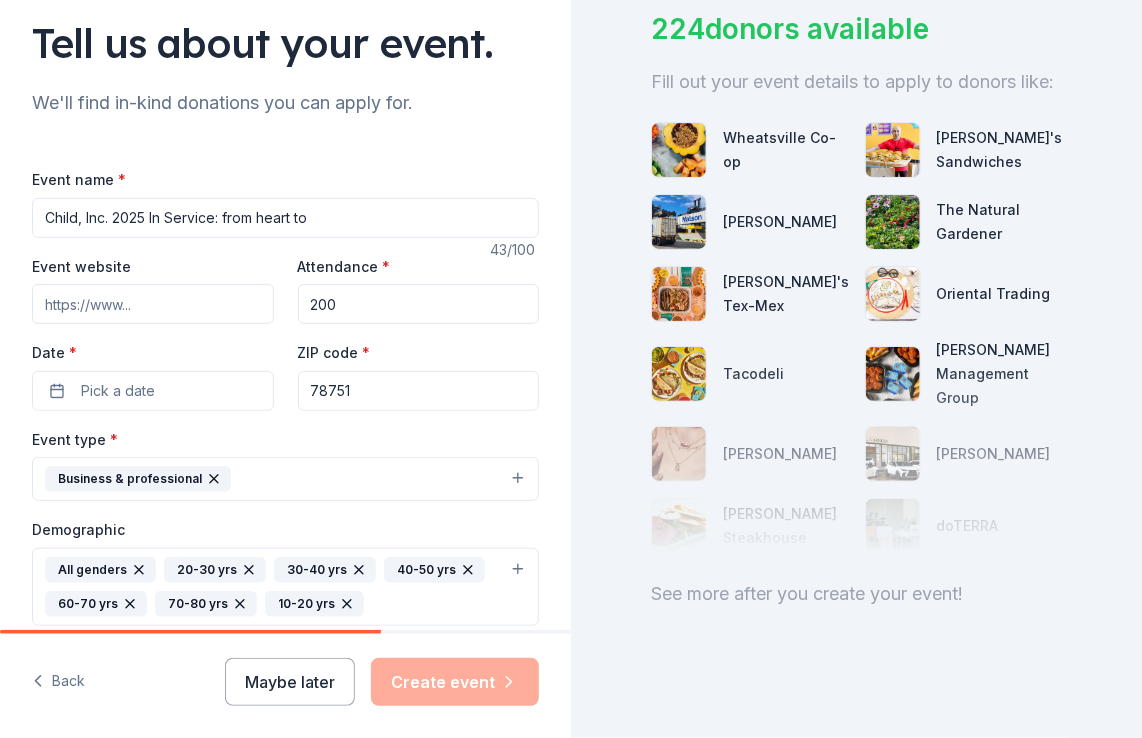 drag, startPoint x: 271, startPoint y: 225, endPoint x: 257, endPoint y: 218, distance: 15.652476 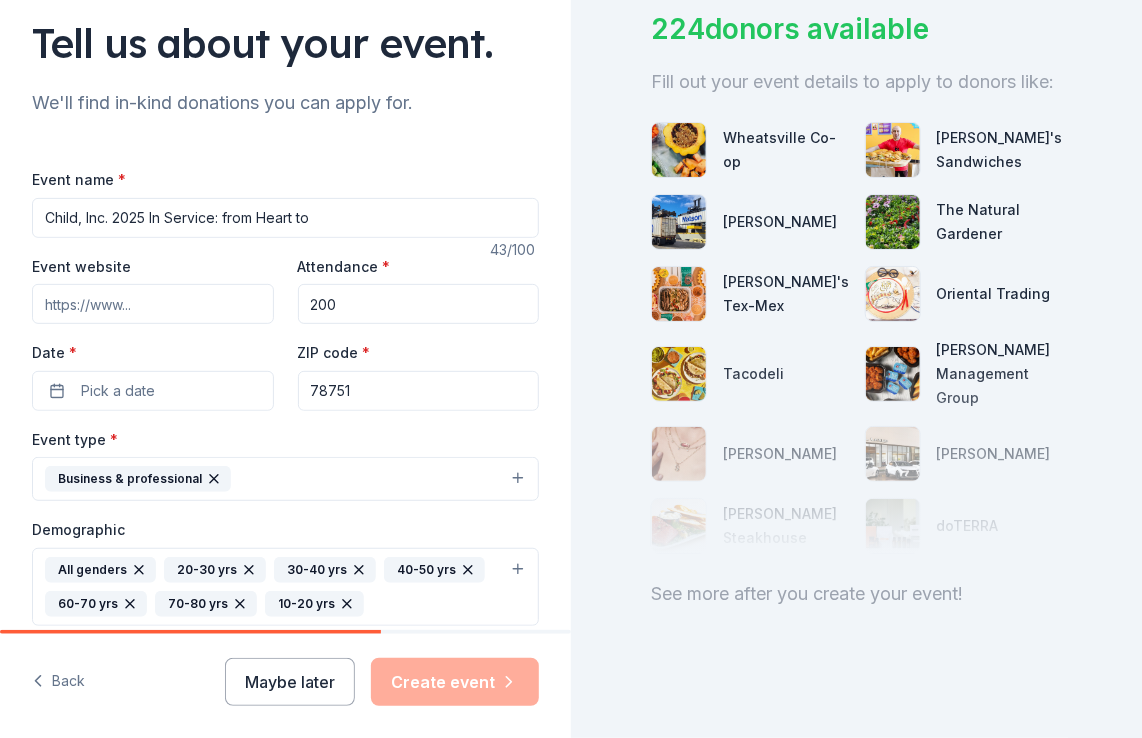 click on "Child, Inc. 2025 In Service: from Heart to" at bounding box center [285, 218] 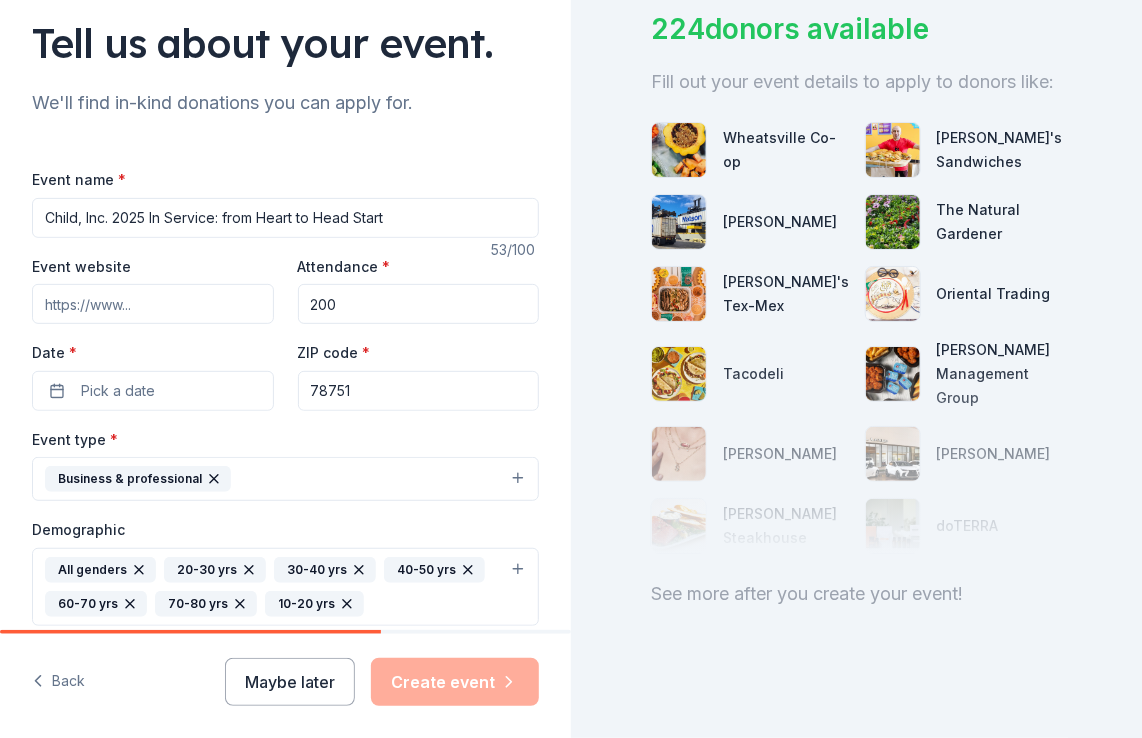 click on "Child, Inc. 2025 In Service: from Heart to Head Start" at bounding box center [285, 218] 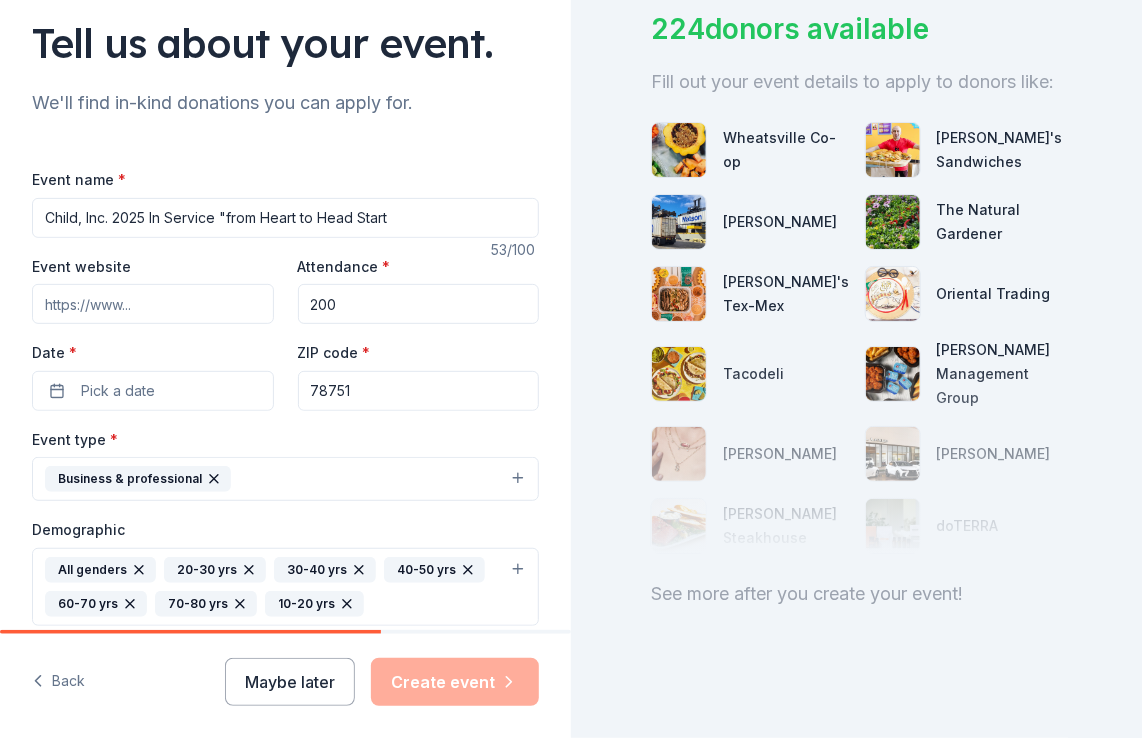 click on "Child, Inc. 2025 In Service "from Heart to Head Start" at bounding box center [285, 218] 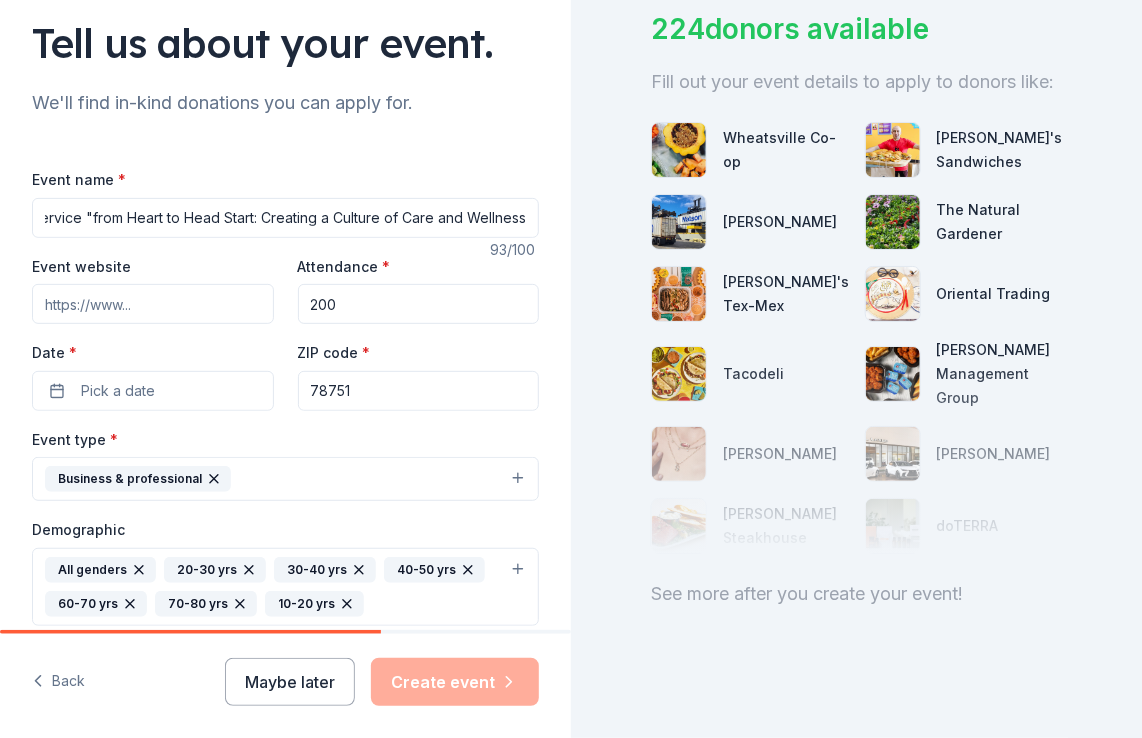scroll, scrollTop: 0, scrollLeft: 153, axis: horizontal 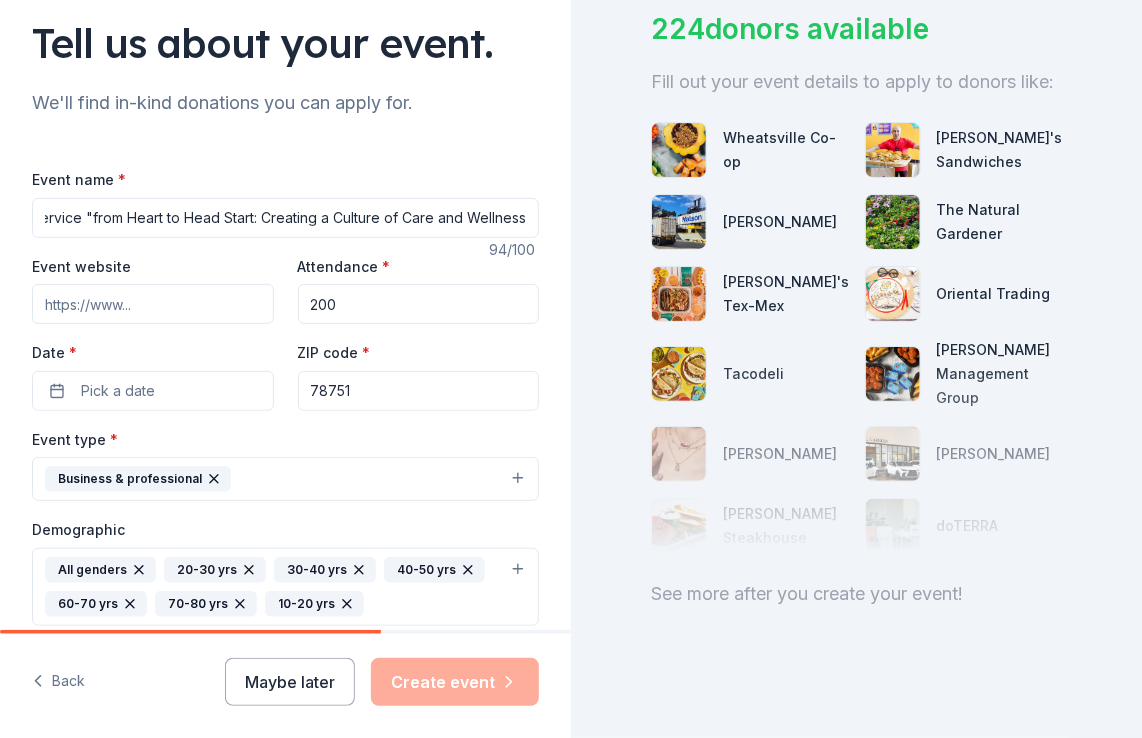 click on "Child, Inc. 2025 In Service "from Heart to Head Start: Creating a Culture of Care and Wellness" at bounding box center [285, 218] 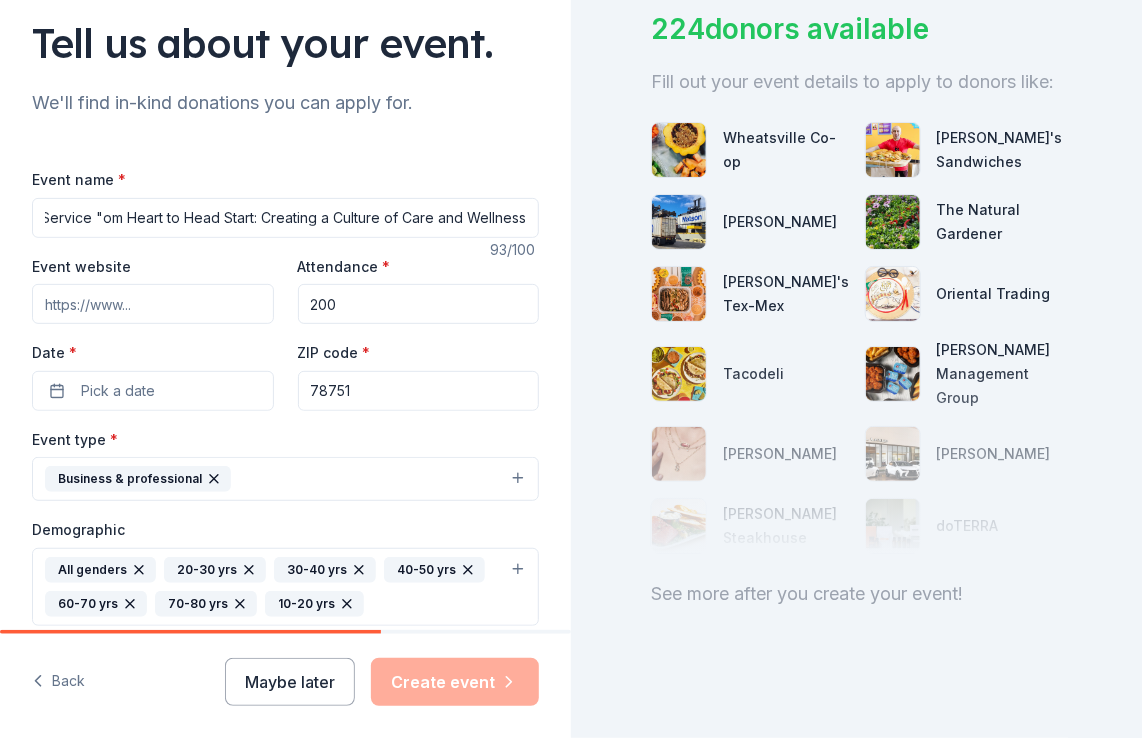 scroll, scrollTop: 0, scrollLeft: 143, axis: horizontal 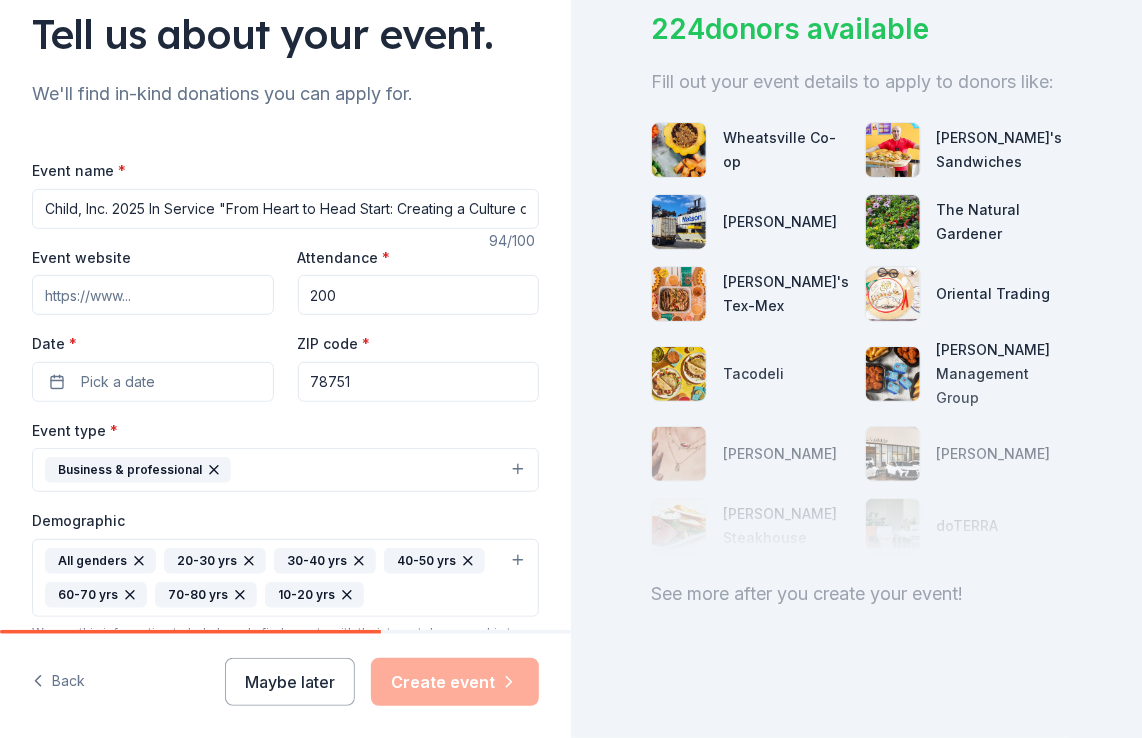 drag, startPoint x: 512, startPoint y: 215, endPoint x: 2, endPoint y: 218, distance: 510.00882 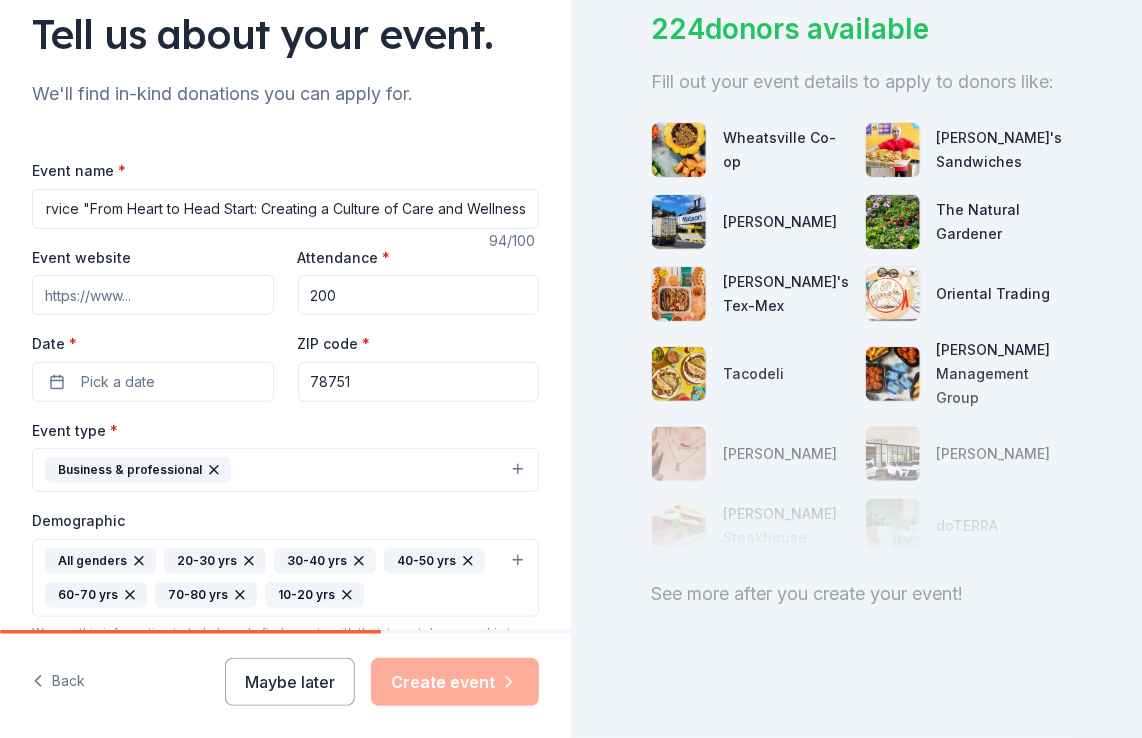 drag, startPoint x: 43, startPoint y: 212, endPoint x: 632, endPoint y: 260, distance: 590.95264 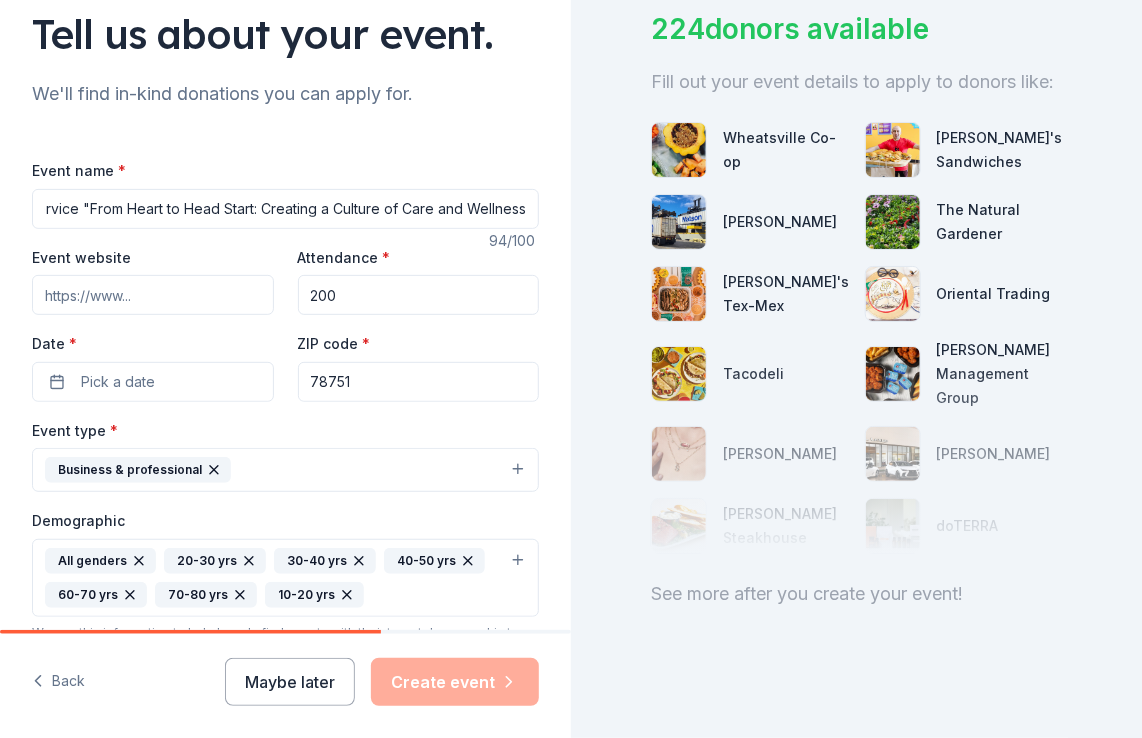 type on "Child, Inc. 2025 In Service "From Heart to Head Start: Creating a Culture of Care and Wellness" 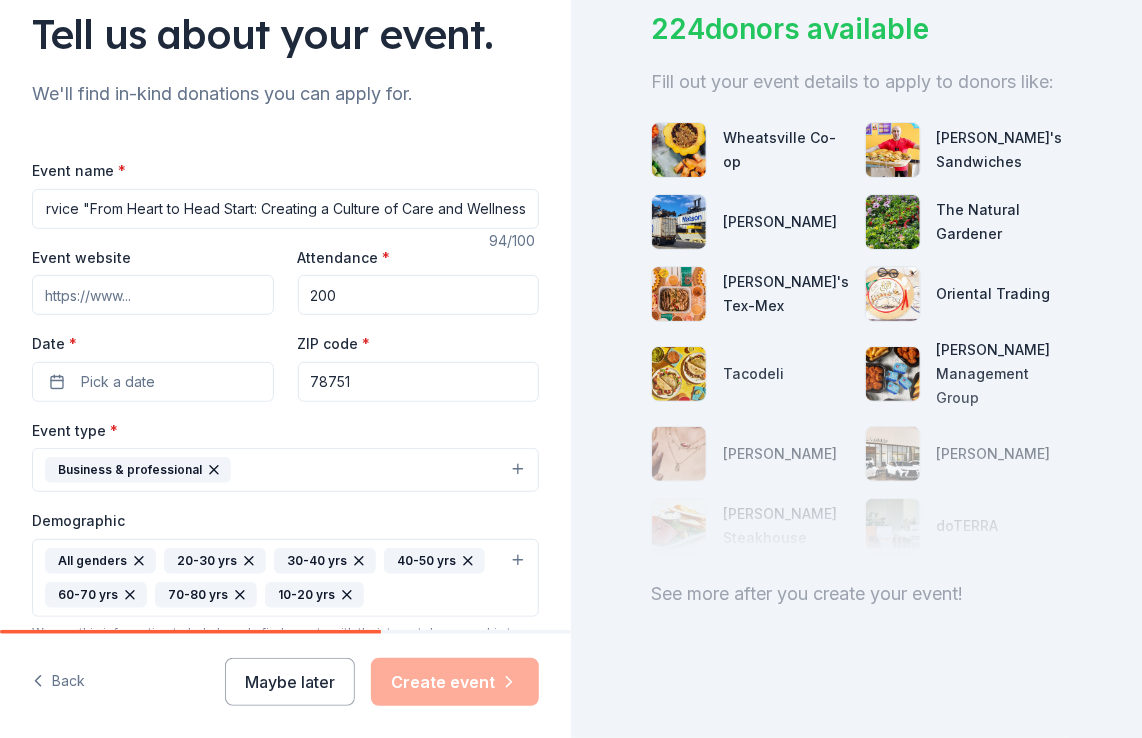 scroll, scrollTop: 0, scrollLeft: 0, axis: both 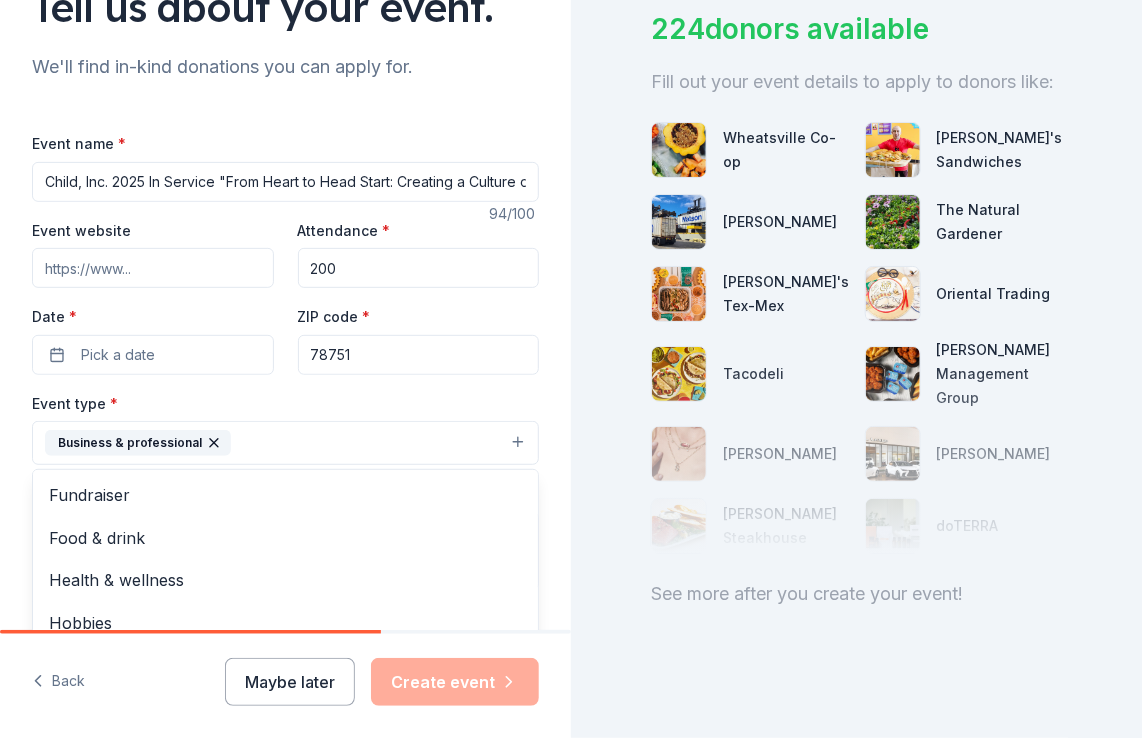 click on "Business & professional" at bounding box center [285, 443] 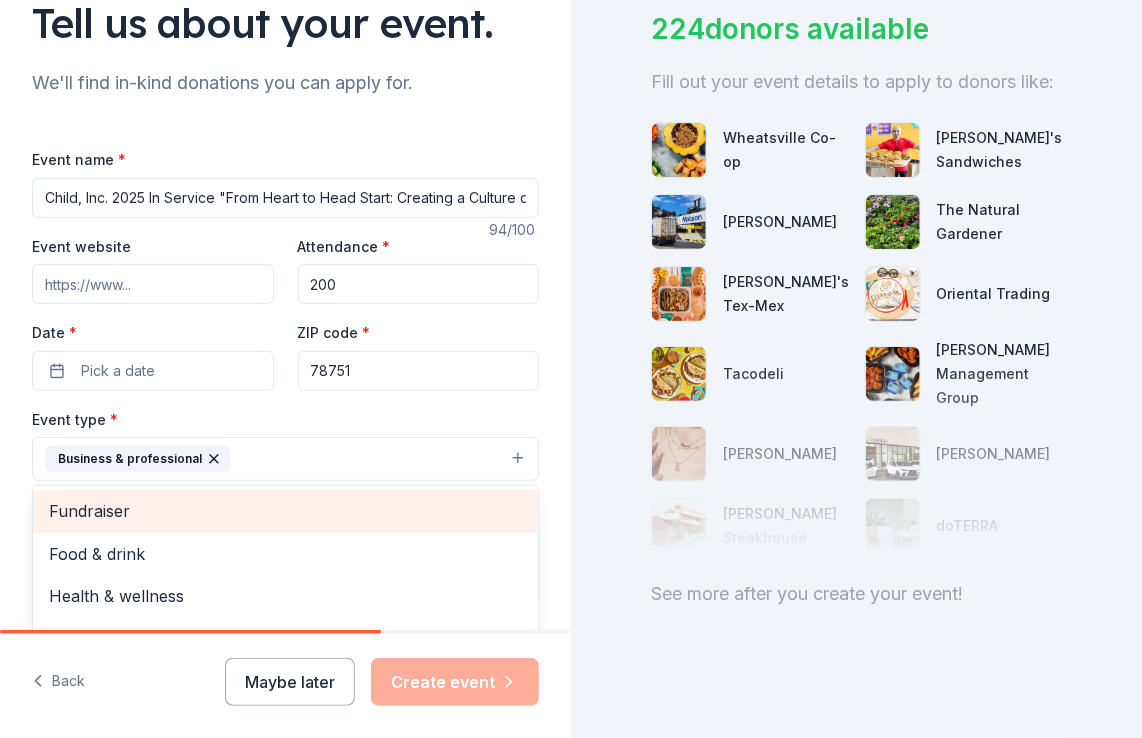 scroll, scrollTop: 168, scrollLeft: 0, axis: vertical 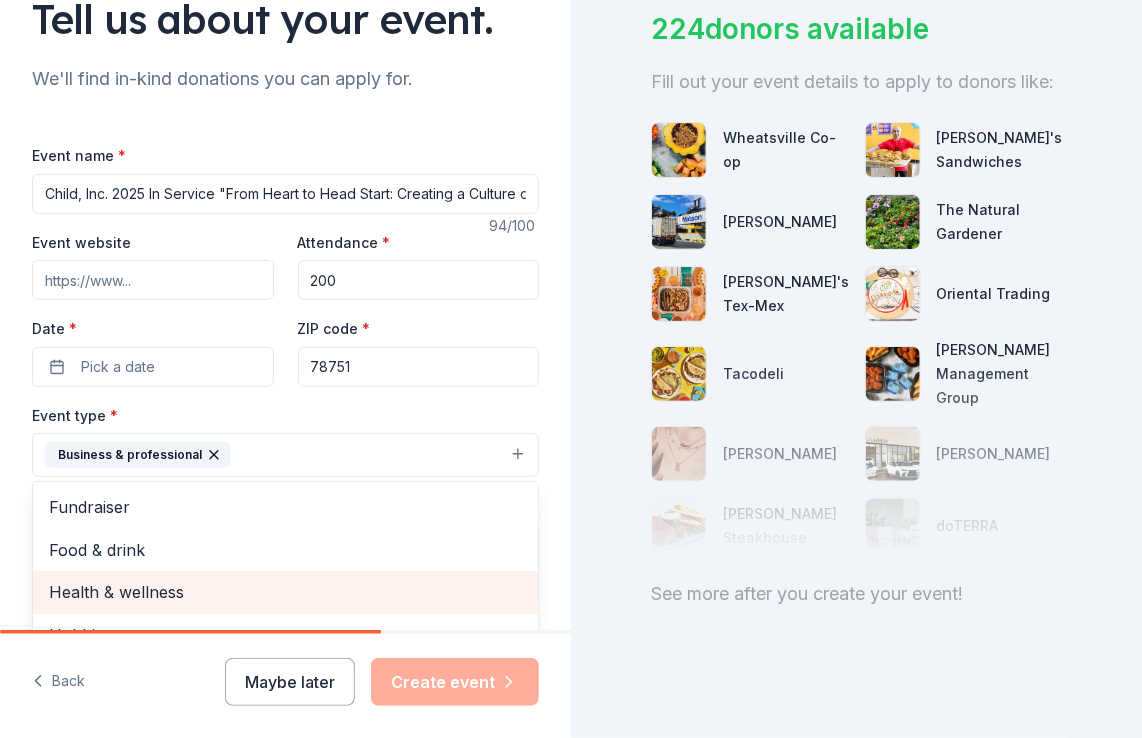 click on "Health & wellness" at bounding box center [285, 592] 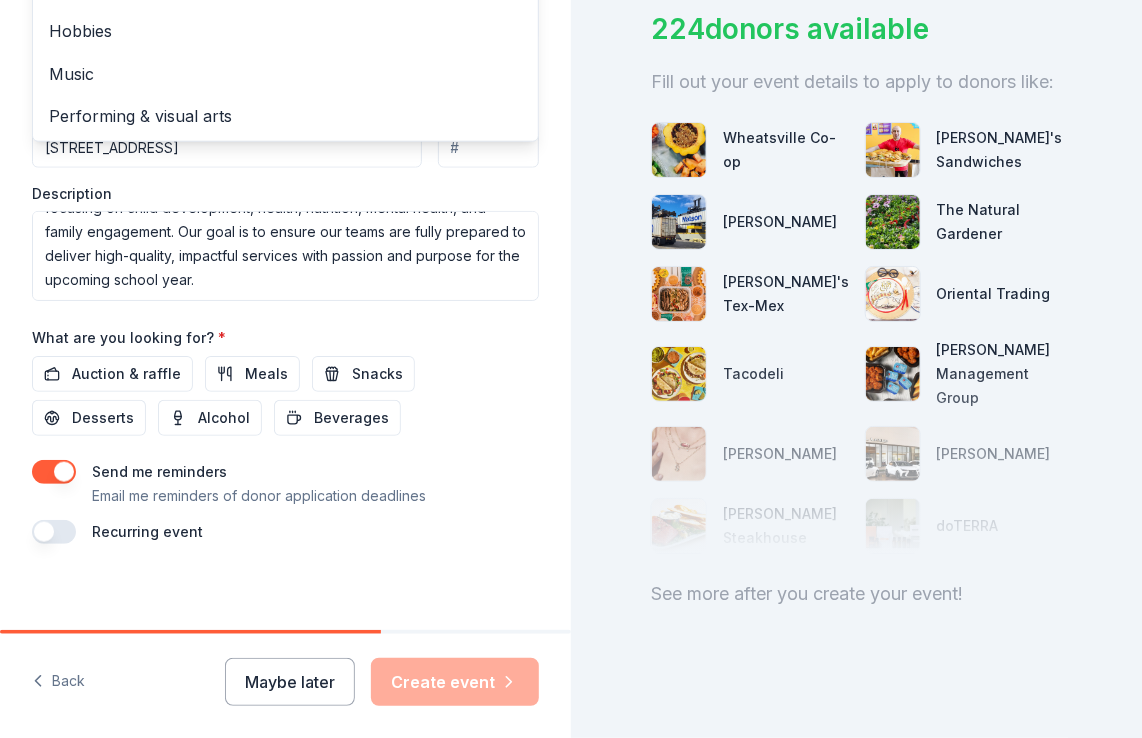 scroll, scrollTop: 737, scrollLeft: 0, axis: vertical 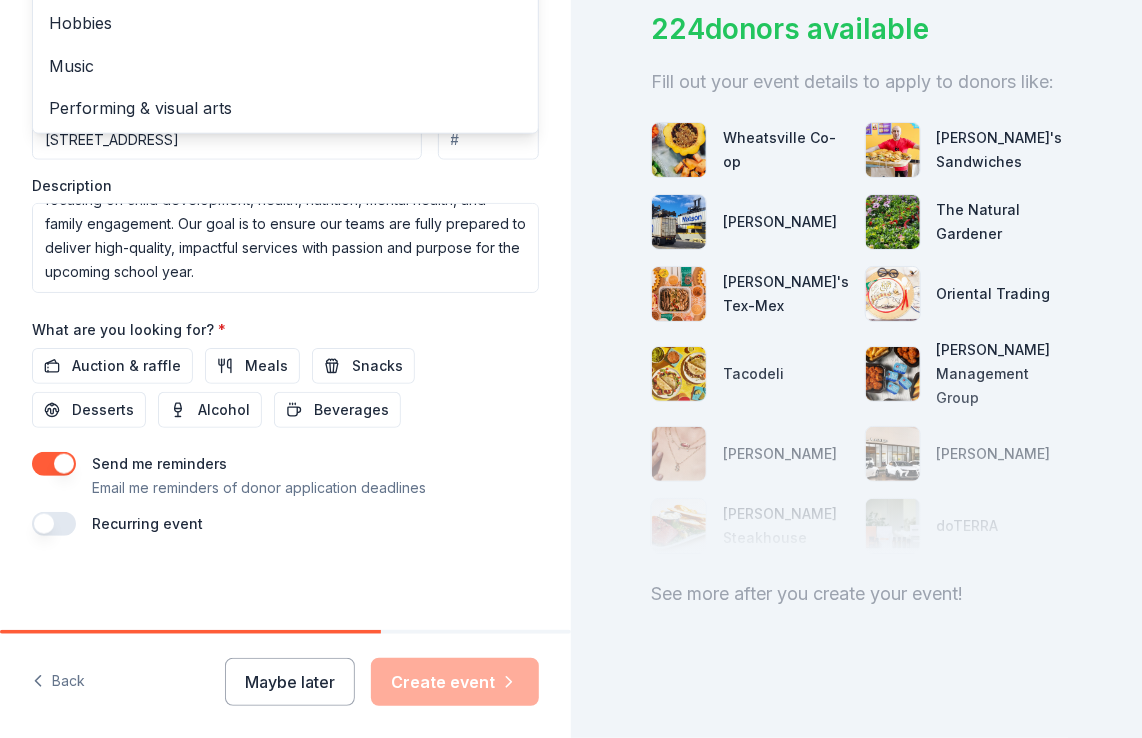 click on "Event name * Child, Inc. 2025 In Service "From Heart to Head Start: Creating a Culture of Care and Wellness 94 /100 Event website Attendance * 200 Date * Pick a date ZIP code * 78751 Event type * Business & professional Health & wellness Fundraiser Food & drink Hobbies Music Performing & visual arts Demographic All genders 20-30 yrs 30-40 yrs 40-50 yrs 60-70 yrs 70-80 yrs 10-20 yrs We use this information to help brands find events with their target demographic to sponsor their products. Mailing address 818 East 53rd Street, Austin, TX, 78751 Apt/unit Description What are you looking for? * Auction & raffle Meals Snacks Desserts Alcohol Beverages Send me reminders Email me reminders of donor application deadlines Recurring event" at bounding box center (285, 55) 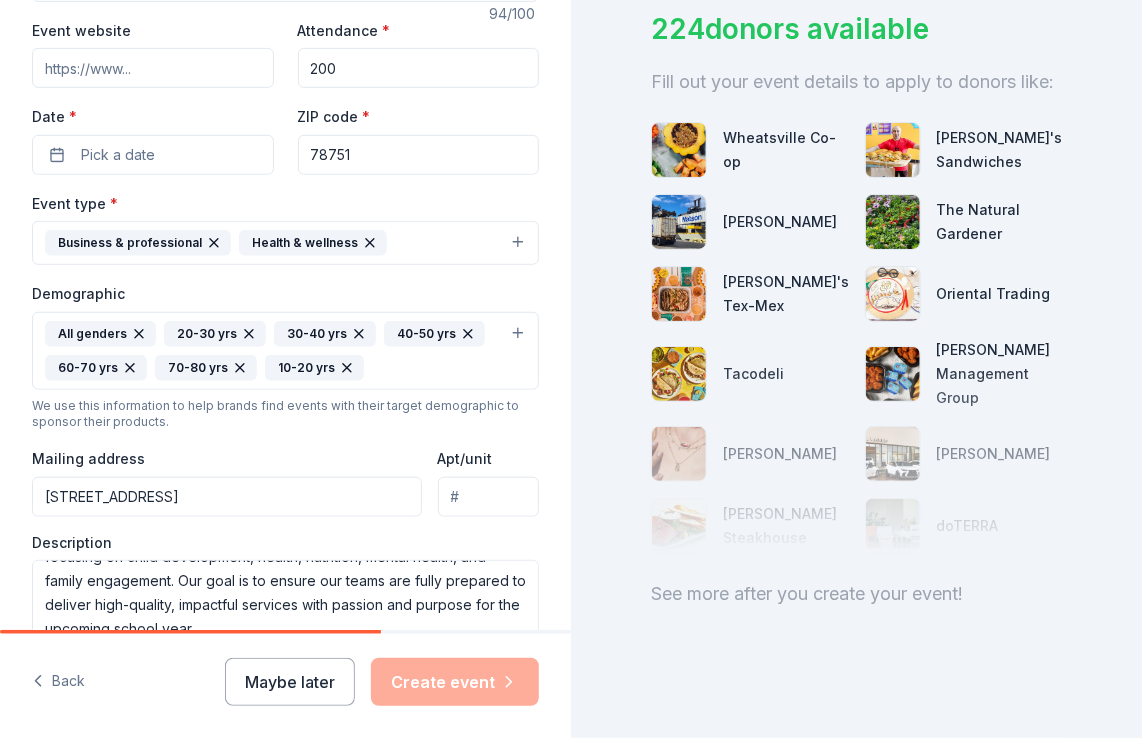 click on "Demographic All genders 20-30 yrs 30-40 yrs 40-50 yrs 60-70 yrs 70-80 yrs 10-20 yrs" at bounding box center (285, 335) 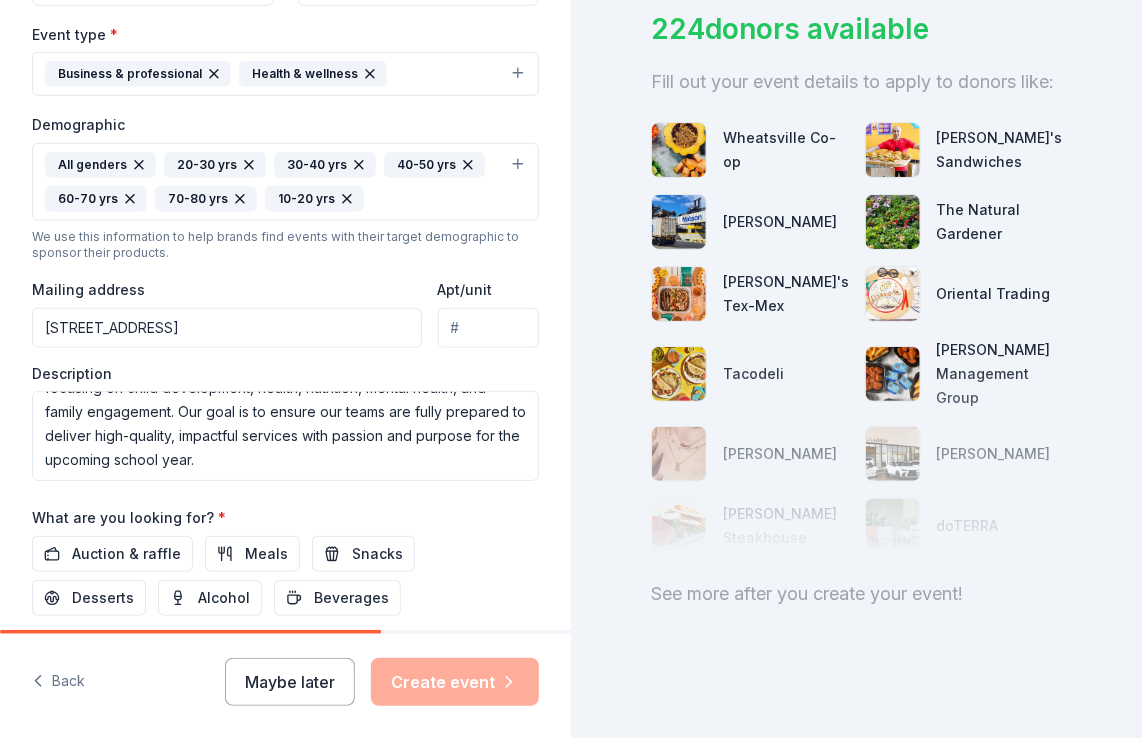 scroll, scrollTop: 552, scrollLeft: 0, axis: vertical 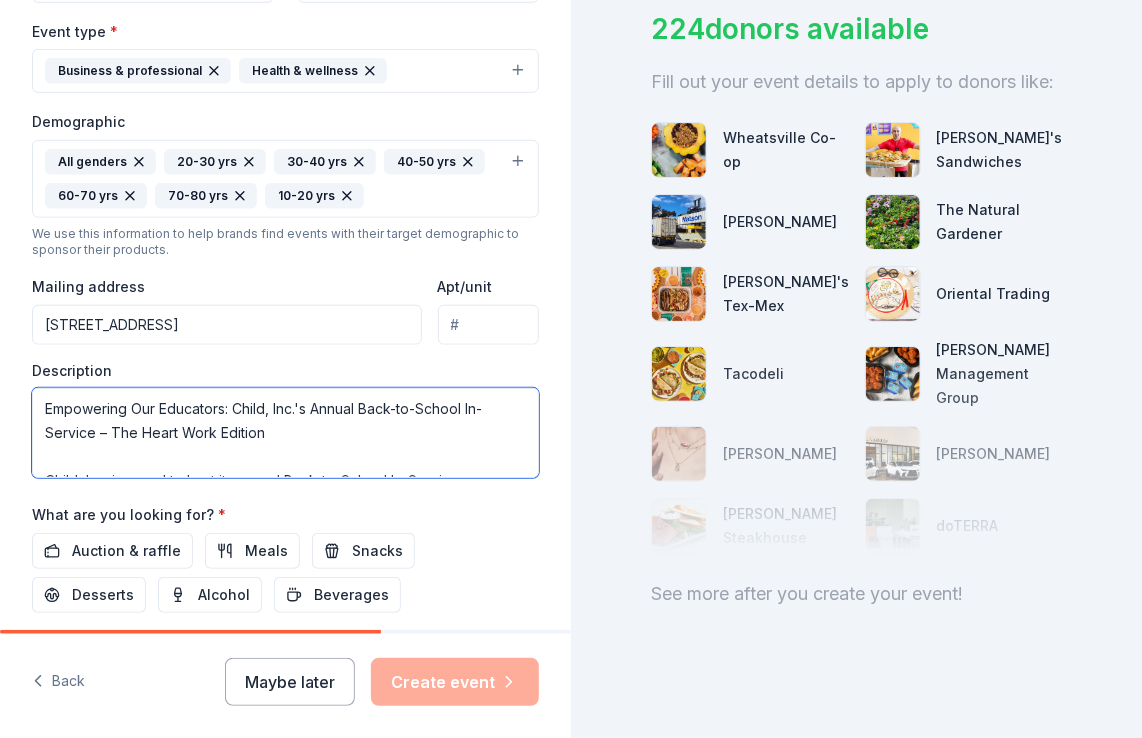 drag, startPoint x: 178, startPoint y: 454, endPoint x: 7, endPoint y: 366, distance: 192.31485 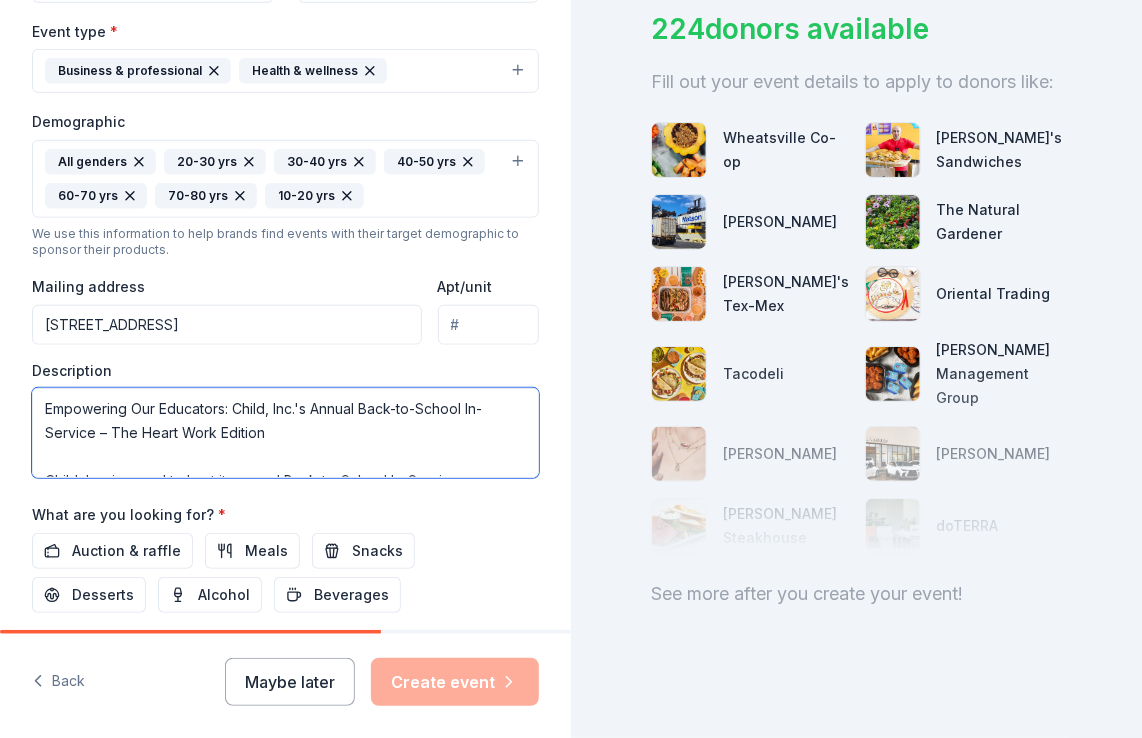 paste on "Child, Inc. is proud to host its 2025 Back-to-School In-Service Professional Development from July 28 to August 1 at the Norris Conference Center in Austin, TX. This five-day immersive experience, themed "From Heart to Head Start: Creating a Culture of Care and Wellness," is designed to empower our Head Start and Early Head Start staff. We will delve into the core tenets of Head Start's comprehensive approach, focusing on nurturing environments, promoting wellness, and strengthening practices that foster the overall development and readiness of children and families" 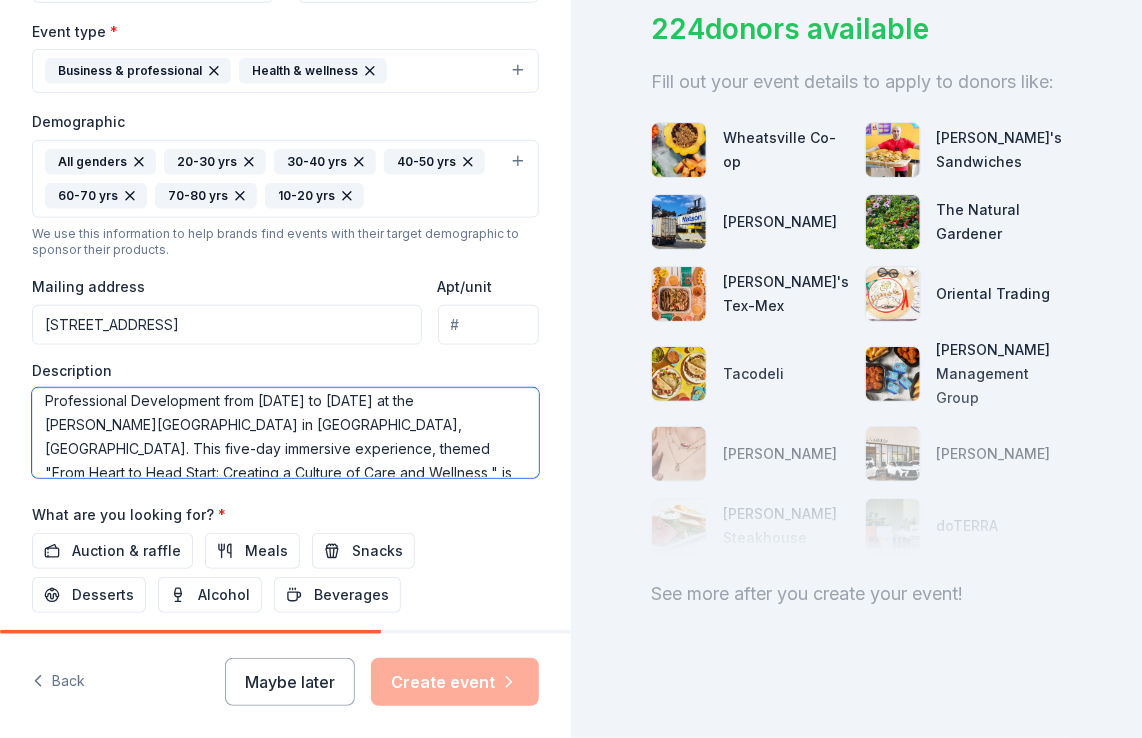 scroll, scrollTop: 0, scrollLeft: 0, axis: both 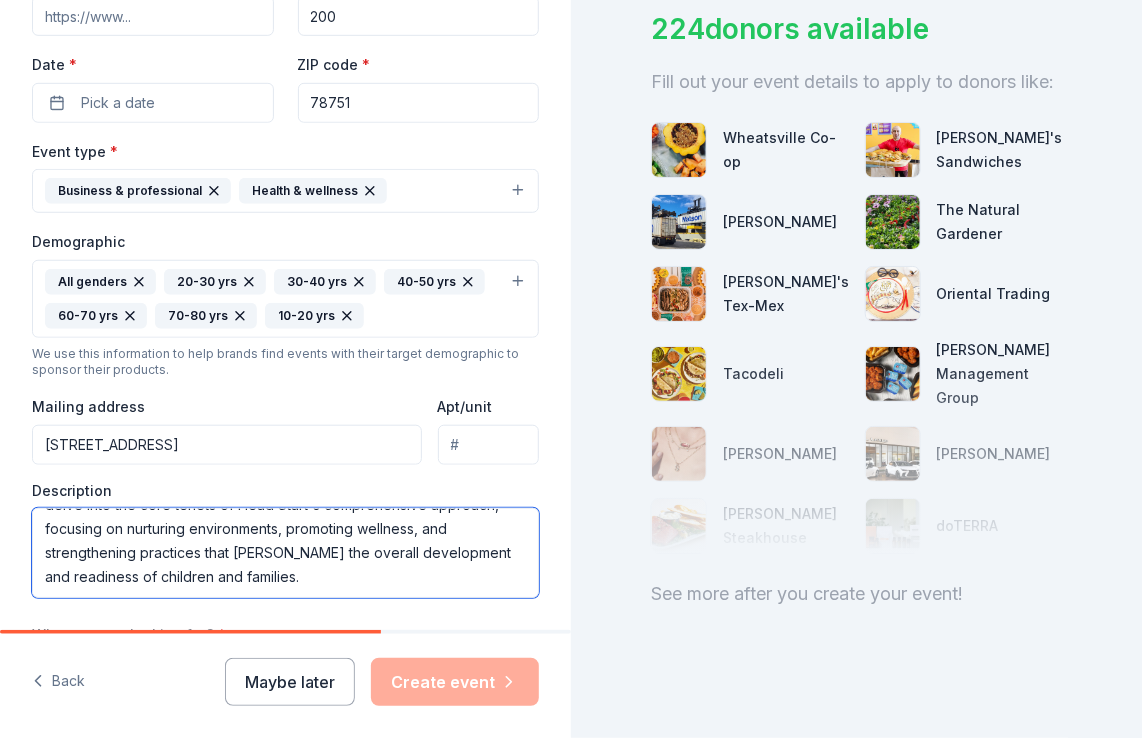 type on "Child, Inc. is proud to host its 2025 Back-to-School In-Service Professional Development from [DATE] to [DATE] at the [PERSON_NAME][GEOGRAPHIC_DATA] in [GEOGRAPHIC_DATA], [GEOGRAPHIC_DATA]. This five-day immersive experience, themed "From Heart to Head Start: Creating a Culture of Care and Wellness," is designed to empower our Head Start and Early Head Start staff. We will delve into the core tenets of Head Start's comprehensive approach, focusing on nurturing environments, promoting wellness, and strengthening practices that [PERSON_NAME] the overall development and readiness of children and families." 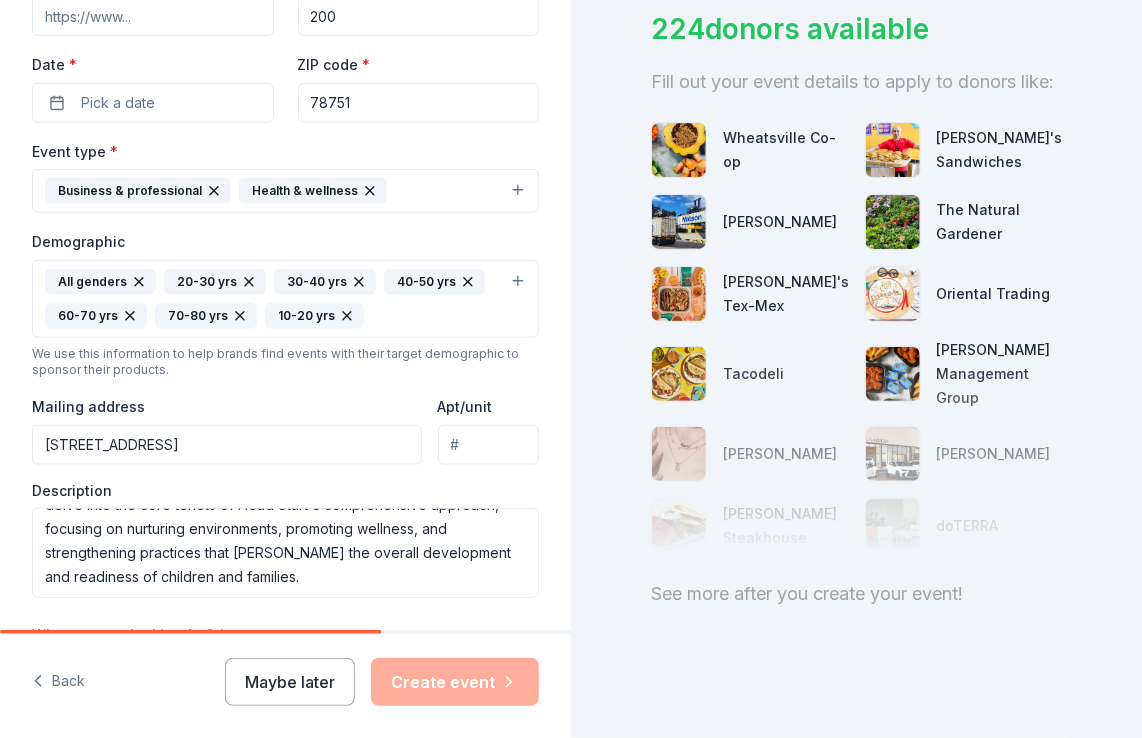 click on "Back Maybe later Create event" at bounding box center (285, 686) 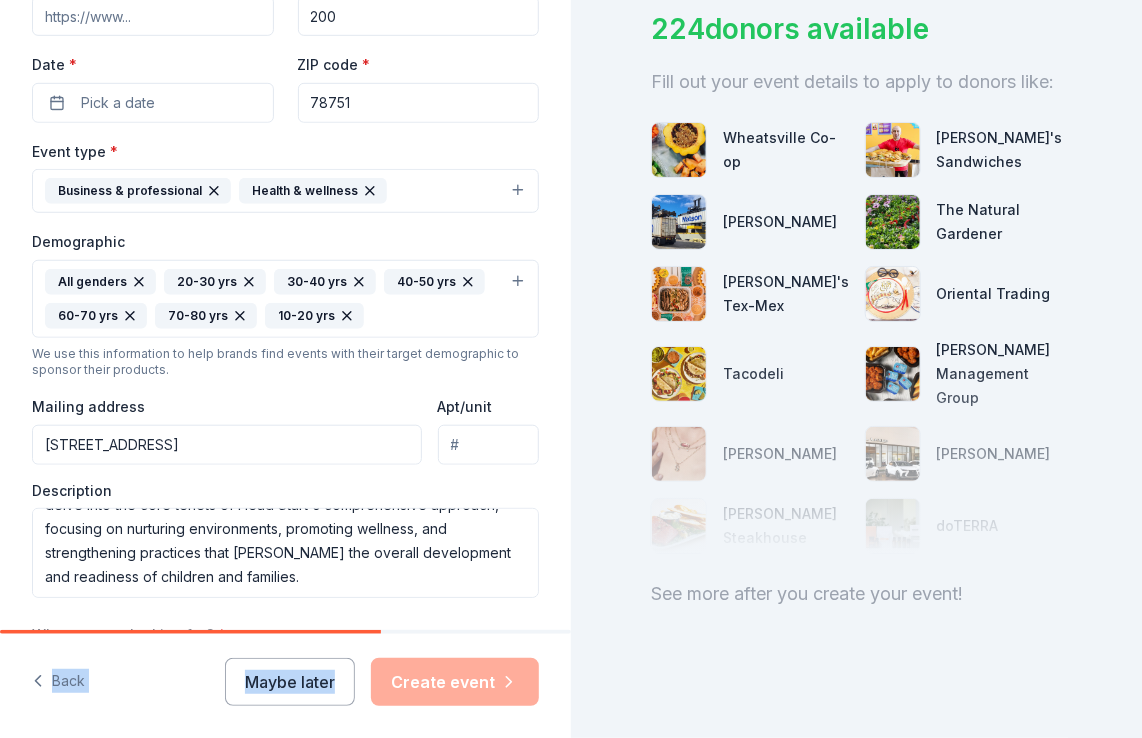 drag, startPoint x: 368, startPoint y: 633, endPoint x: 464, endPoint y: 638, distance: 96.13012 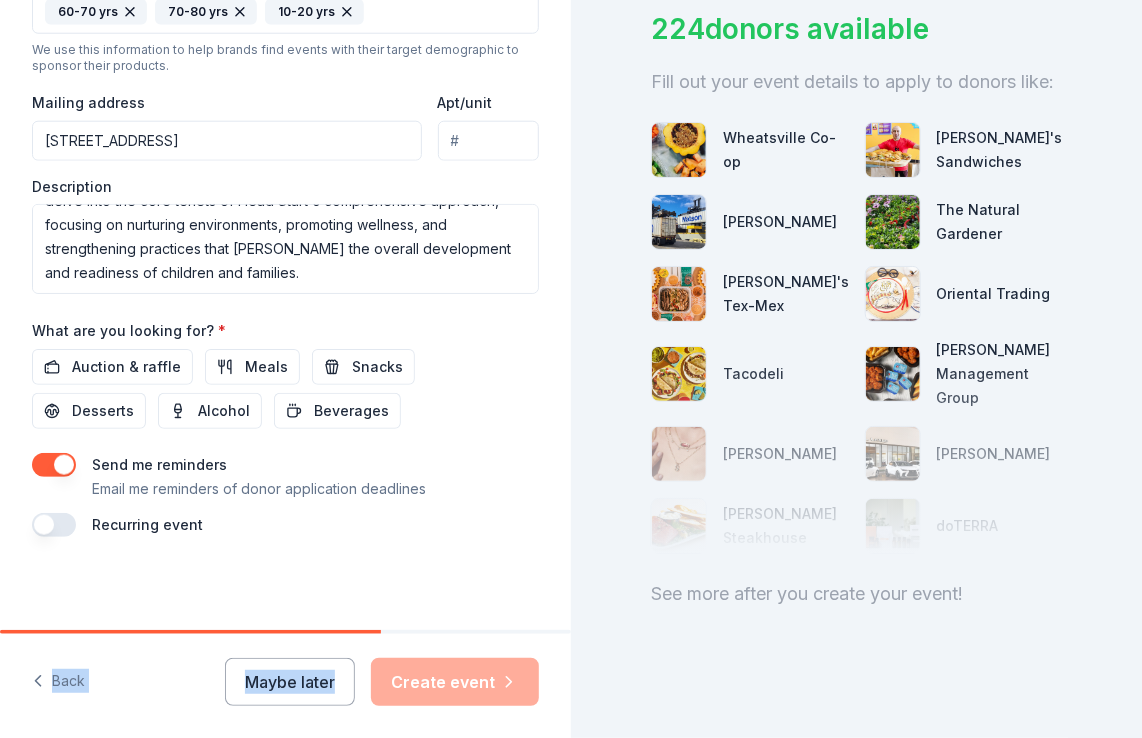 scroll, scrollTop: 737, scrollLeft: 0, axis: vertical 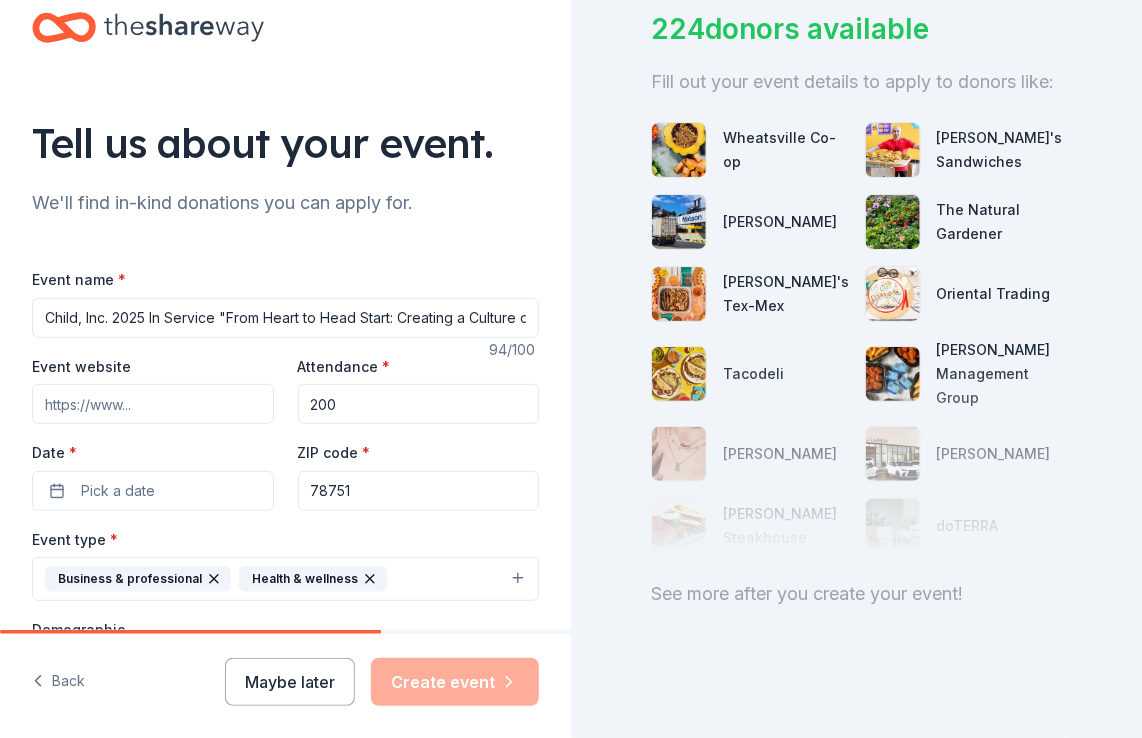 click on "Event website" at bounding box center [153, 404] 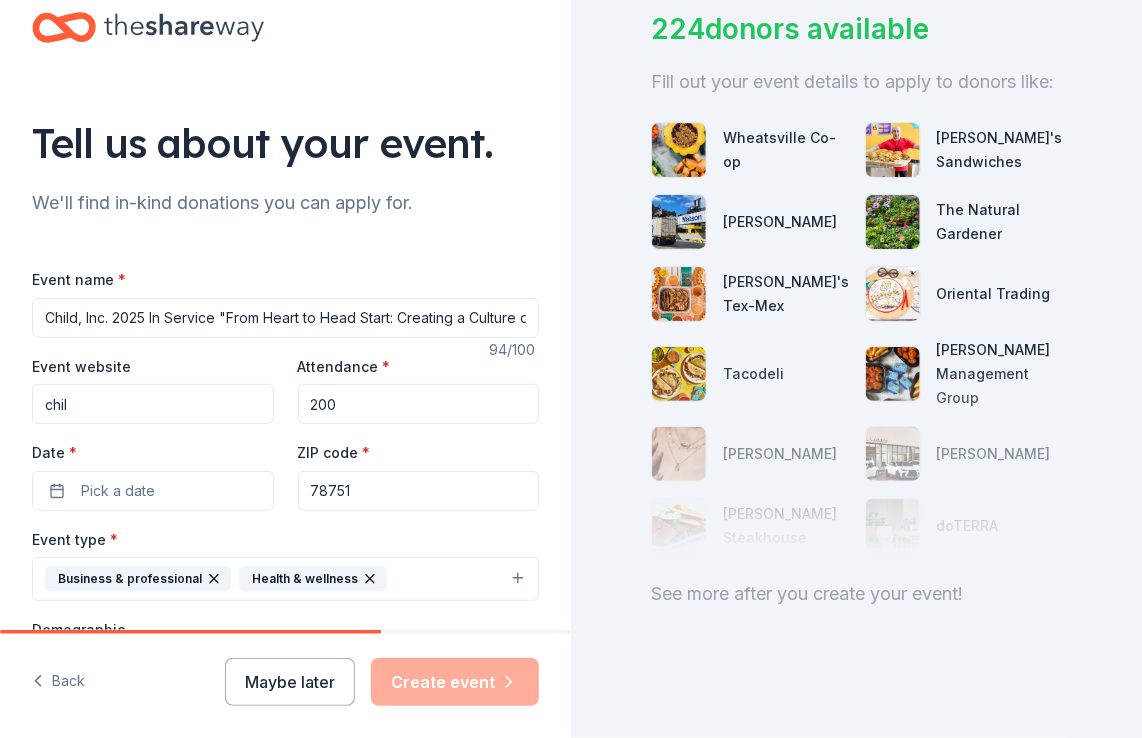 type on "child" 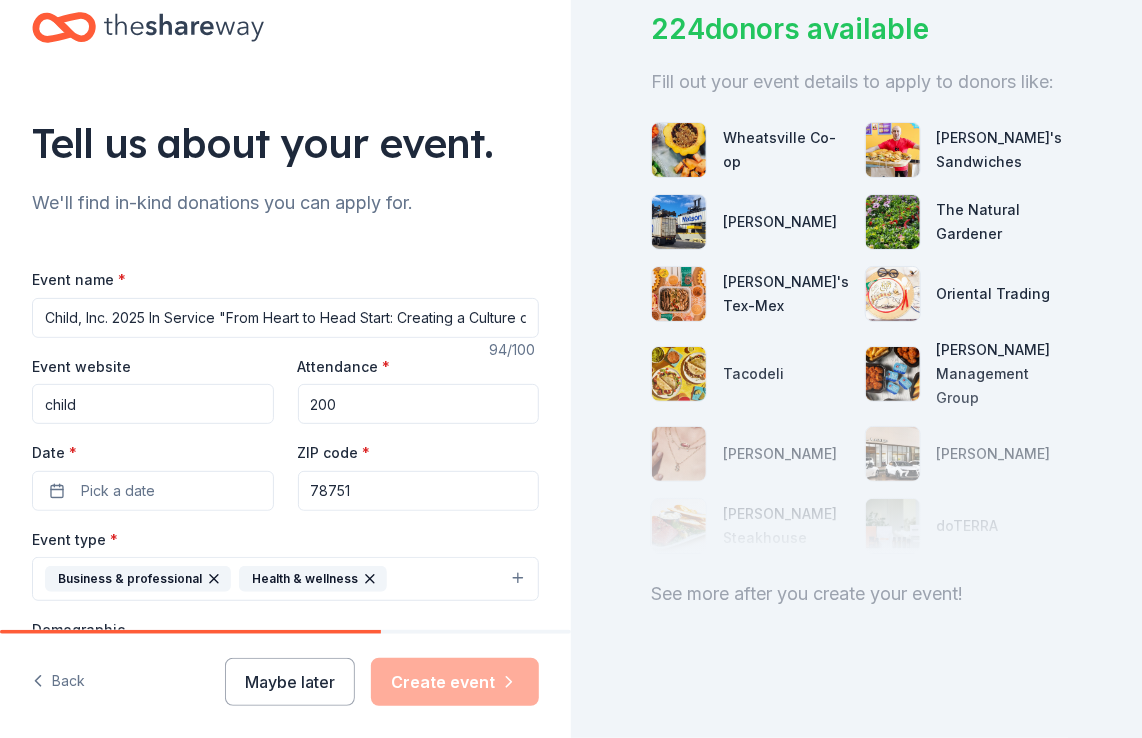 drag, startPoint x: 120, startPoint y: 409, endPoint x: 16, endPoint y: 395, distance: 104.93808 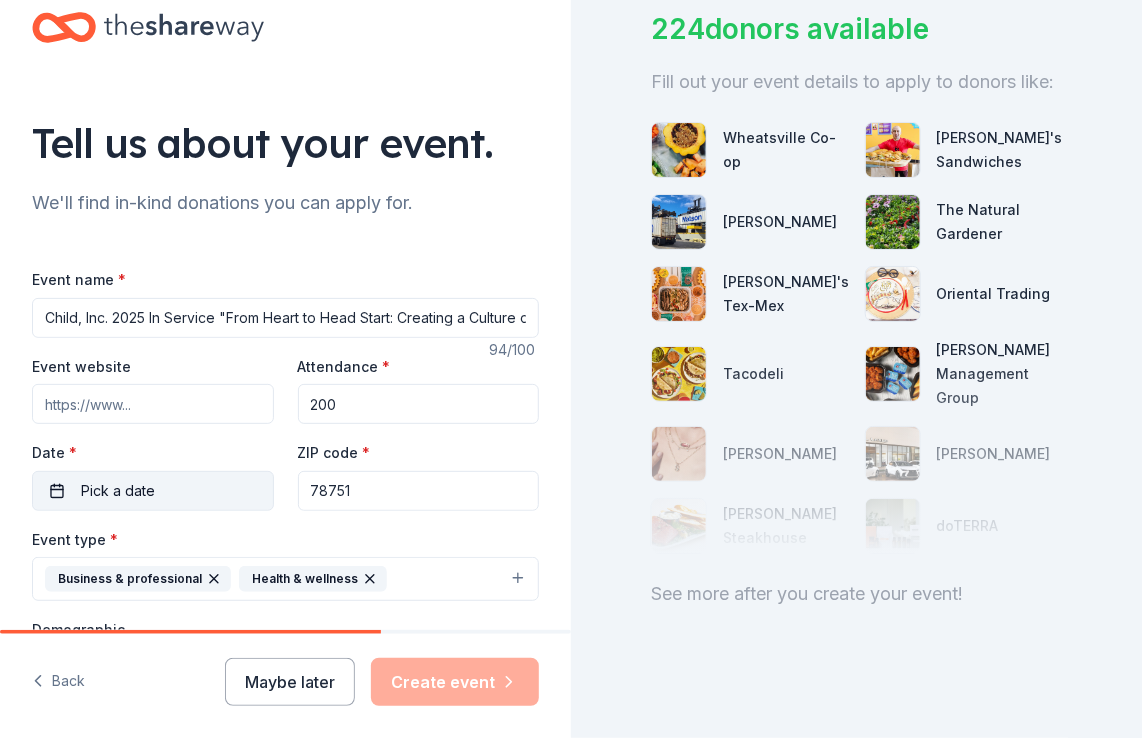 paste on "https://childinc.org/" 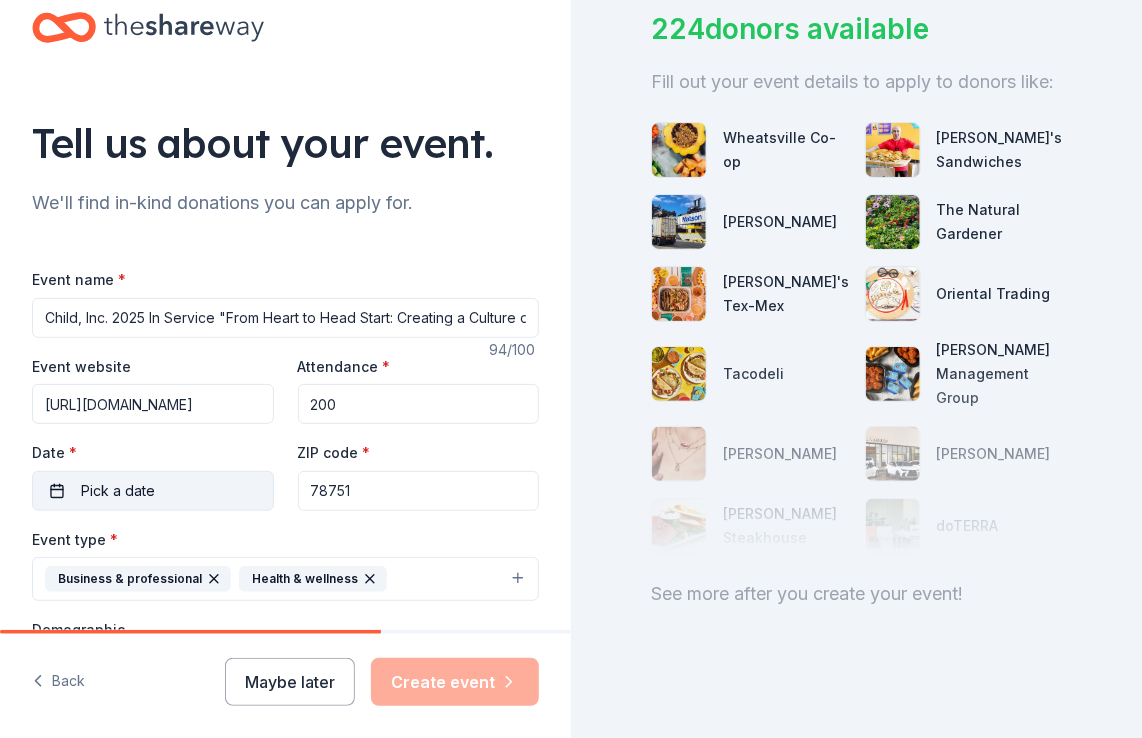 type on "https://childinc.org/" 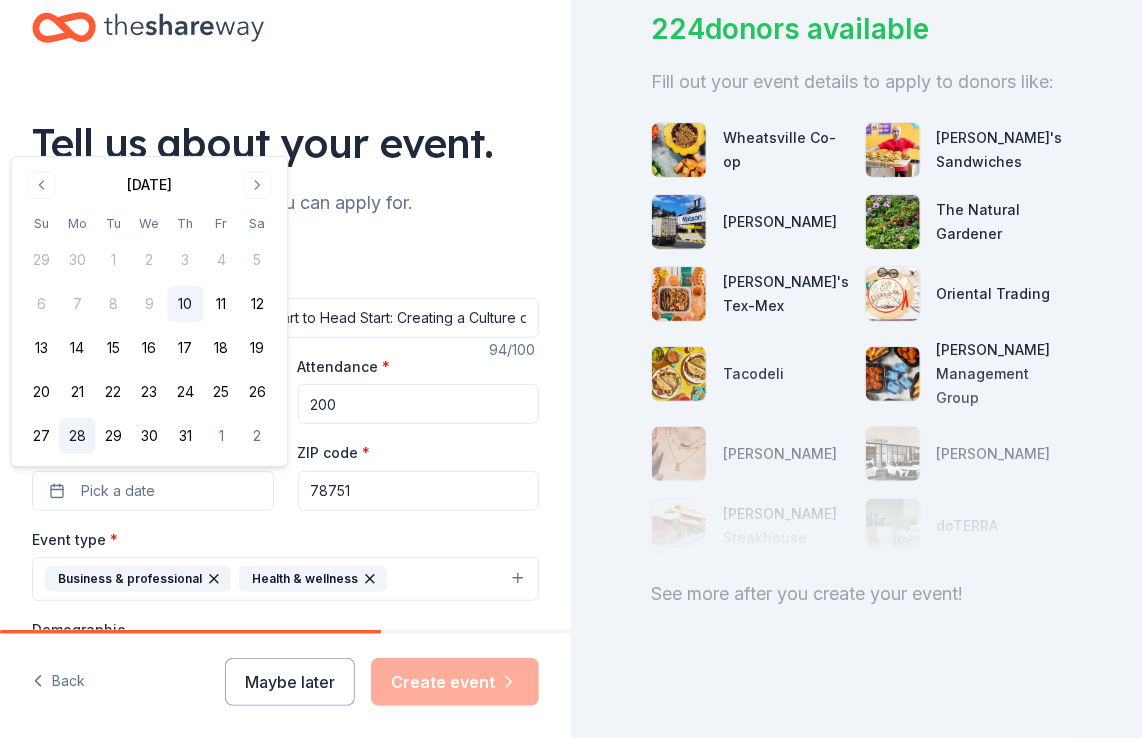 click on "28" at bounding box center (77, 436) 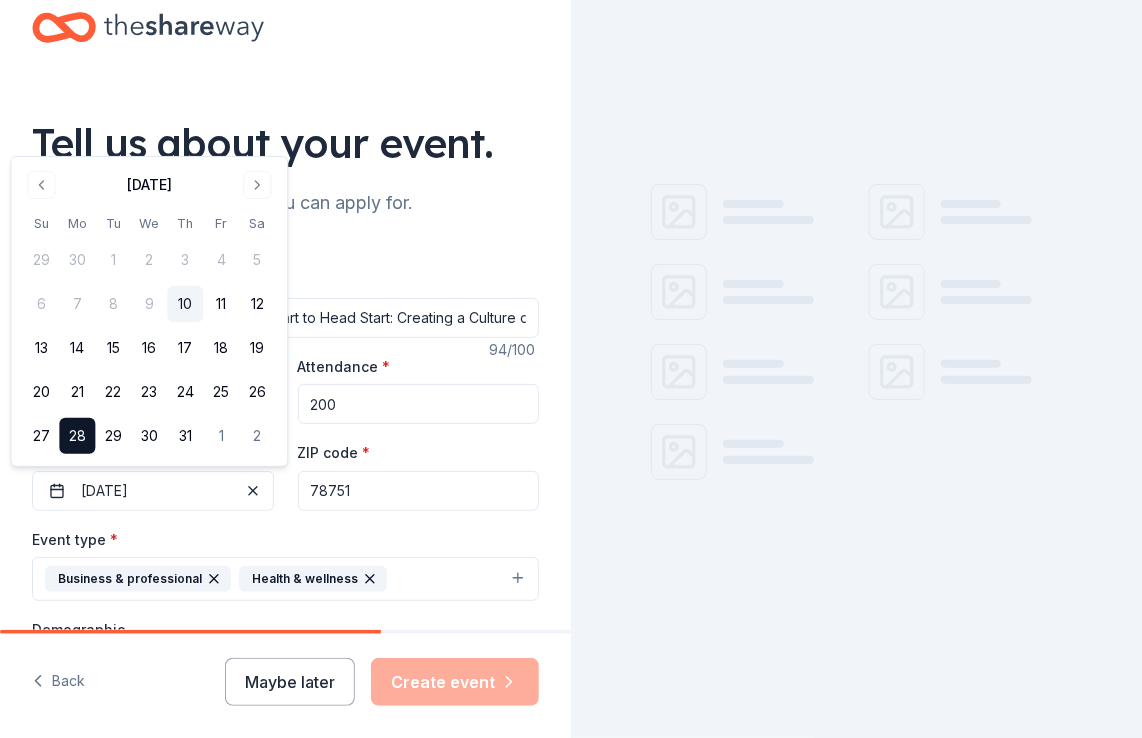 scroll, scrollTop: 0, scrollLeft: 0, axis: both 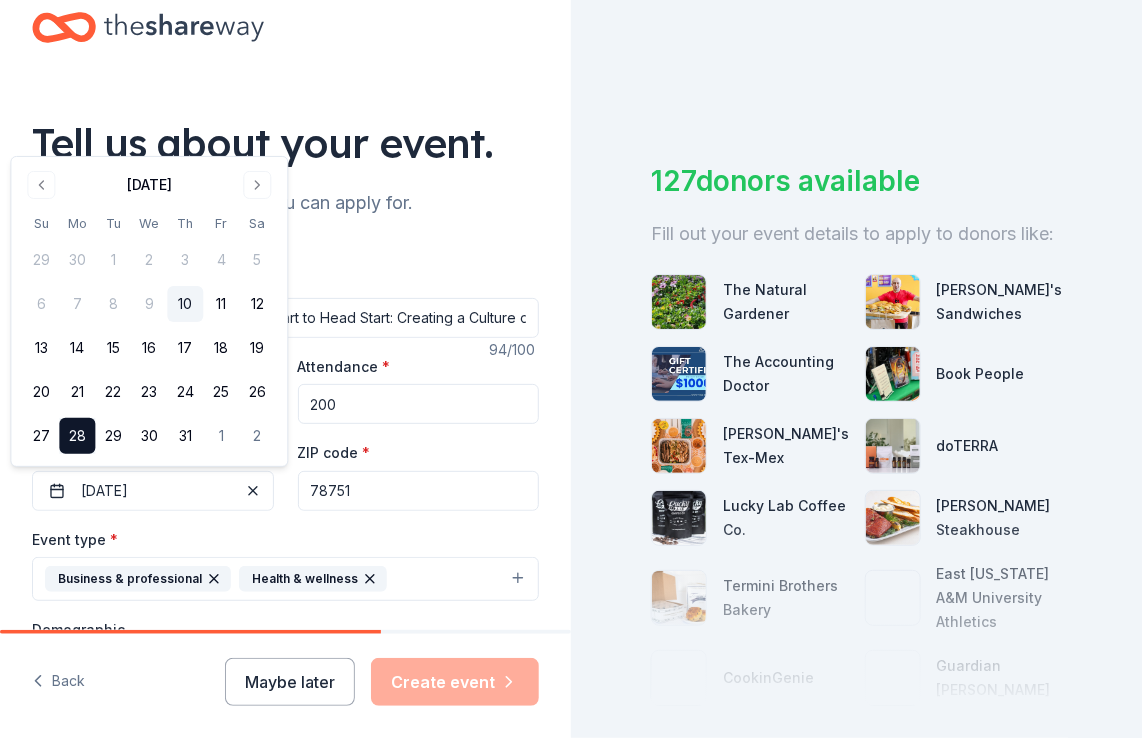type 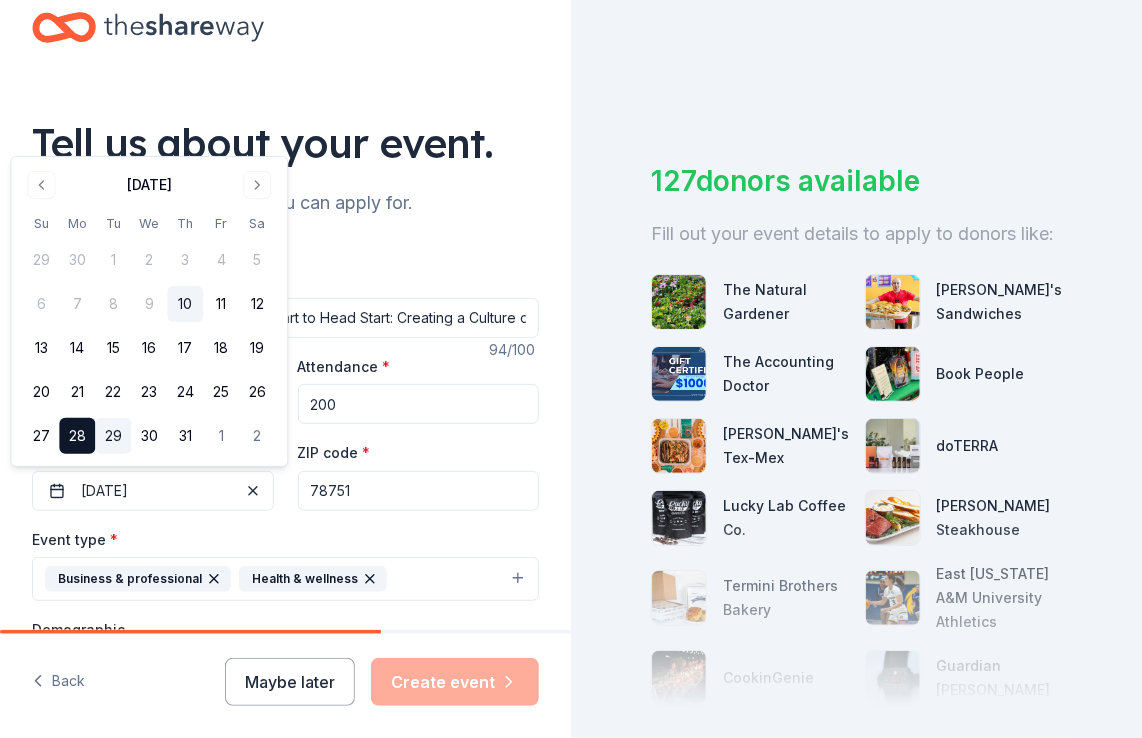 type 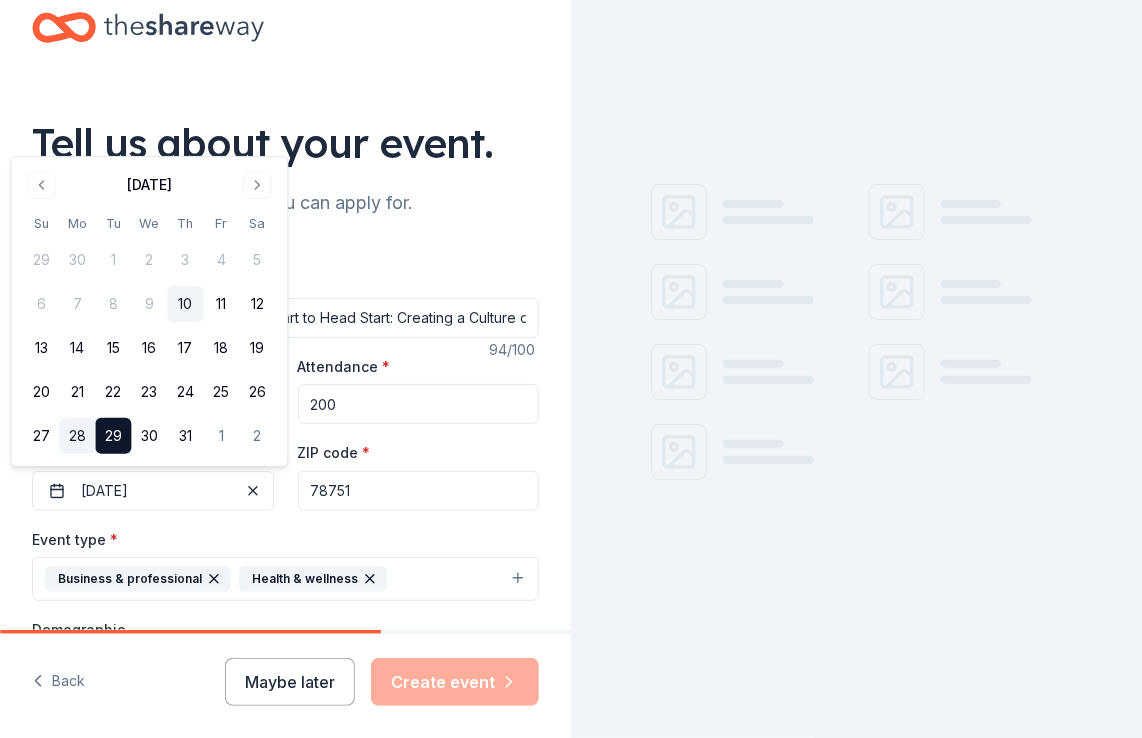 click on "28" at bounding box center [77, 436] 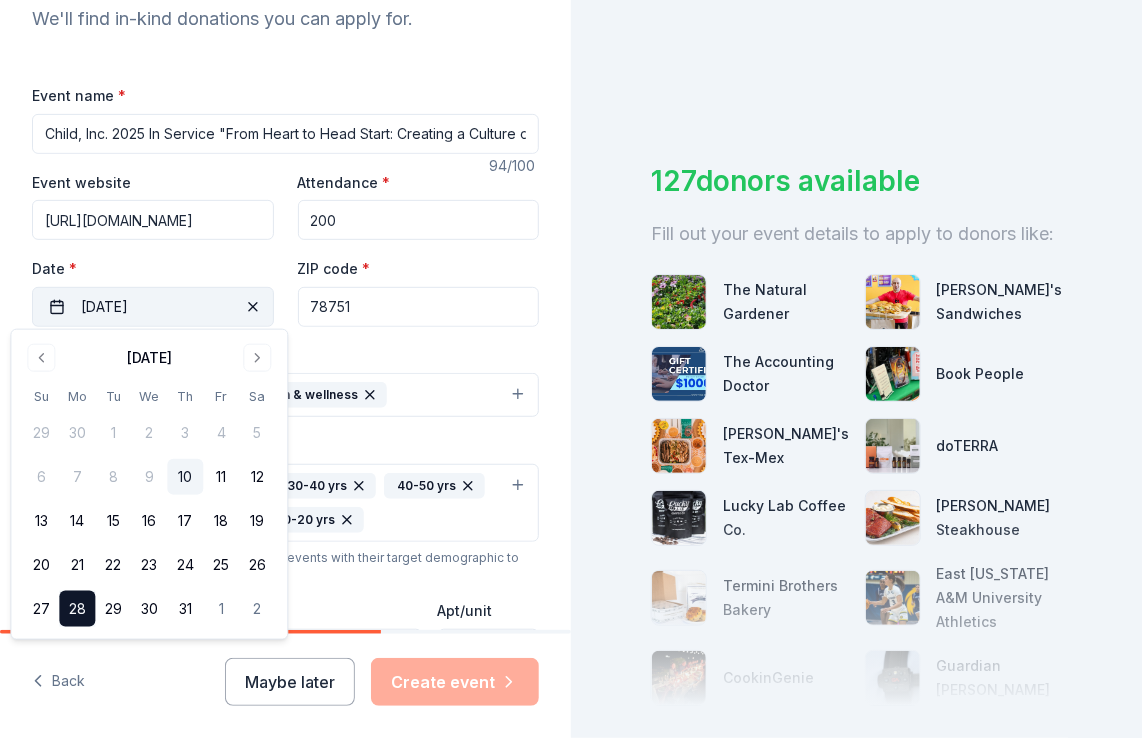 scroll, scrollTop: 230, scrollLeft: 0, axis: vertical 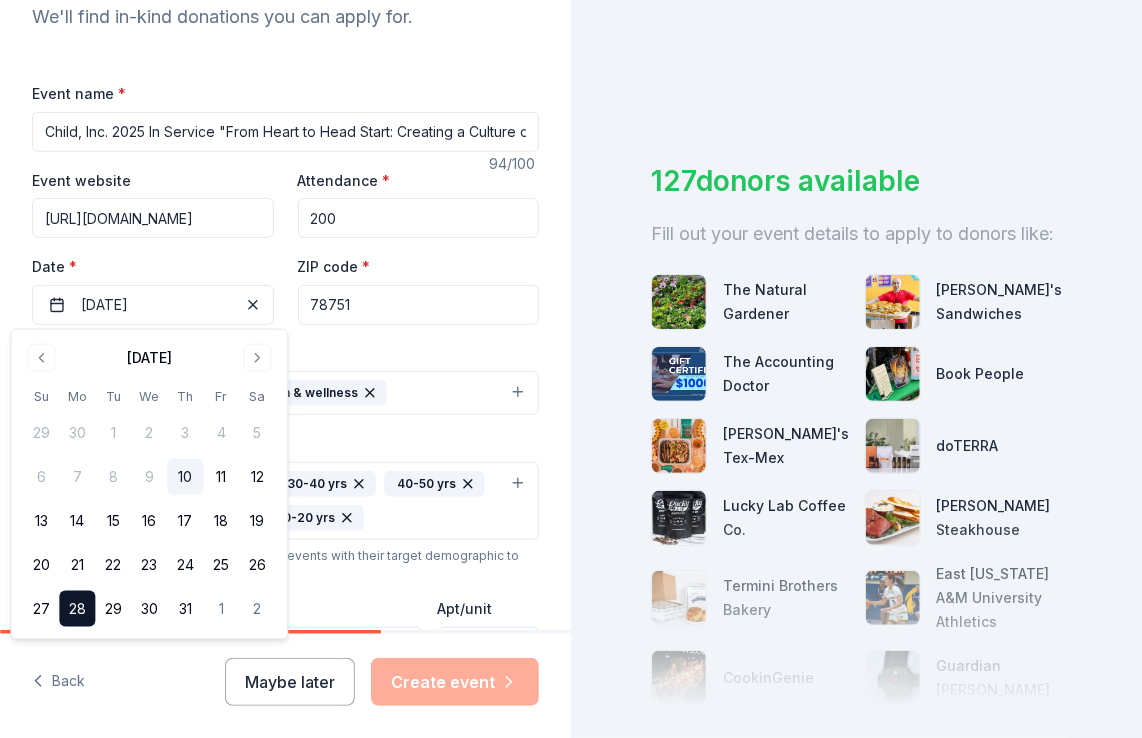 drag, startPoint x: 172, startPoint y: 493, endPoint x: 545, endPoint y: 511, distance: 373.43405 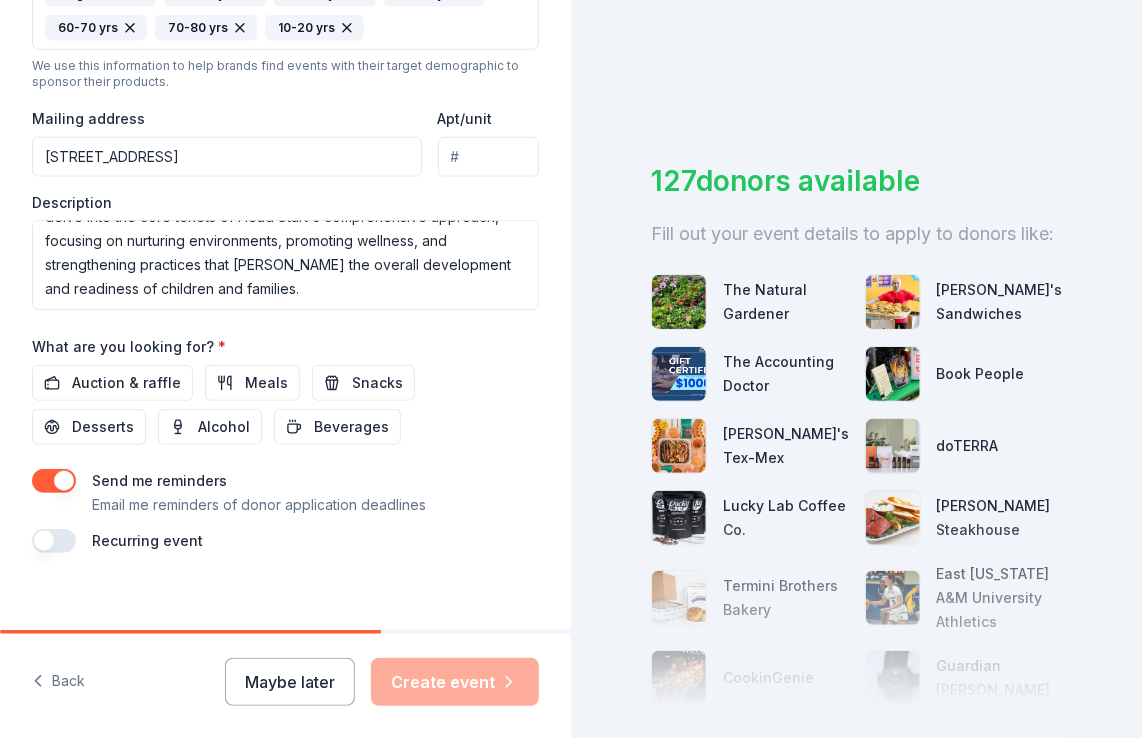 scroll, scrollTop: 737, scrollLeft: 0, axis: vertical 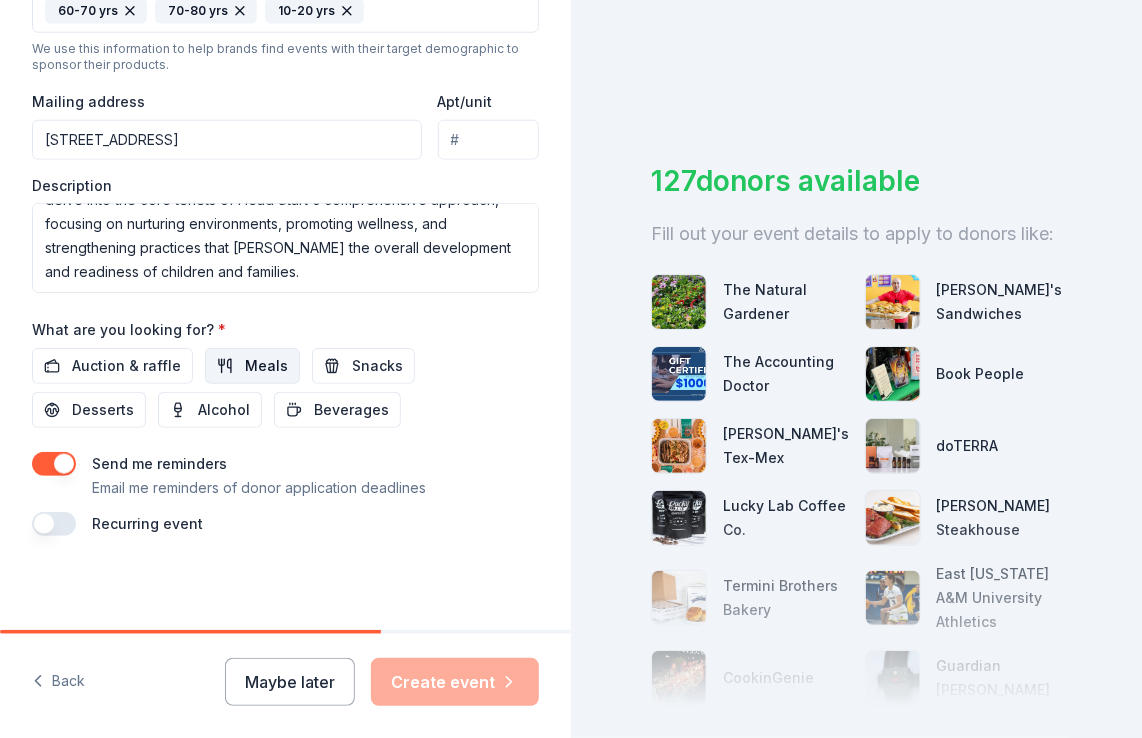 click on "Meals" at bounding box center [266, 366] 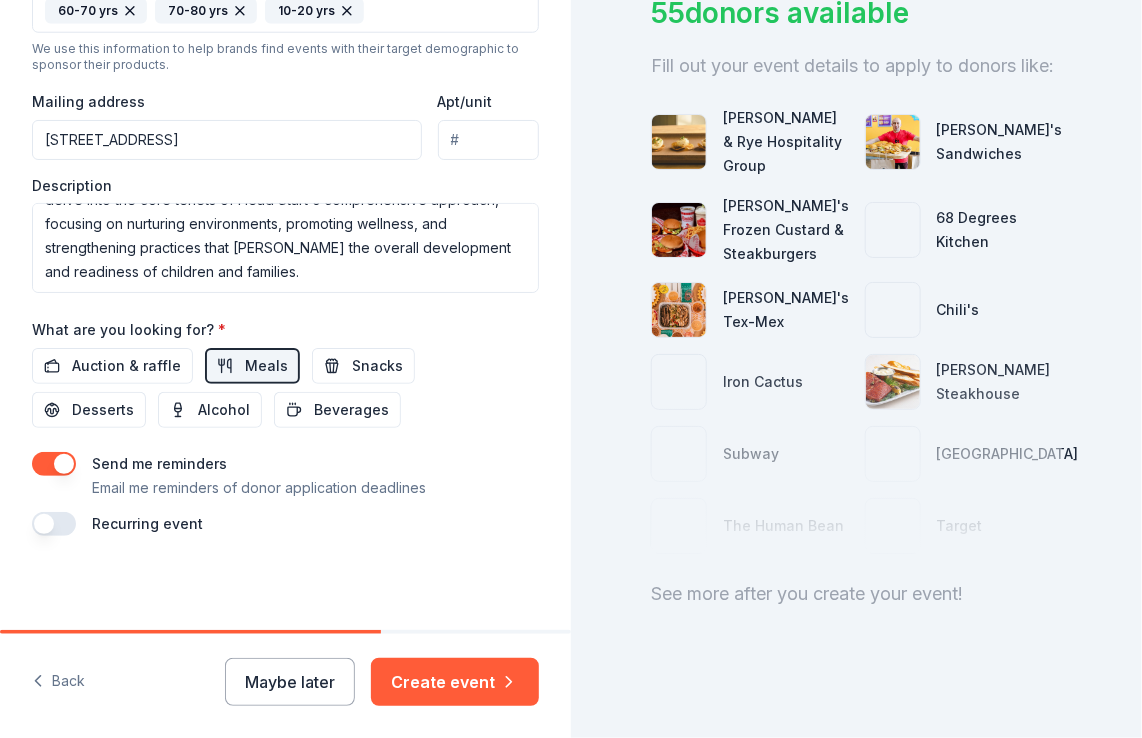 scroll, scrollTop: 199, scrollLeft: 0, axis: vertical 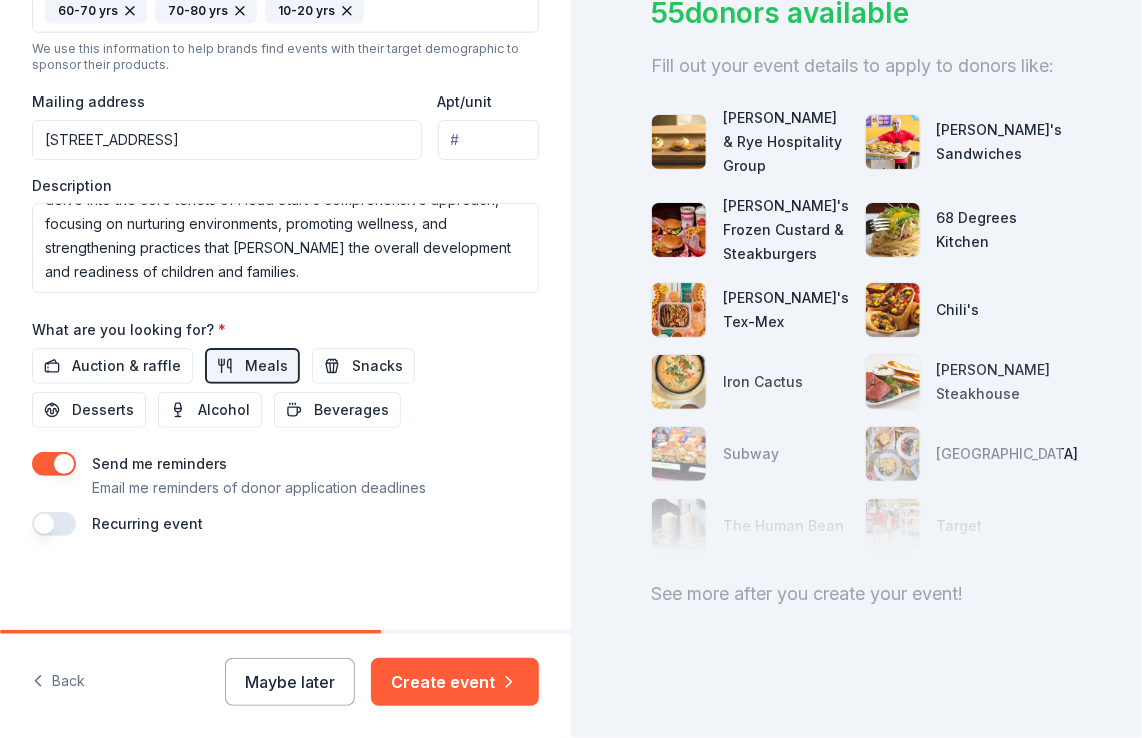 click at bounding box center [856, 454] 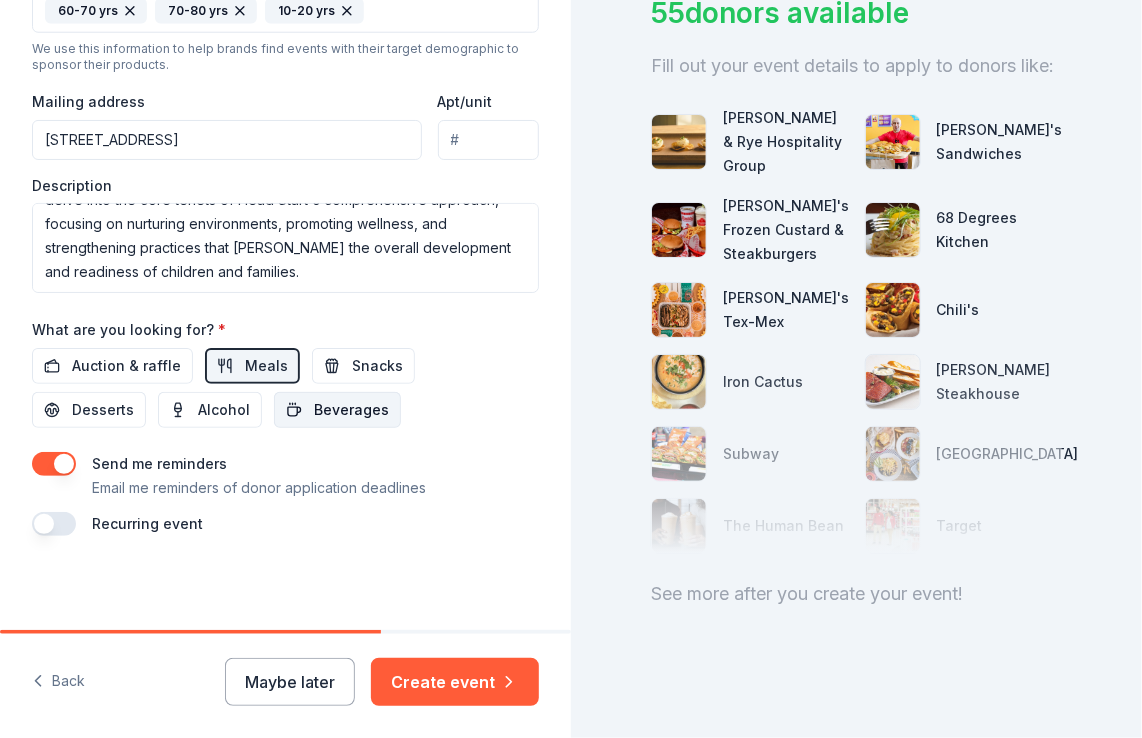 type 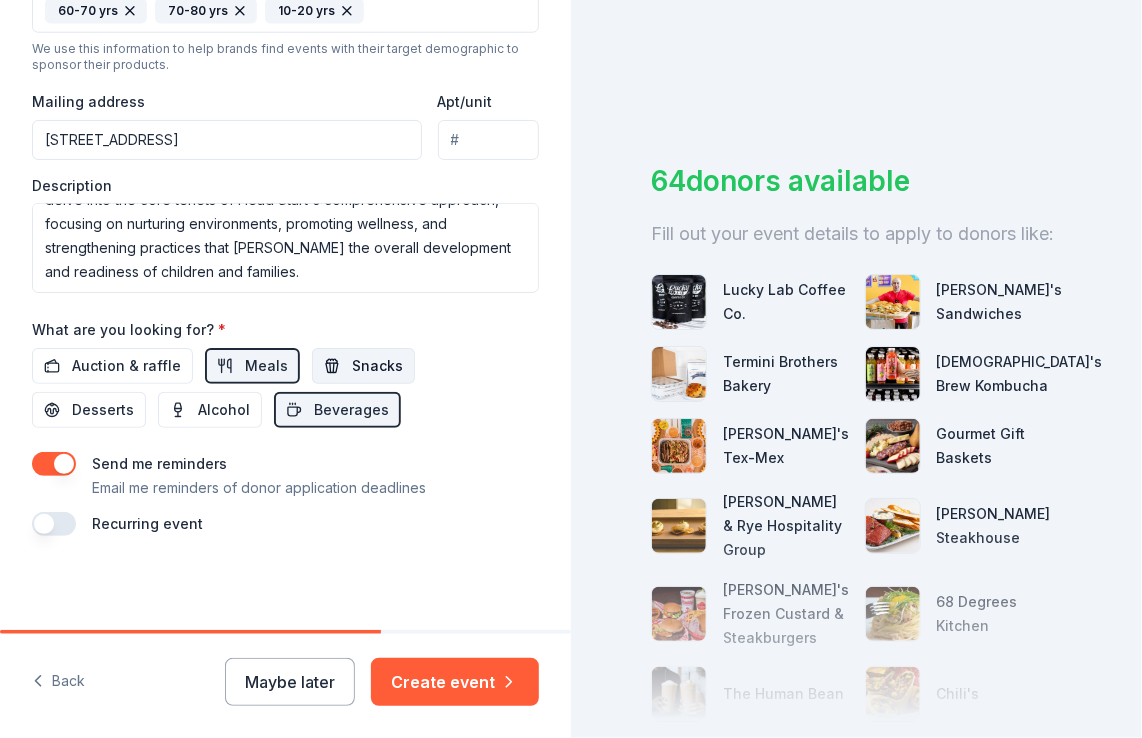 type 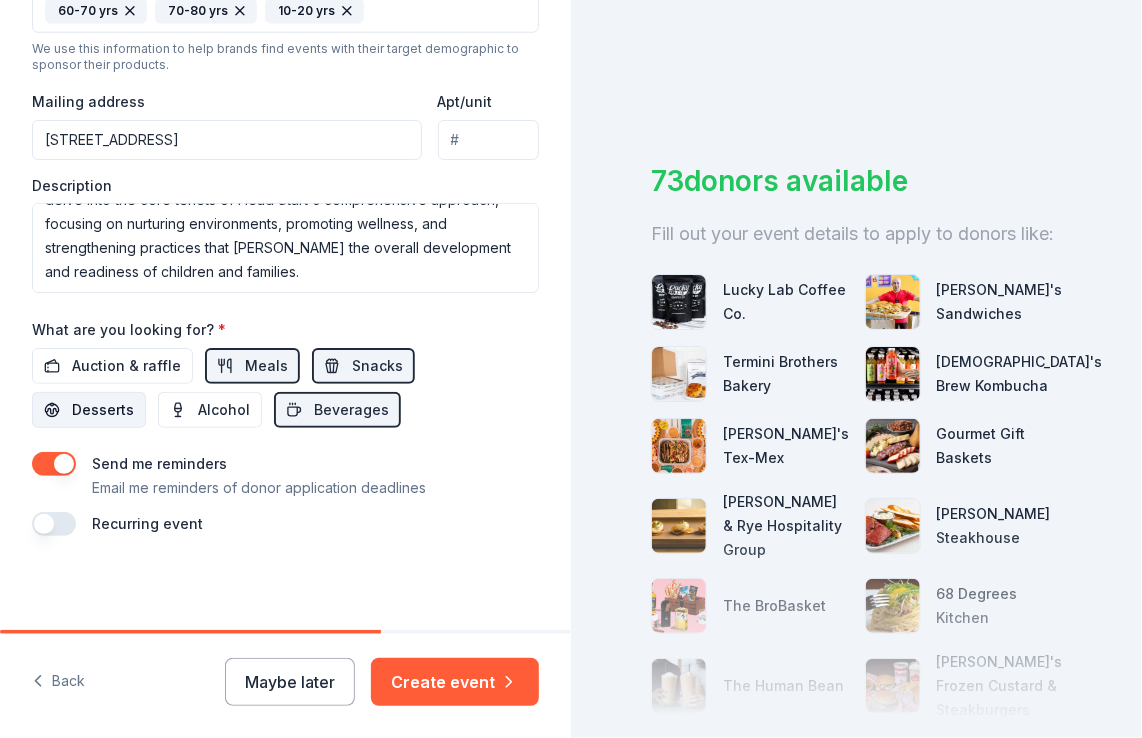 type 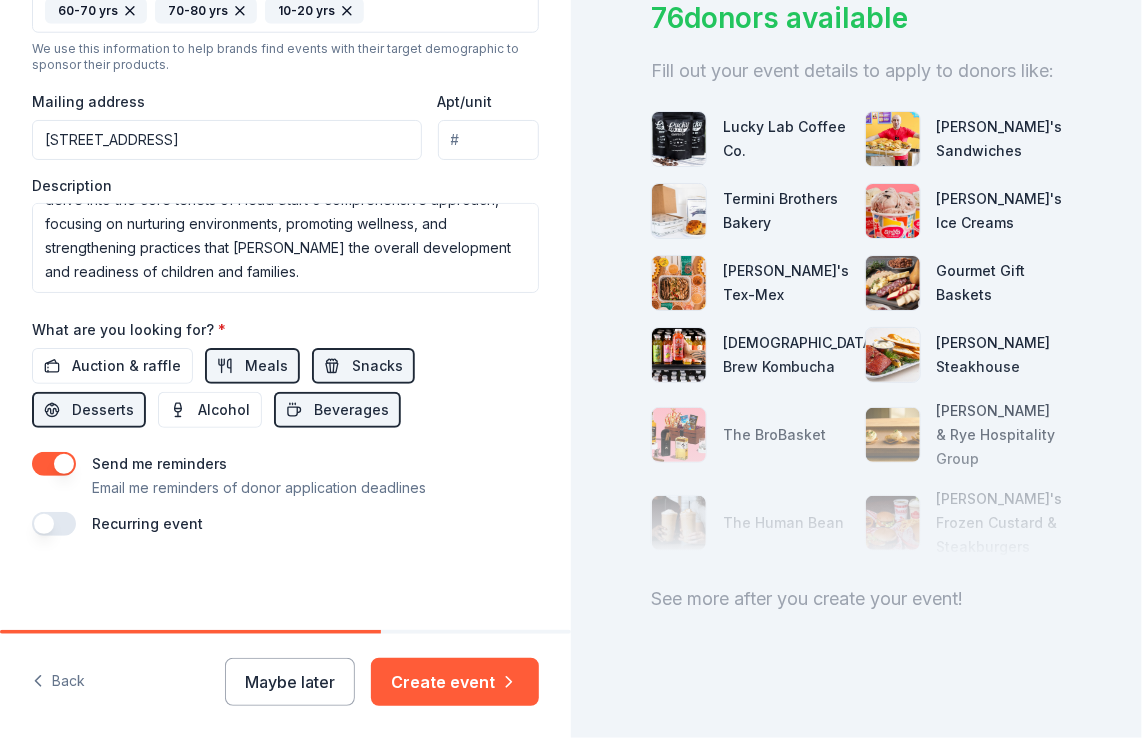 scroll, scrollTop: 199, scrollLeft: 0, axis: vertical 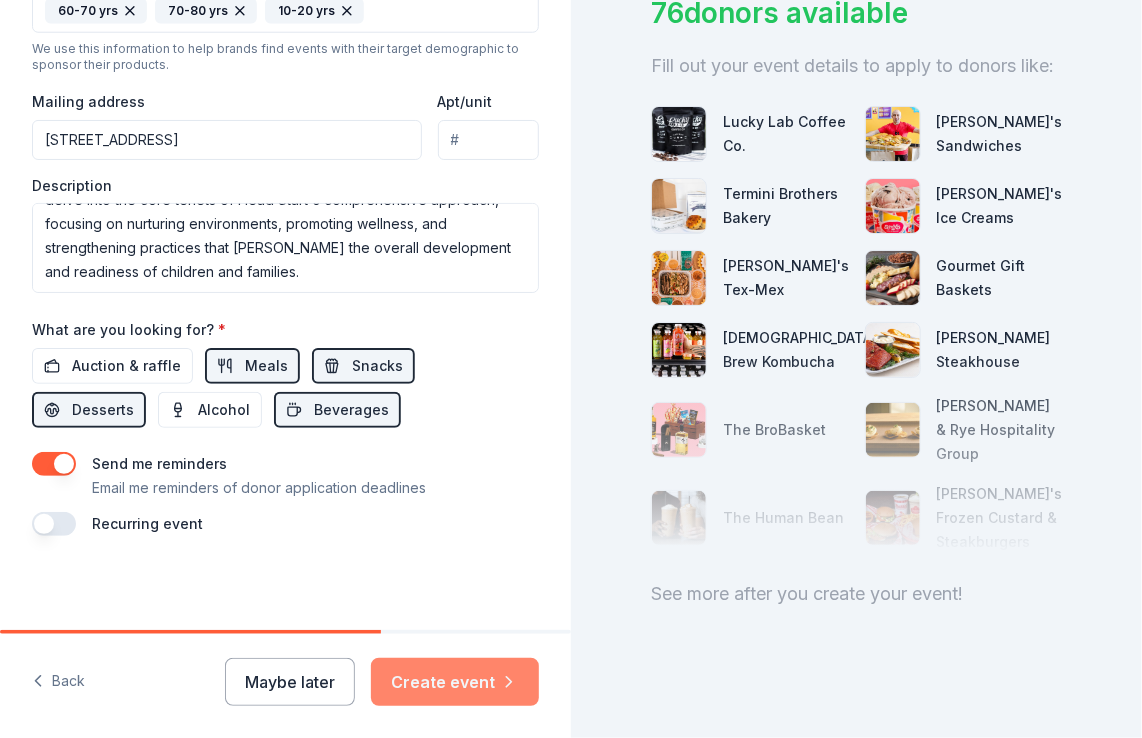 click 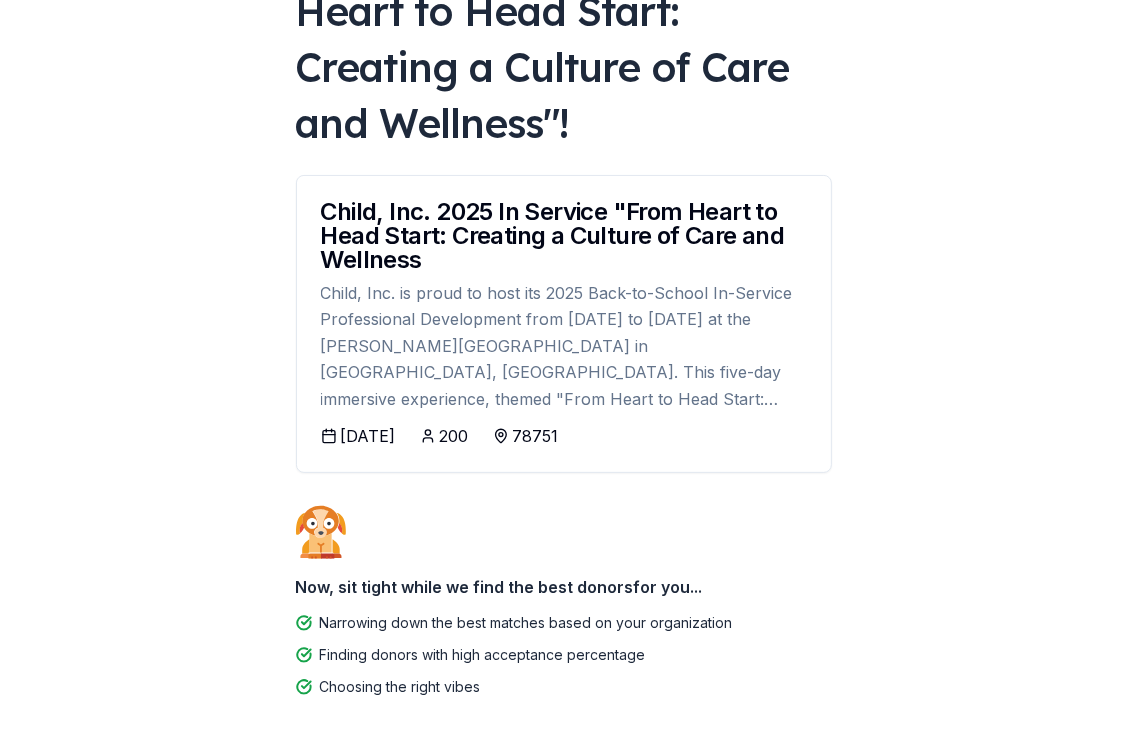 scroll, scrollTop: 267, scrollLeft: 0, axis: vertical 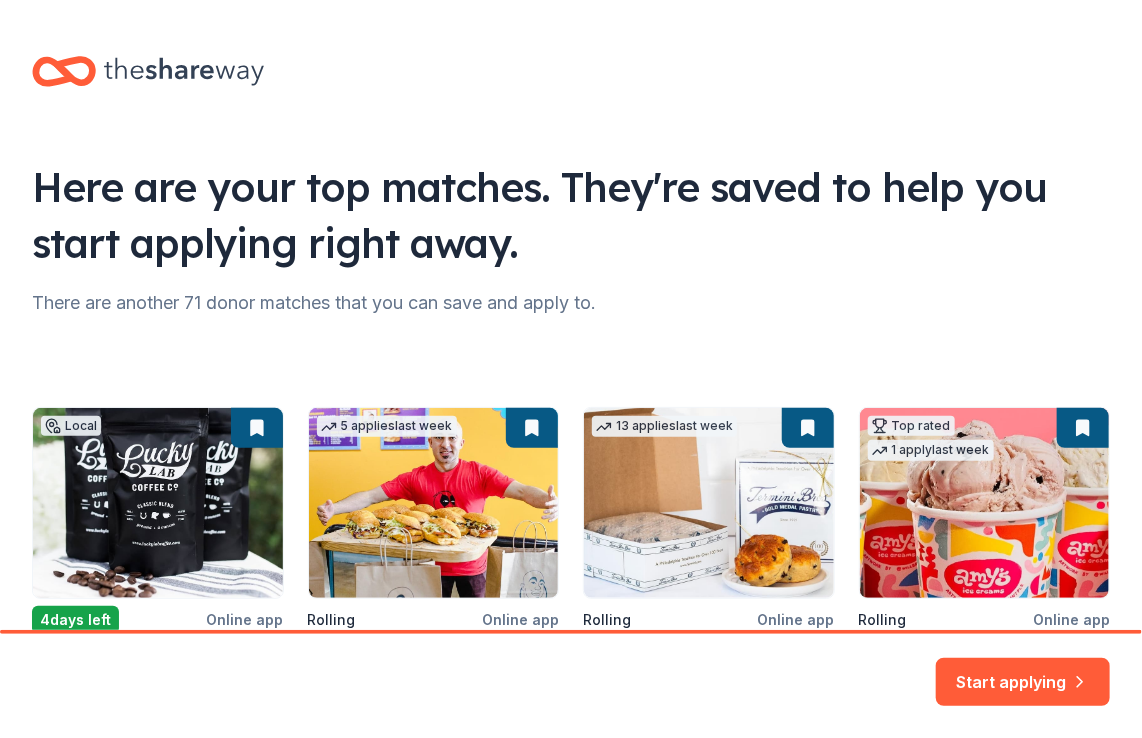 click on "Local 4  days left Online app Lucky Lab Coffee Co. New Food, gift card(s) 5   applies  last week Rolling Online app Ike's Sandwiches New Sandwiches, catering trays, gift cards 13   applies  last week Rolling Online app Termini Brothers Bakery New Gift cards, product donations Top rated 1   apply  last week Rolling Online app Amy's Ice Creams 5.0  4 gift certificates, each good for a small ice cream with 1 crush’n Rolling Online app Chuy's Tex-Mex 5.0 Food, gift card(s)" at bounding box center [571, 751] 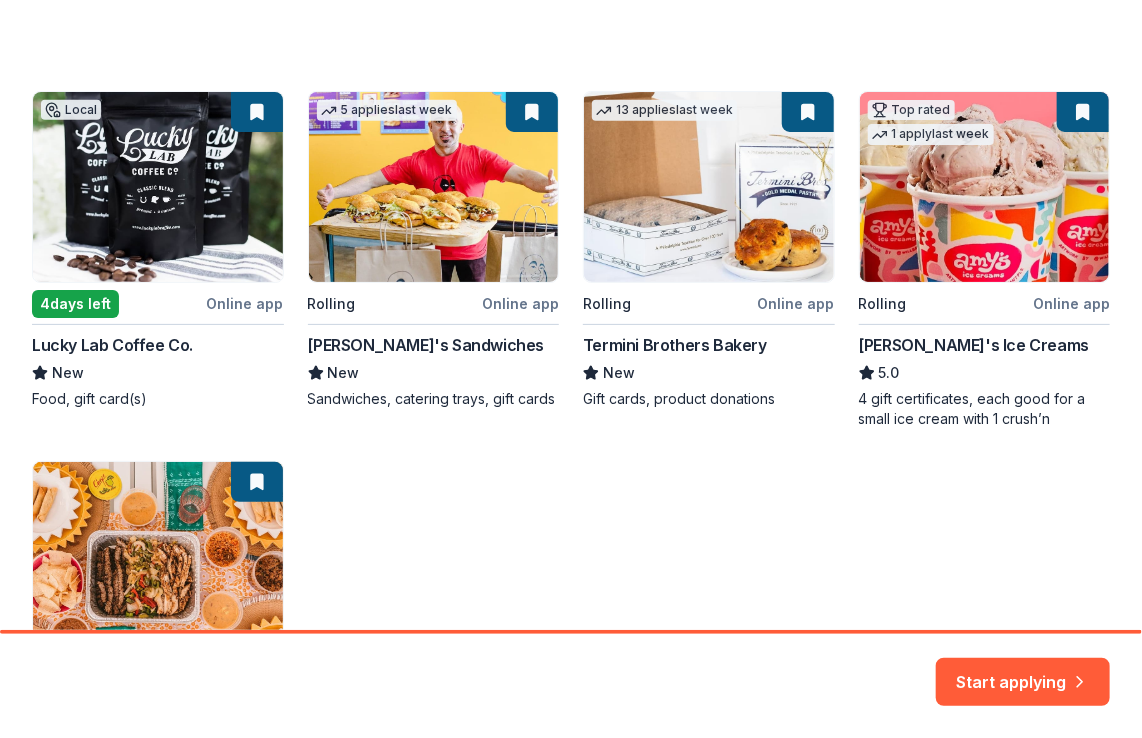 scroll, scrollTop: 318, scrollLeft: 0, axis: vertical 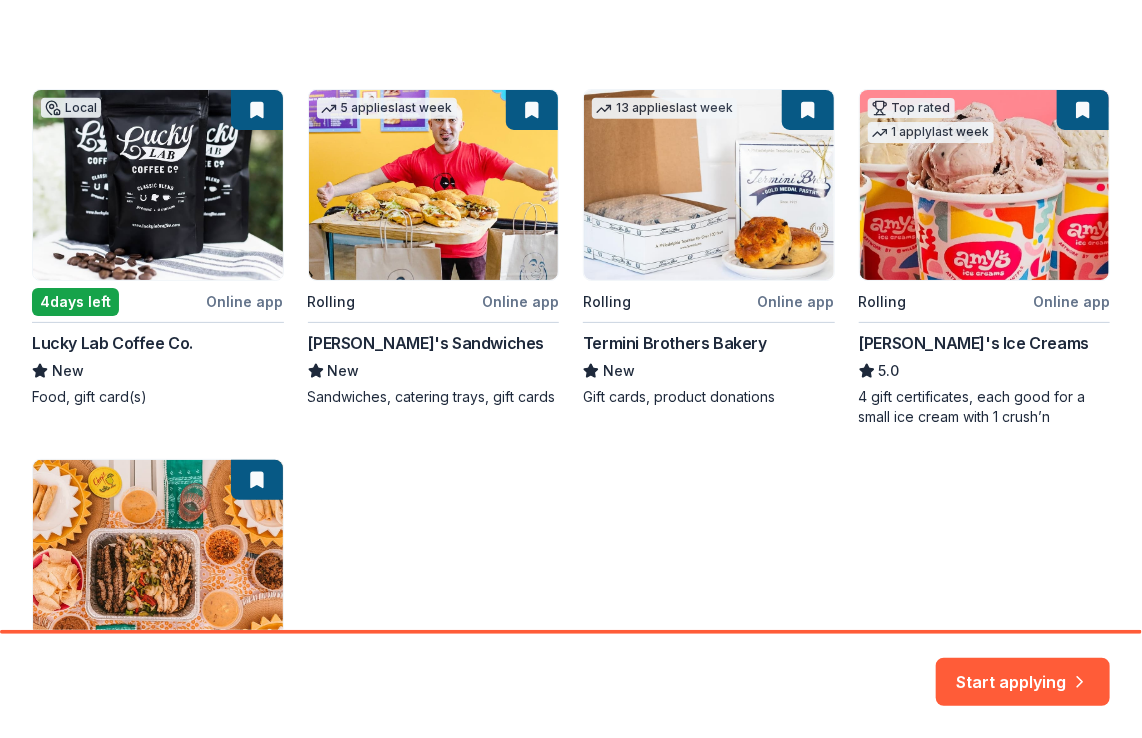 click on "Local 4  days left Online app Lucky Lab Coffee Co. New Food, gift card(s) 5   applies  last week Rolling Online app Ike's Sandwiches New Sandwiches, catering trays, gift cards 13   applies  last week Rolling Online app Termini Brothers Bakery New Gift cards, product donations Top rated 1   apply  last week Rolling Online app Amy's Ice Creams 5.0  4 gift certificates, each good for a small ice cream with 1 crush’n Rolling Online app Chuy's Tex-Mex 5.0 Food, gift card(s)" at bounding box center (571, 433) 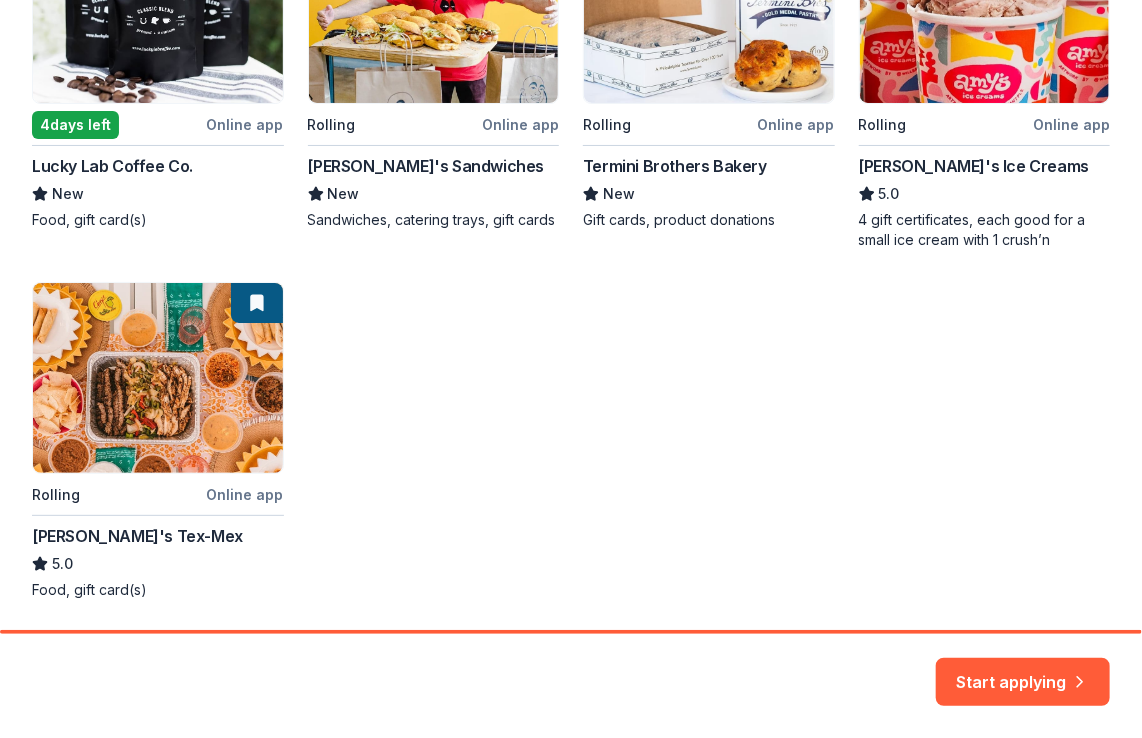 scroll, scrollTop: 496, scrollLeft: 0, axis: vertical 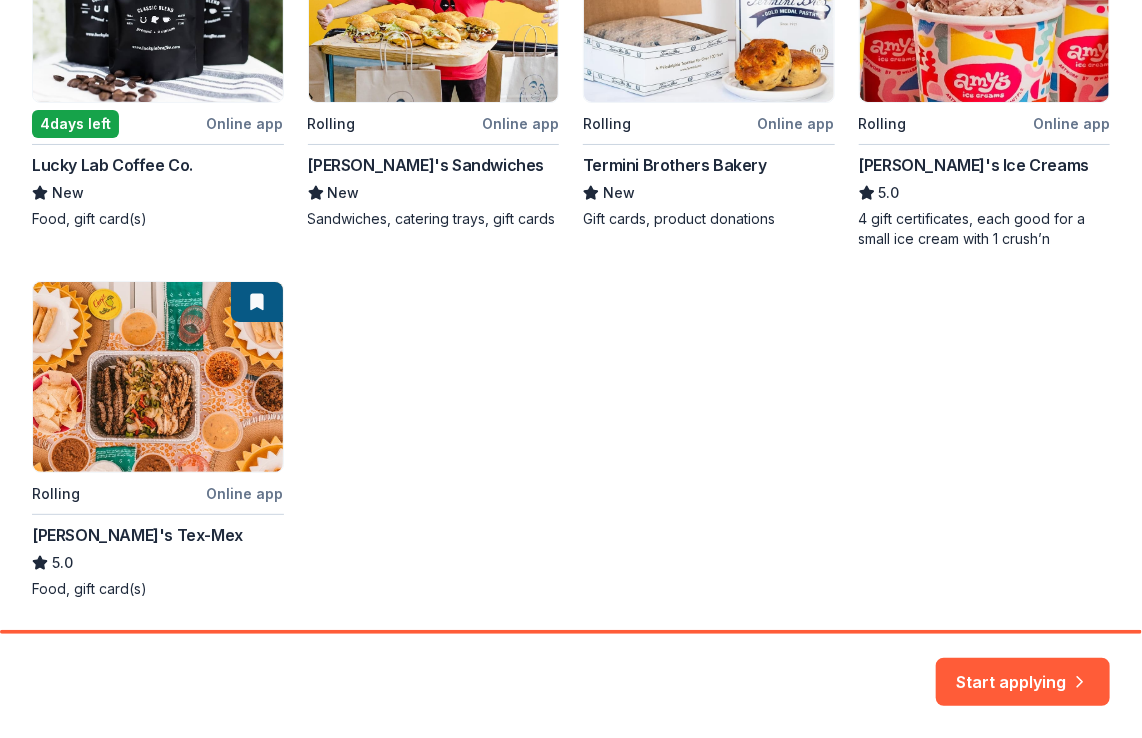 drag, startPoint x: 961, startPoint y: 260, endPoint x: 251, endPoint y: 449, distance: 734.7251 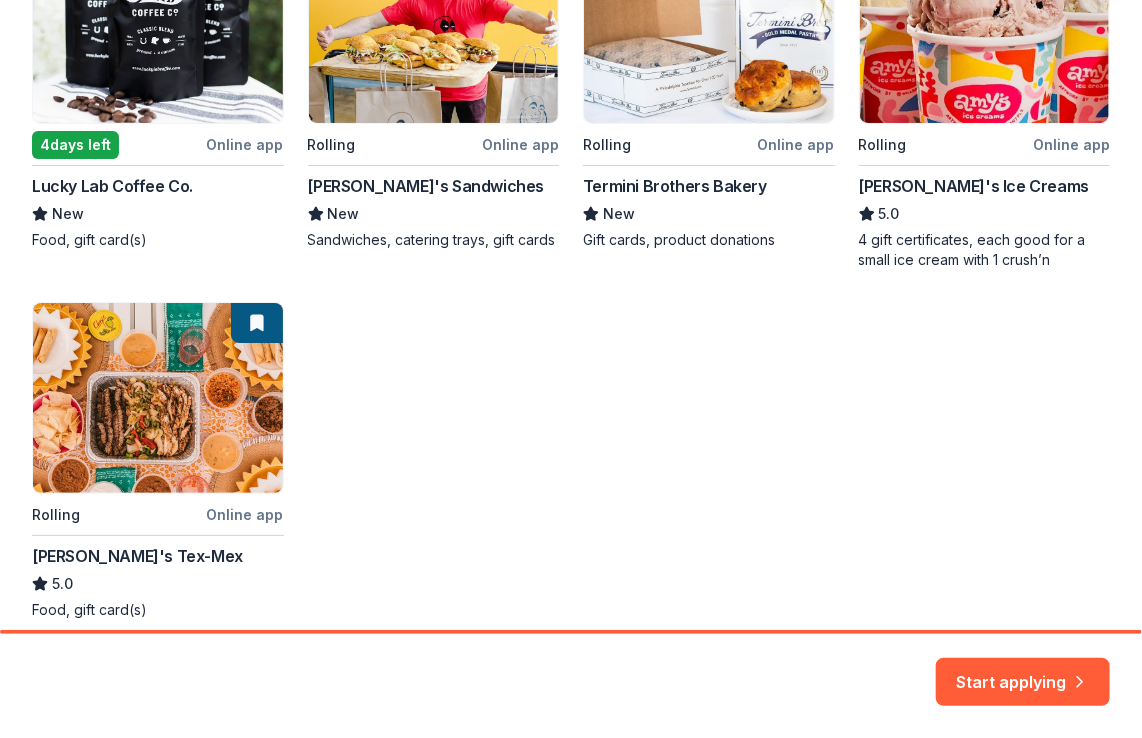 scroll, scrollTop: 476, scrollLeft: 0, axis: vertical 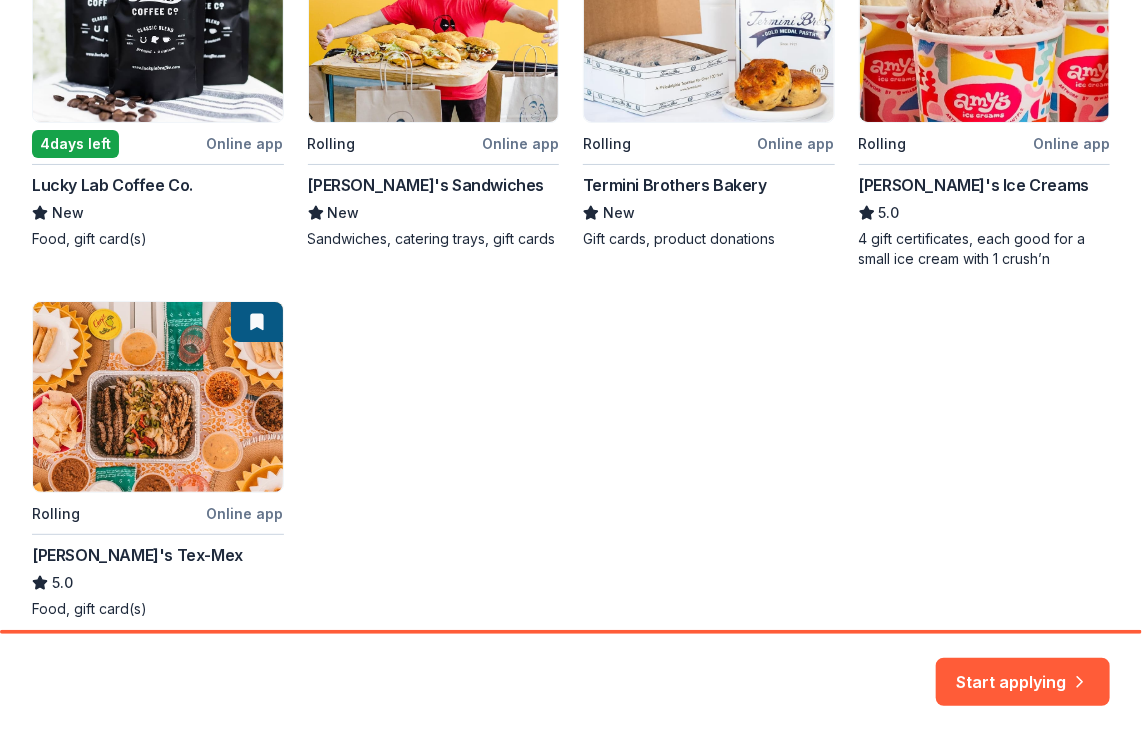 click on "Local 4  days left Online app Lucky Lab Coffee Co. New Food, gift card(s) 5   applies  last week Rolling Online app Ike's Sandwiches New Sandwiches, catering trays, gift cards 13   applies  last week Rolling Online app Termini Brothers Bakery New Gift cards, product donations Top rated 1   apply  last week Rolling Online app Amy's Ice Creams 5.0  4 gift certificates, each good for a small ice cream with 1 crush’n Rolling Online app Chuy's Tex-Mex 5.0 Food, gift card(s)" at bounding box center [571, 275] 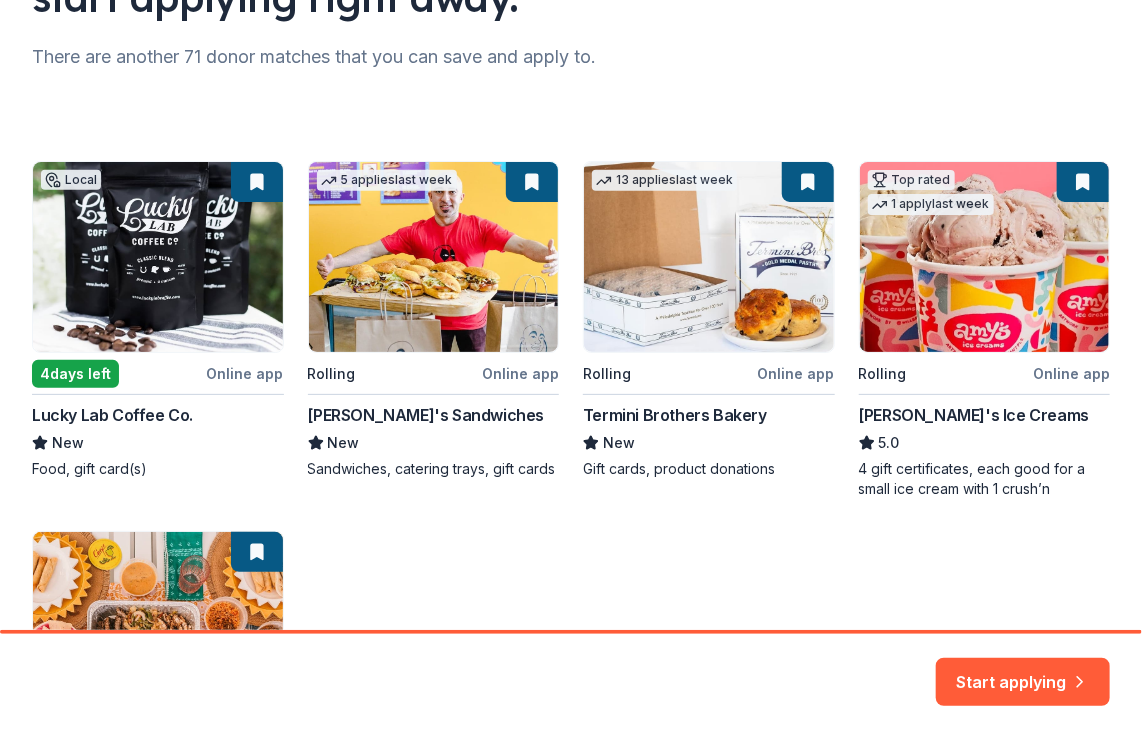scroll, scrollTop: 244, scrollLeft: 0, axis: vertical 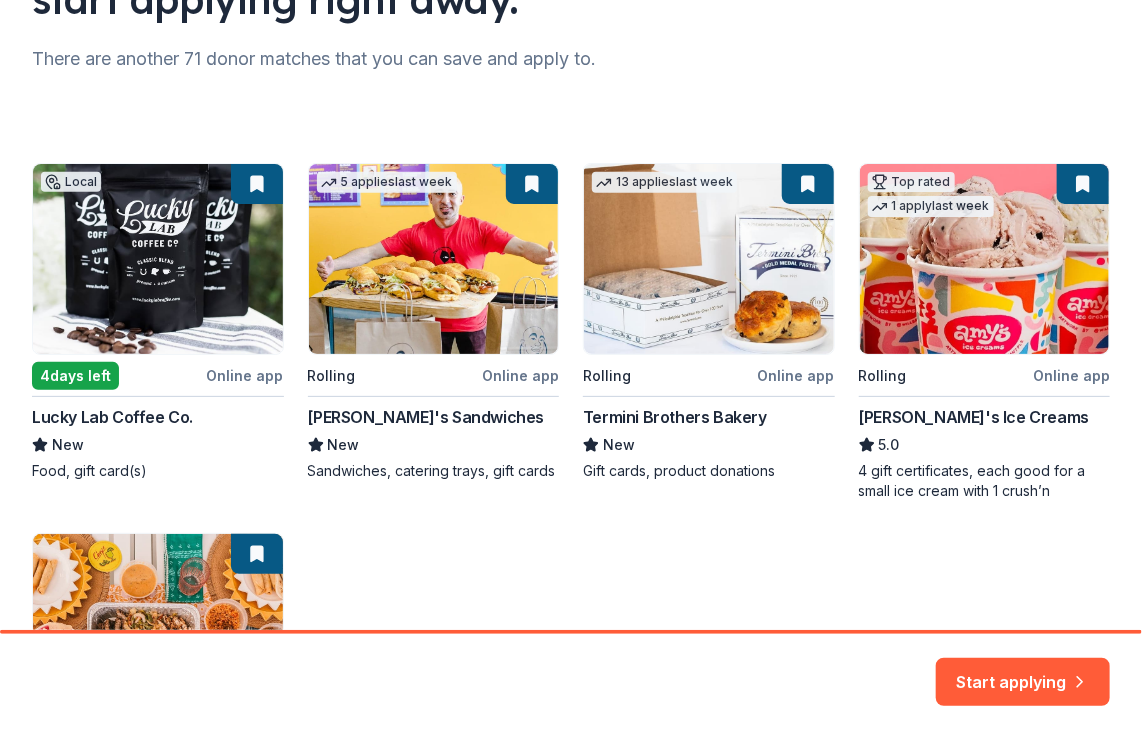 click on "Local 4  days left Online app Lucky Lab Coffee Co. New Food, gift card(s) 5   applies  last week Rolling Online app Ike's Sandwiches New Sandwiches, catering trays, gift cards 13   applies  last week Rolling Online app Termini Brothers Bakery New Gift cards, product donations Top rated 1   apply  last week Rolling Online app Amy's Ice Creams 5.0  4 gift certificates, each good for a small ice cream with 1 crush’n Rolling Online app Chuy's Tex-Mex 5.0 Food, gift card(s)" at bounding box center [571, 507] 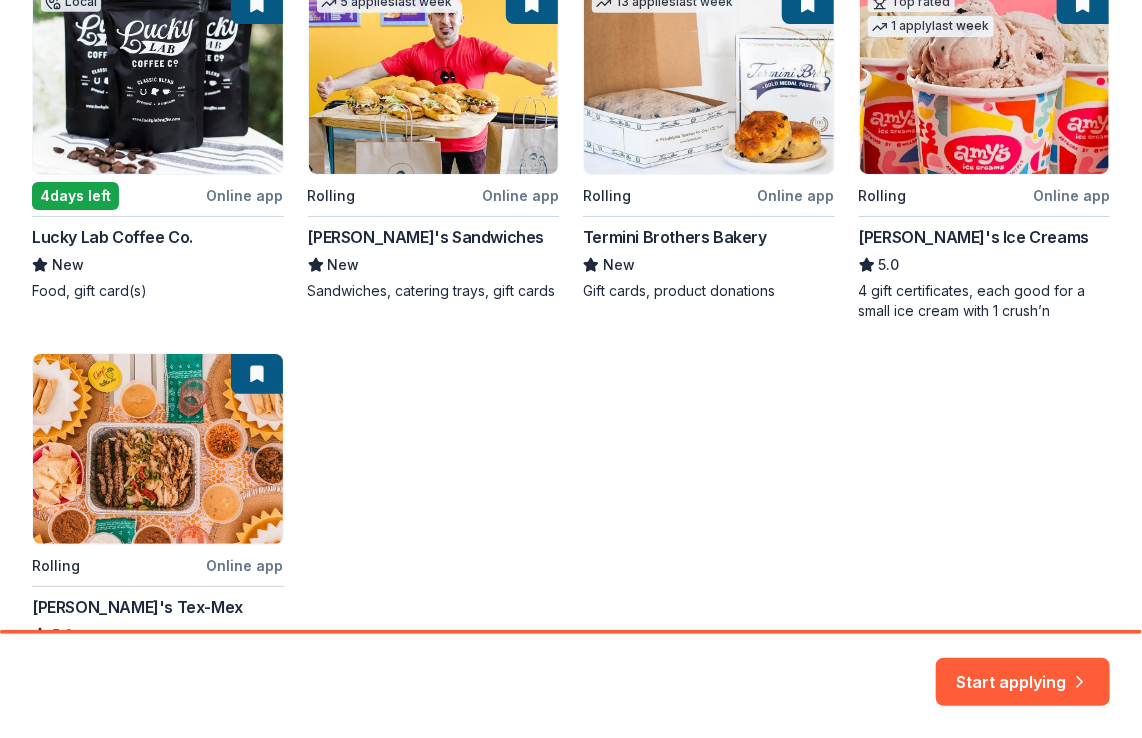 scroll, scrollTop: 560, scrollLeft: 0, axis: vertical 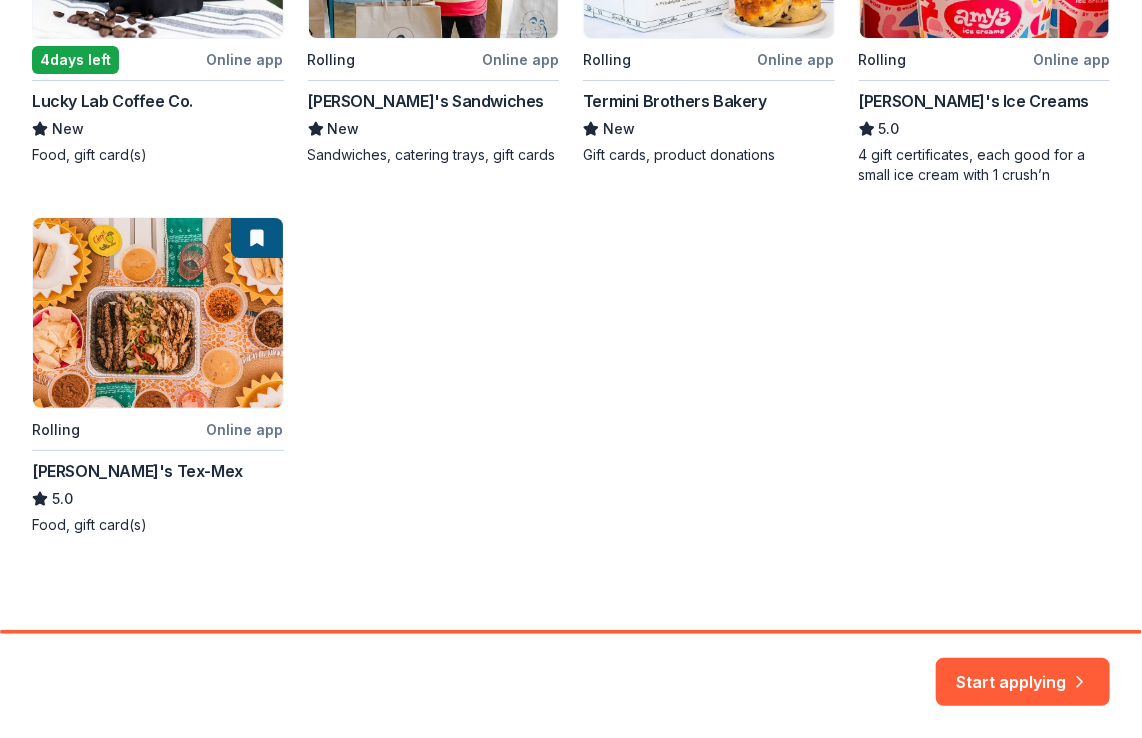 click on "Local 4  days left Online app Lucky Lab Coffee Co. New Food, gift card(s) 5   applies  last week Rolling Online app Ike's Sandwiches New Sandwiches, catering trays, gift cards 13   applies  last week Rolling Online app Termini Brothers Bakery New Gift cards, product donations Top rated 1   apply  last week Rolling Online app Amy's Ice Creams 5.0  4 gift certificates, each good for a small ice cream with 1 crush’n Rolling Online app Chuy's Tex-Mex 5.0 Food, gift card(s)" at bounding box center [571, 191] 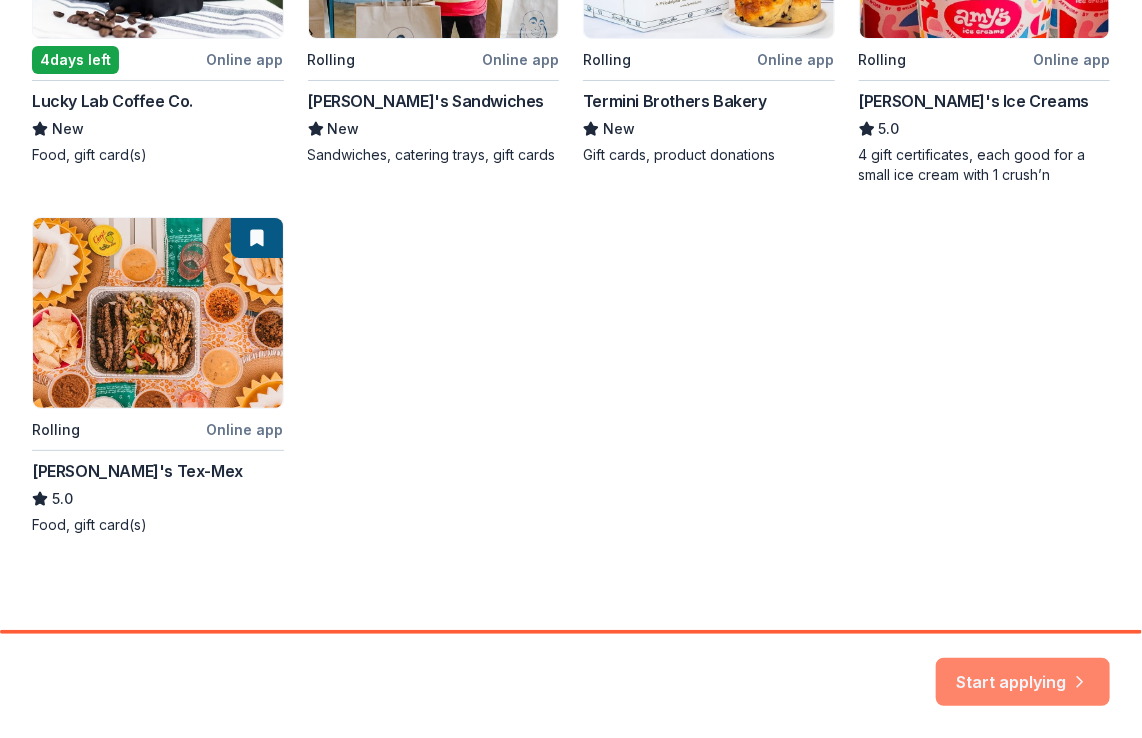 click on "Start applying" at bounding box center [1023, 670] 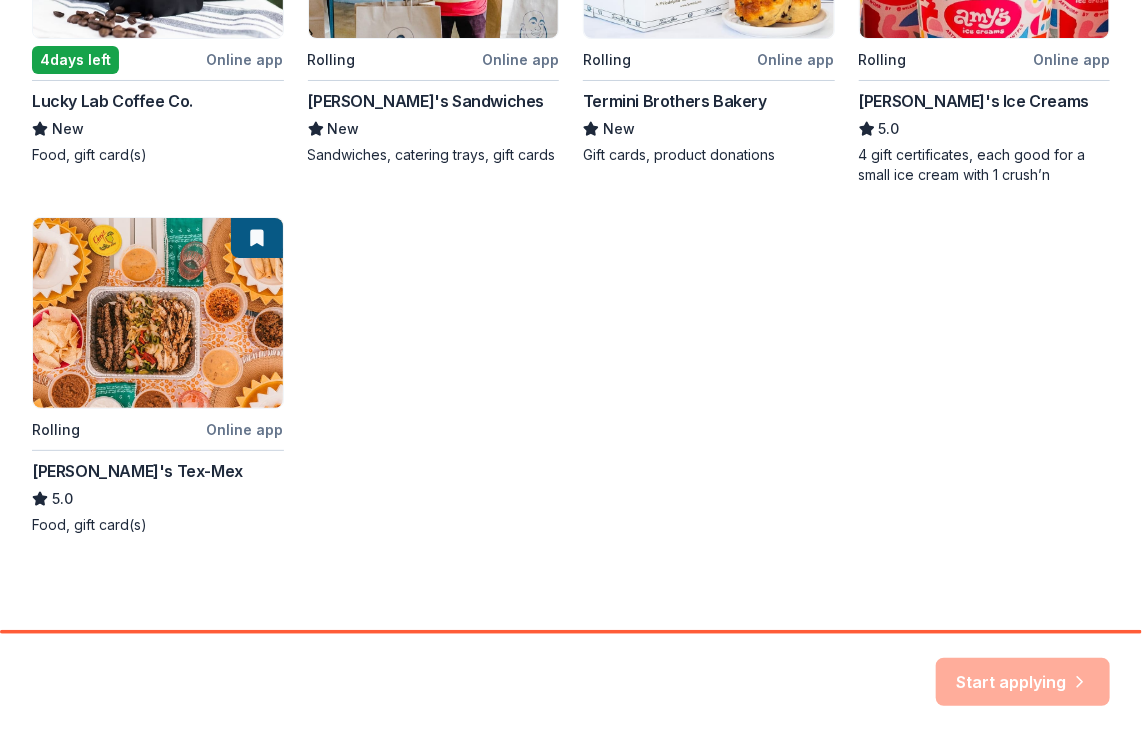 click on "Start applying" at bounding box center (1023, 682) 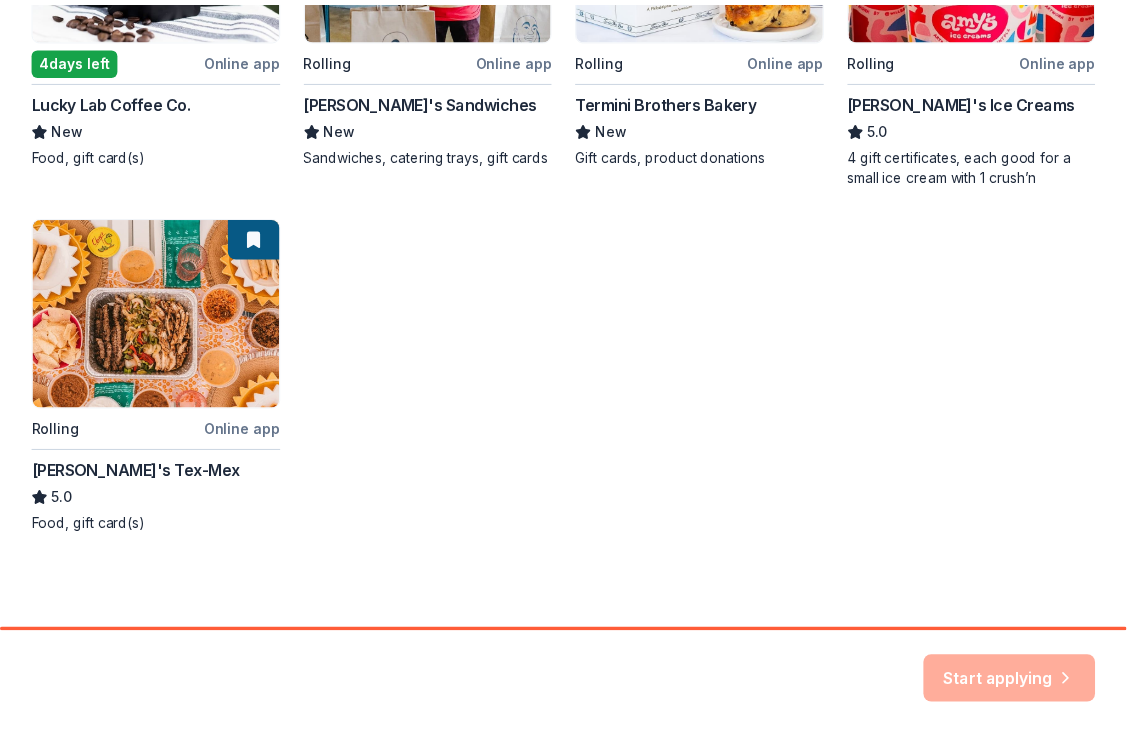 scroll, scrollTop: 392, scrollLeft: 0, axis: vertical 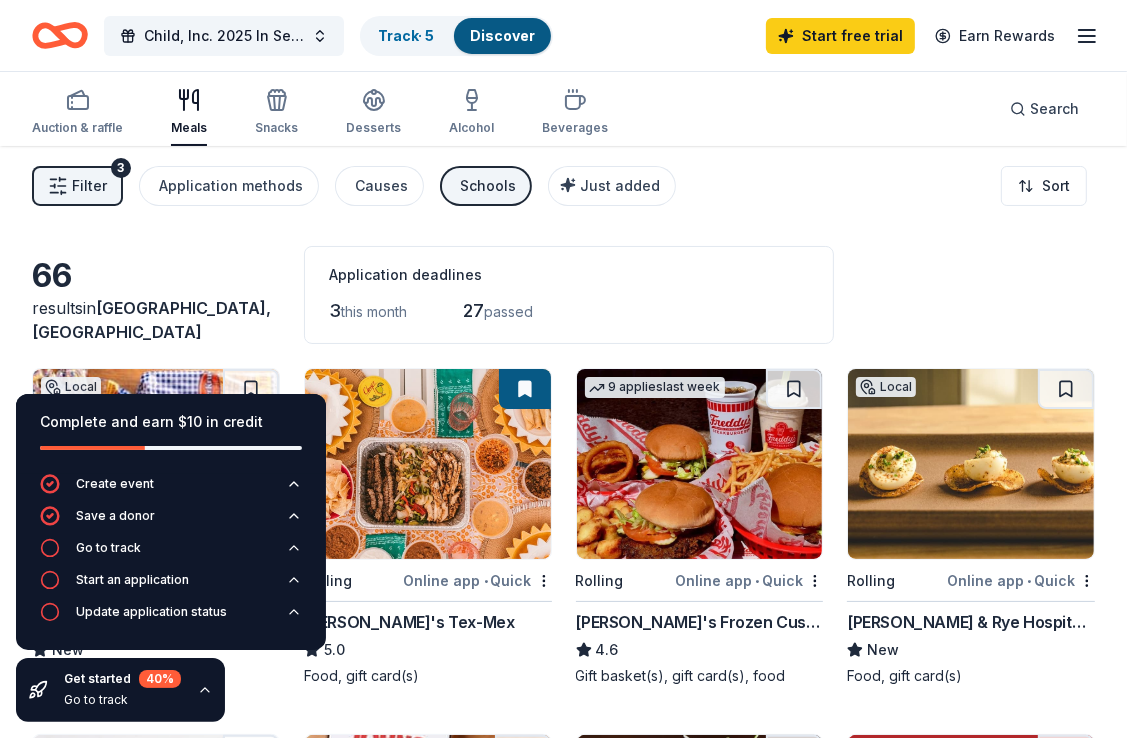 click at bounding box center [971, 464] 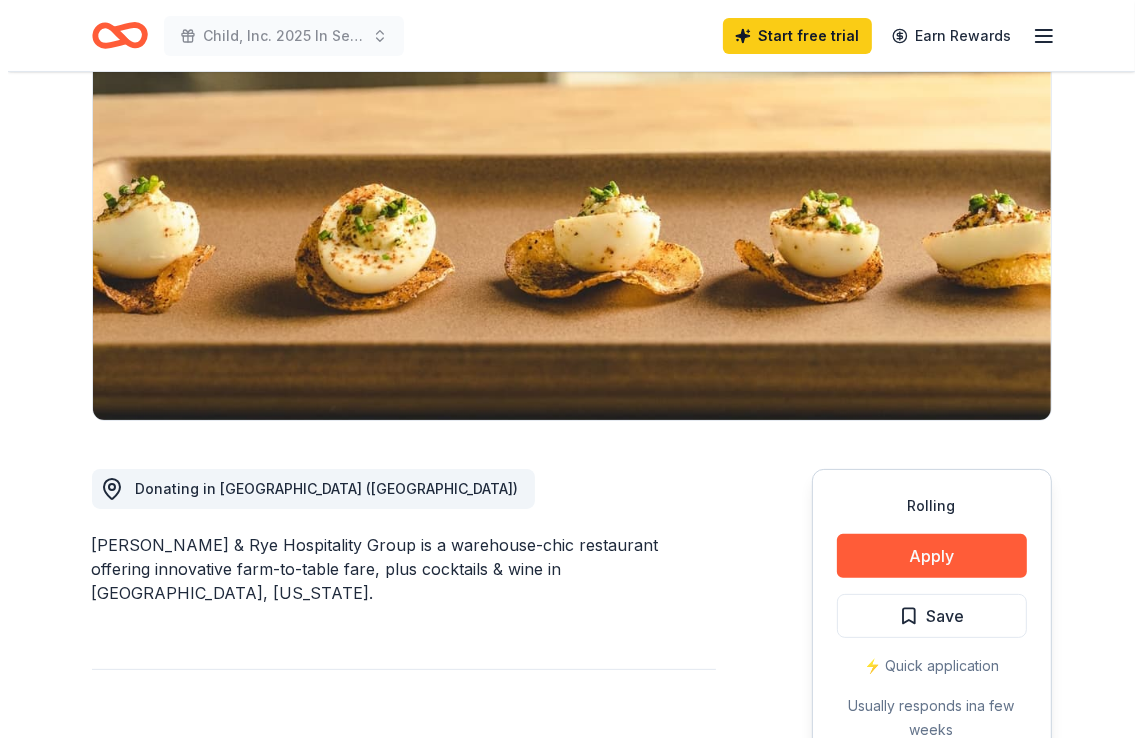 scroll, scrollTop: 188, scrollLeft: 0, axis: vertical 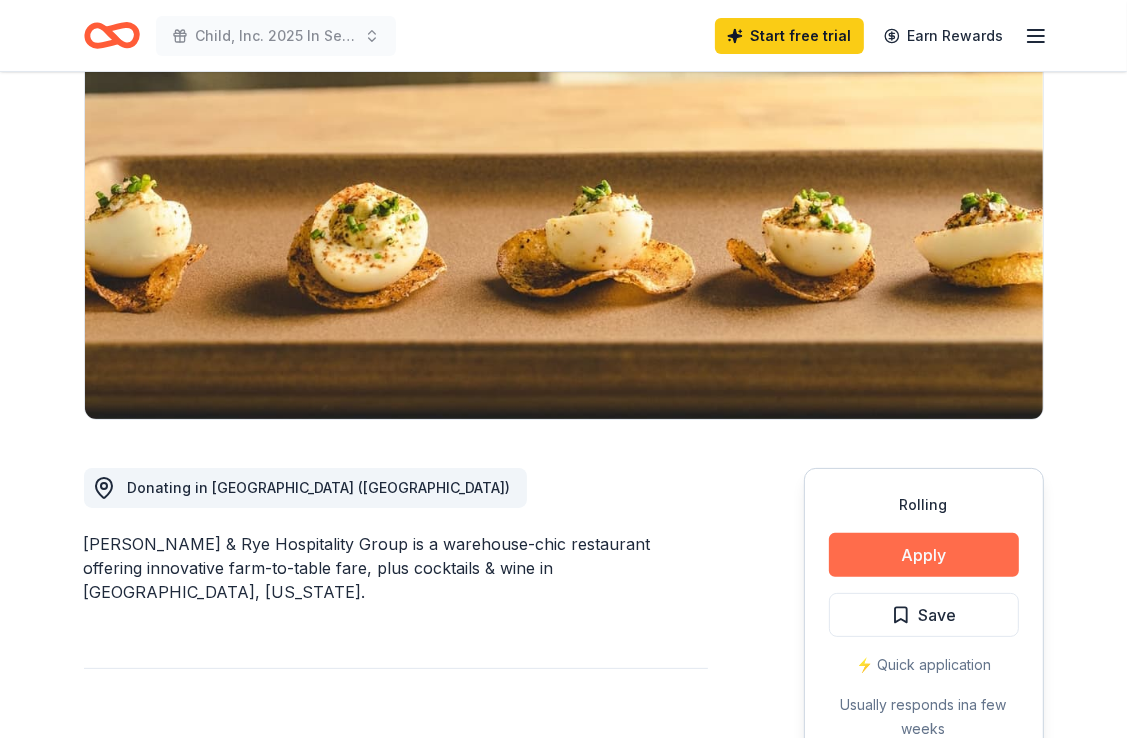 click on "Apply" at bounding box center (924, 555) 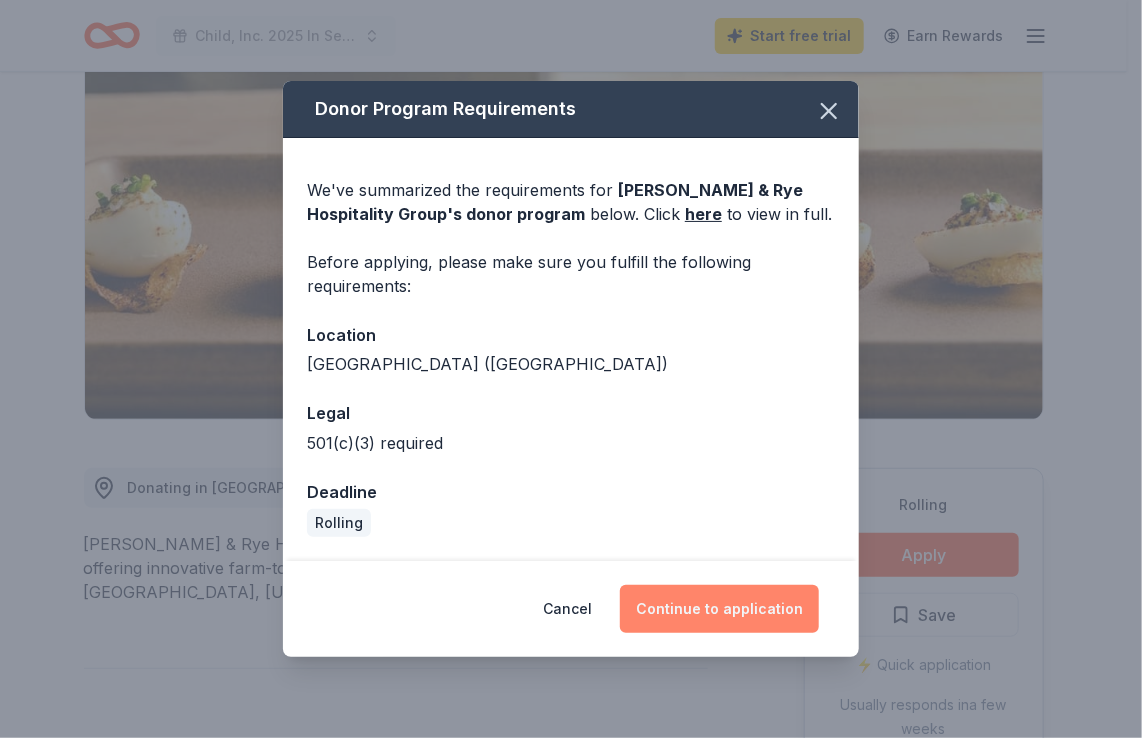 click on "Continue to application" at bounding box center [719, 609] 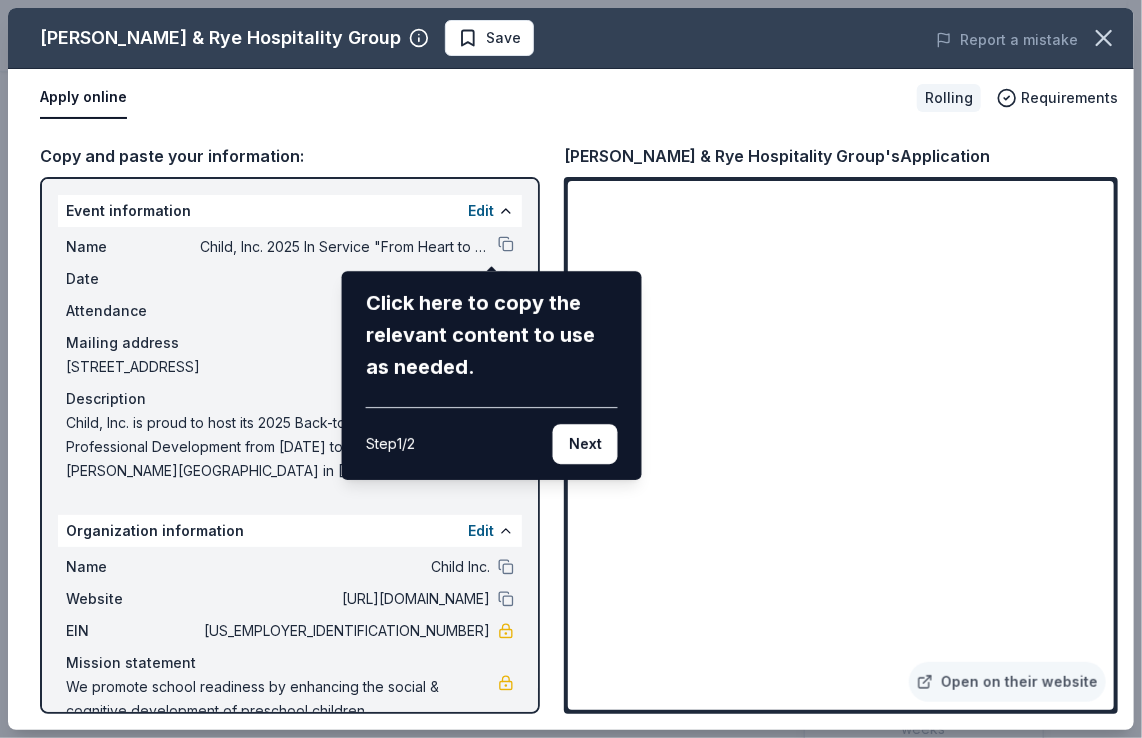 click on "[PERSON_NAME] & Rye Hospitality Group Save Report a mistake Apply online Rolling Requirements Copy and paste your information: Event information Edit Name Child, Inc. 2025 In Service "From Heart to Head Start: Creating a Culture of Care and Wellness Click here to copy the relevant content to use as needed. Step  1 / 2 Next Date [DATE] Attendance 200 Mailing address [STREET_ADDRESS] Description Child, Inc. is proud to host its 2025 Back-to-School In-Service Professional Development from [DATE] to [DATE] at the [PERSON_NAME][GEOGRAPHIC_DATA] in [GEOGRAPHIC_DATA], [GEOGRAPHIC_DATA]. This five-day immersive experience, themed "From Heart to Head Start: Creating a Culture of Care and Wellness," is designed to empower our Head Start and Early Head Start staff. We will delve into the core tenets of Head Start's comprehensive approach, focusing on nurturing environments, promoting wellness, and strengthening practices that [PERSON_NAME] the overall development and readiness of children and families. Organization information Edit Name" at bounding box center [571, 369] 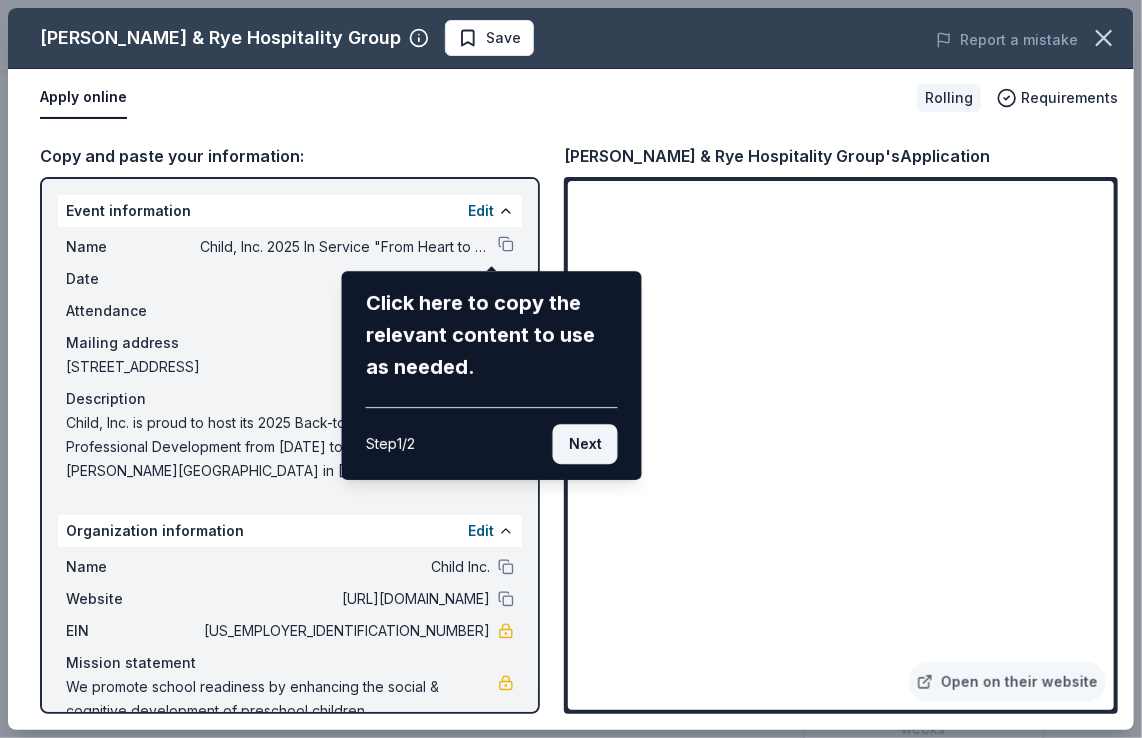 click on "Next" at bounding box center [585, 444] 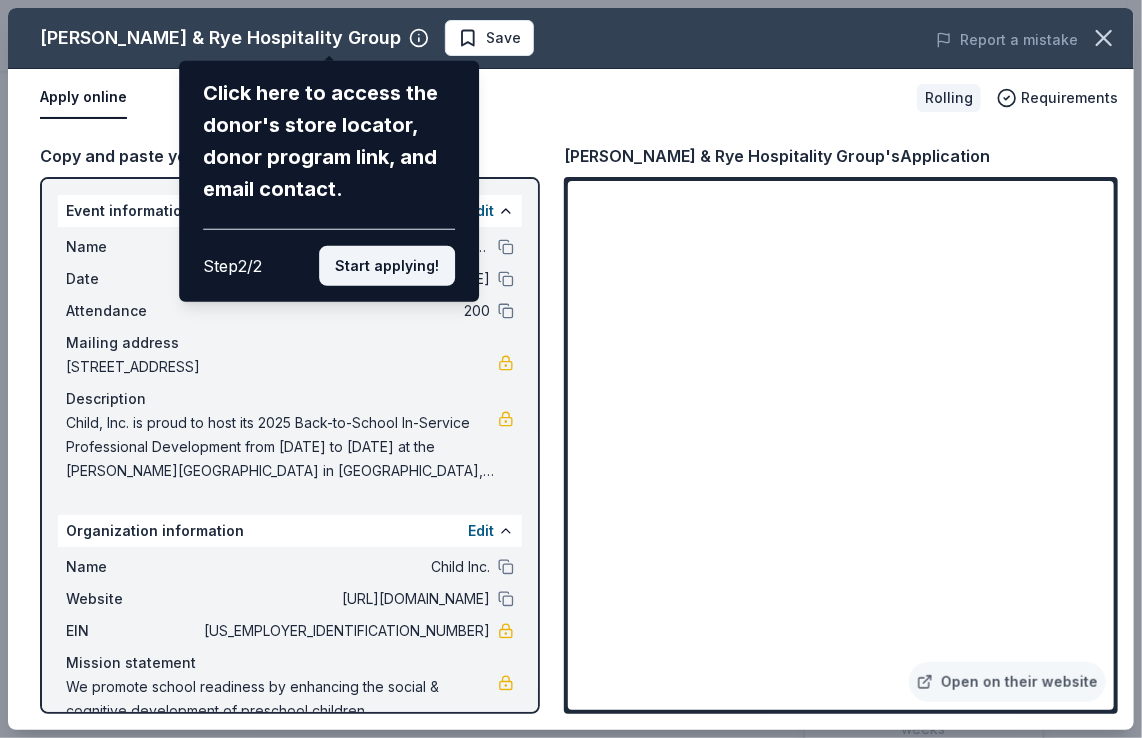 click on "Start applying!" at bounding box center (387, 266) 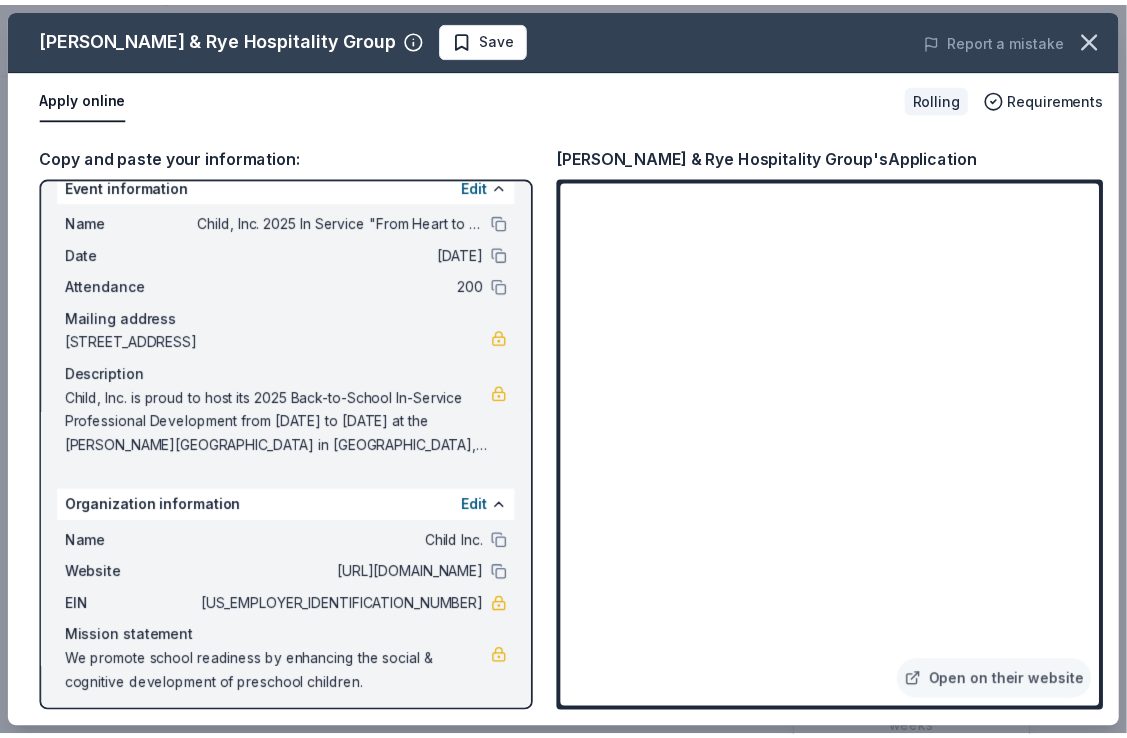 scroll, scrollTop: 26, scrollLeft: 0, axis: vertical 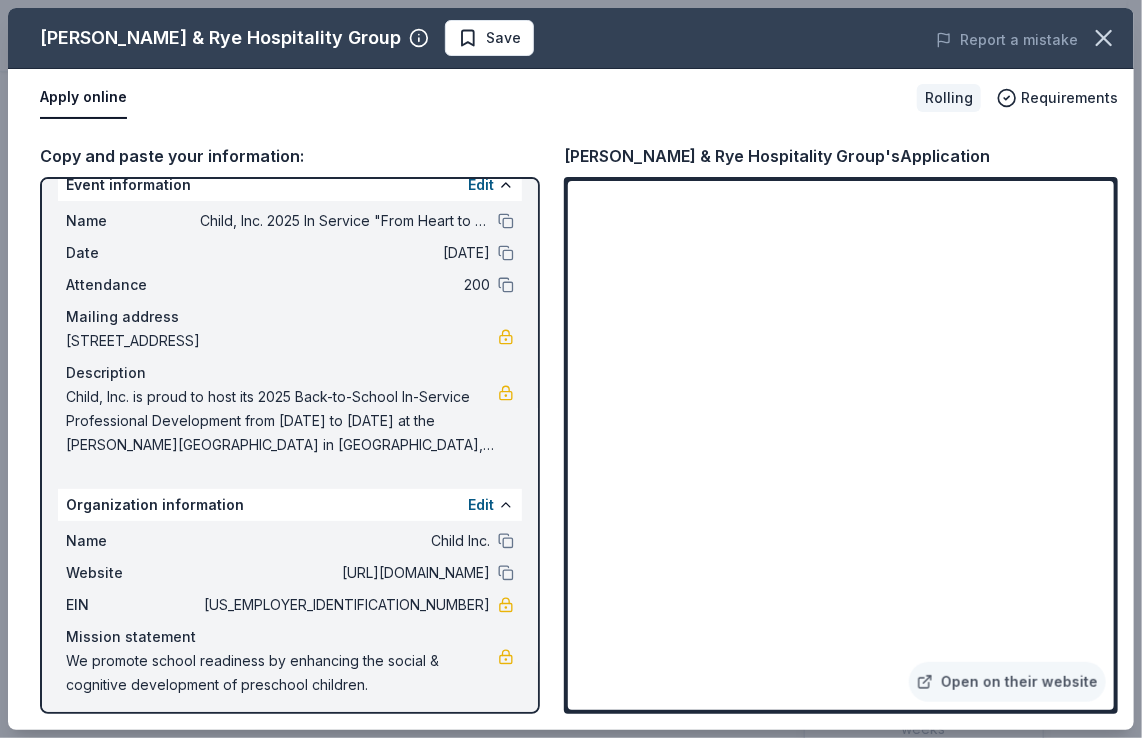drag, startPoint x: 383, startPoint y: 607, endPoint x: 422, endPoint y: 606, distance: 39.012817 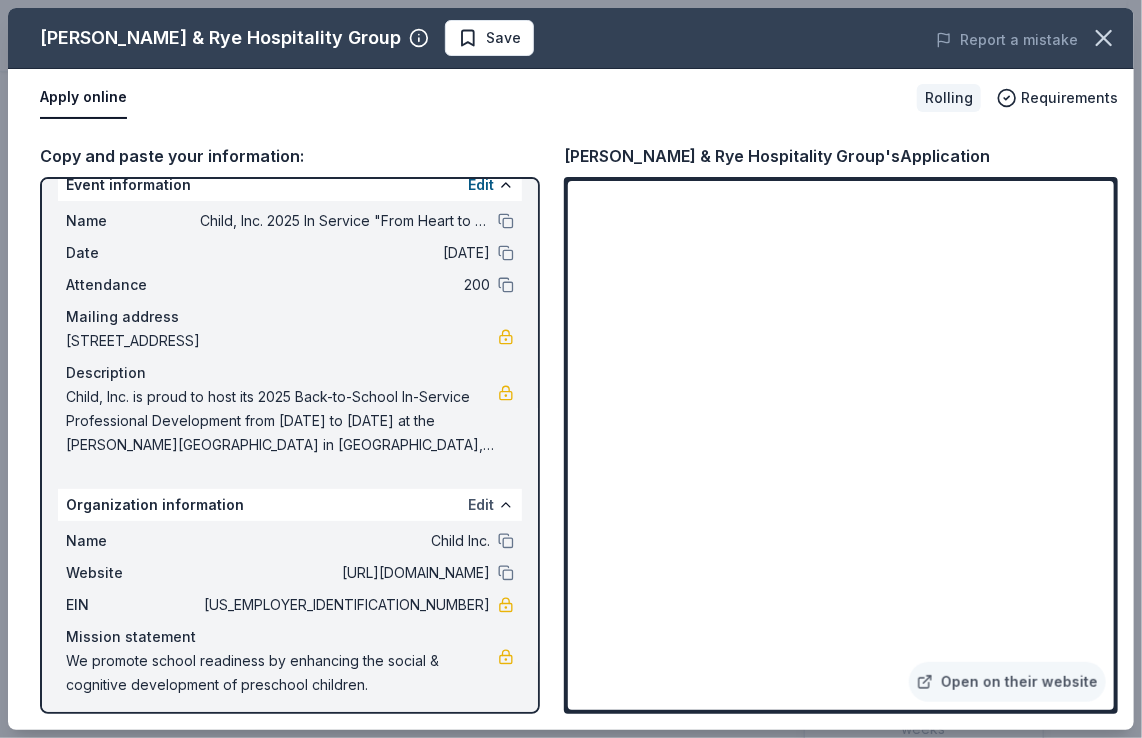 click on "Edit" at bounding box center [481, 505] 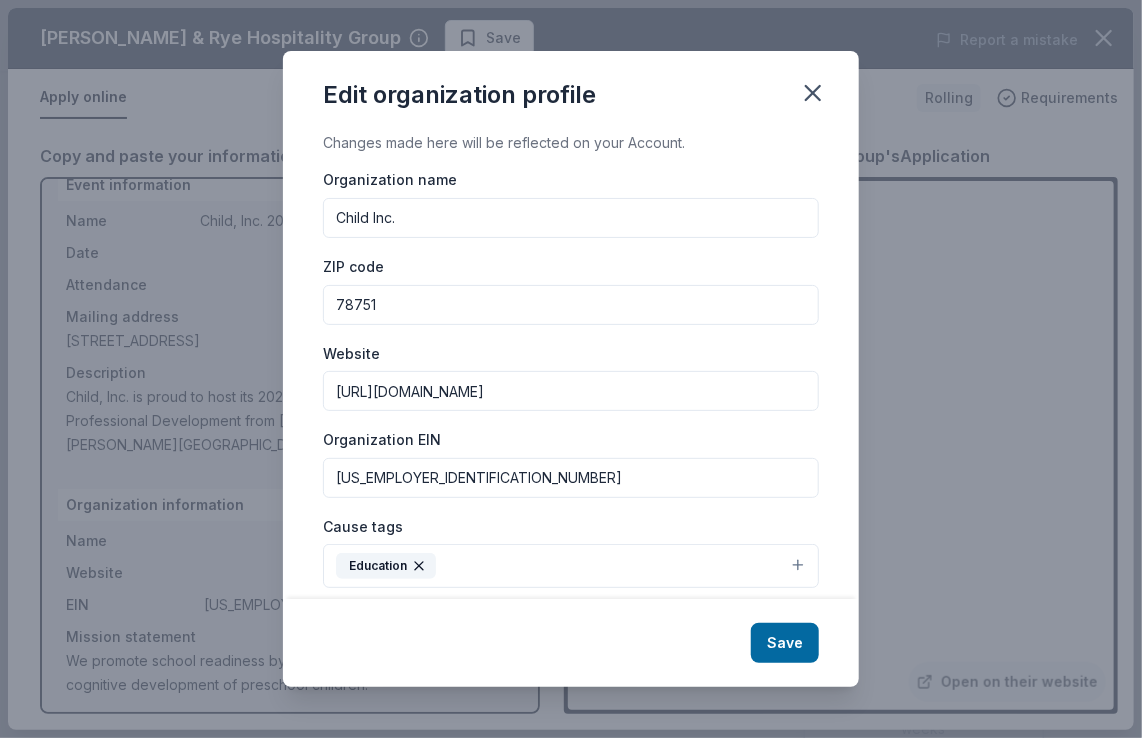 drag, startPoint x: 433, startPoint y: 482, endPoint x: 317, endPoint y: 463, distance: 117.54574 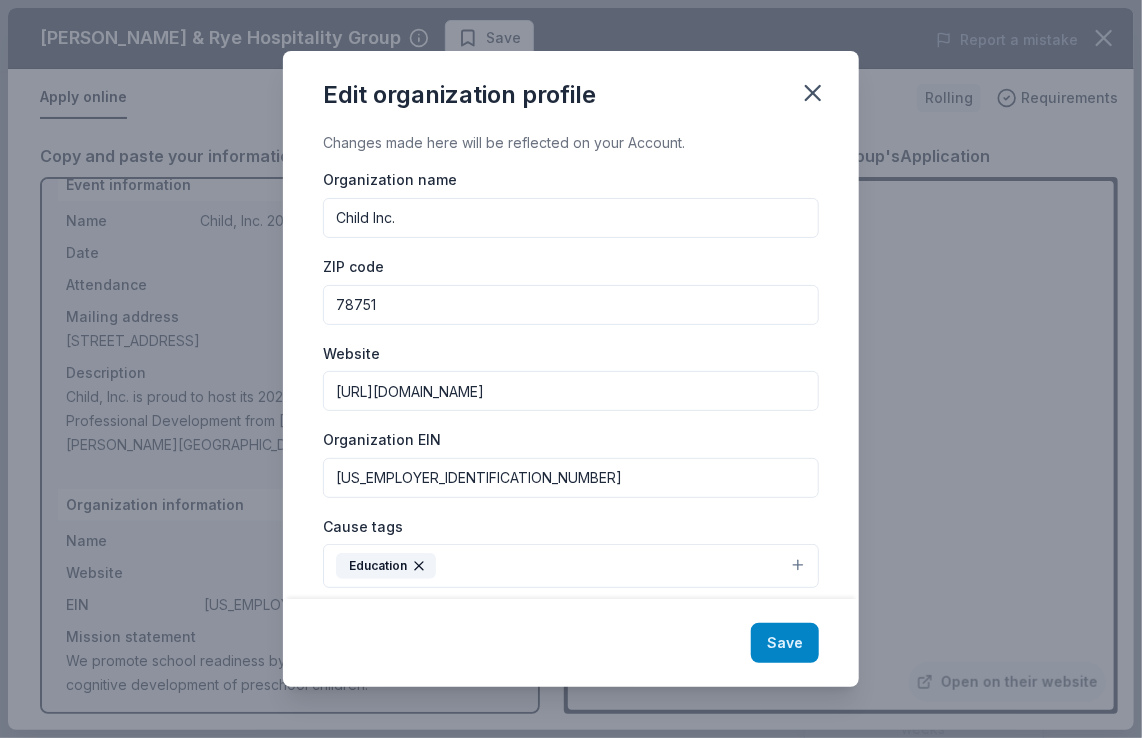 click on "Save" at bounding box center [785, 643] 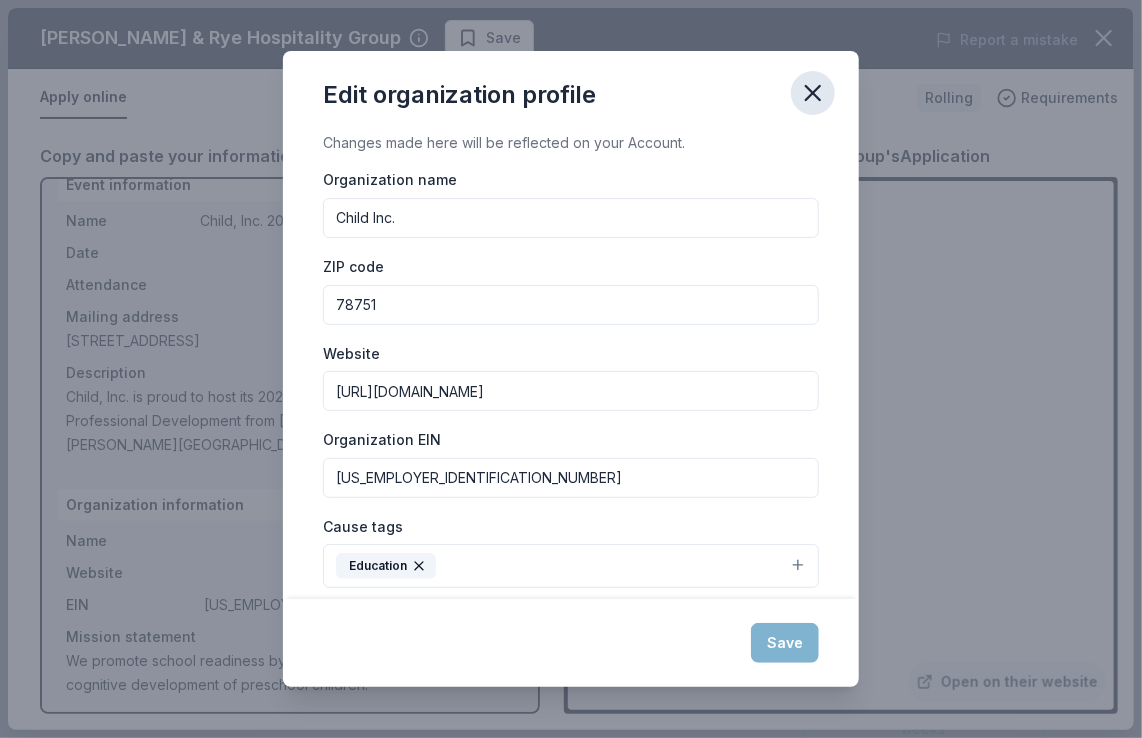 click 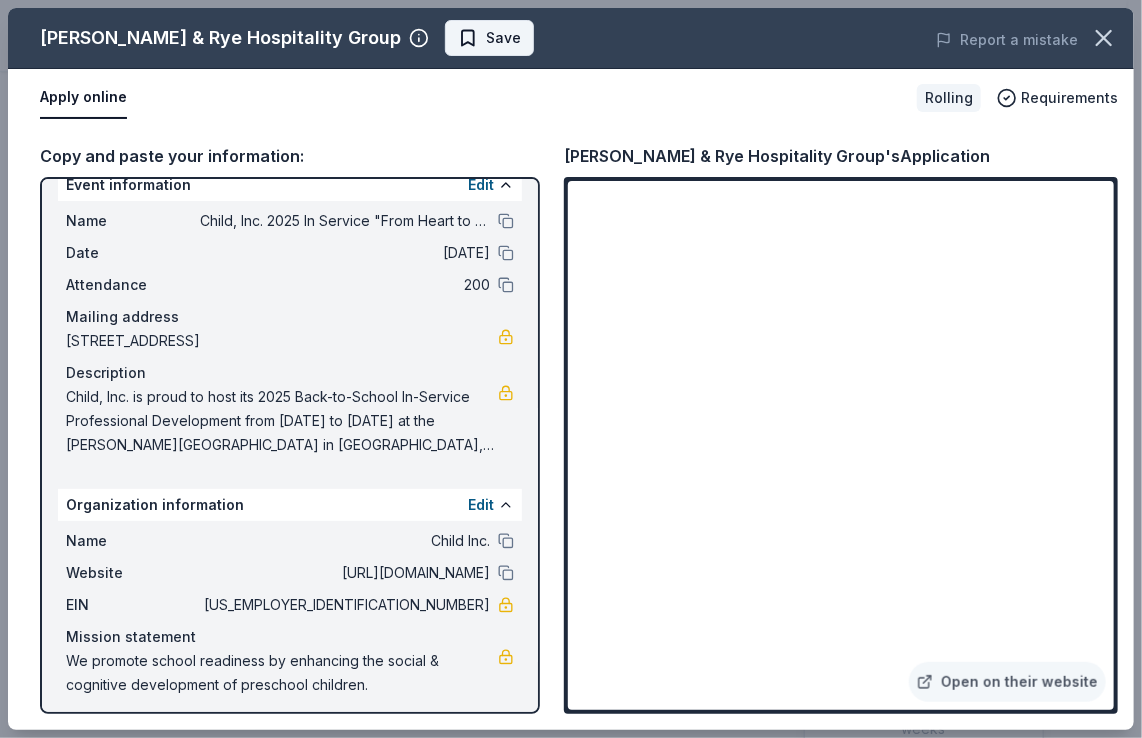 click on "Save" at bounding box center [489, 38] 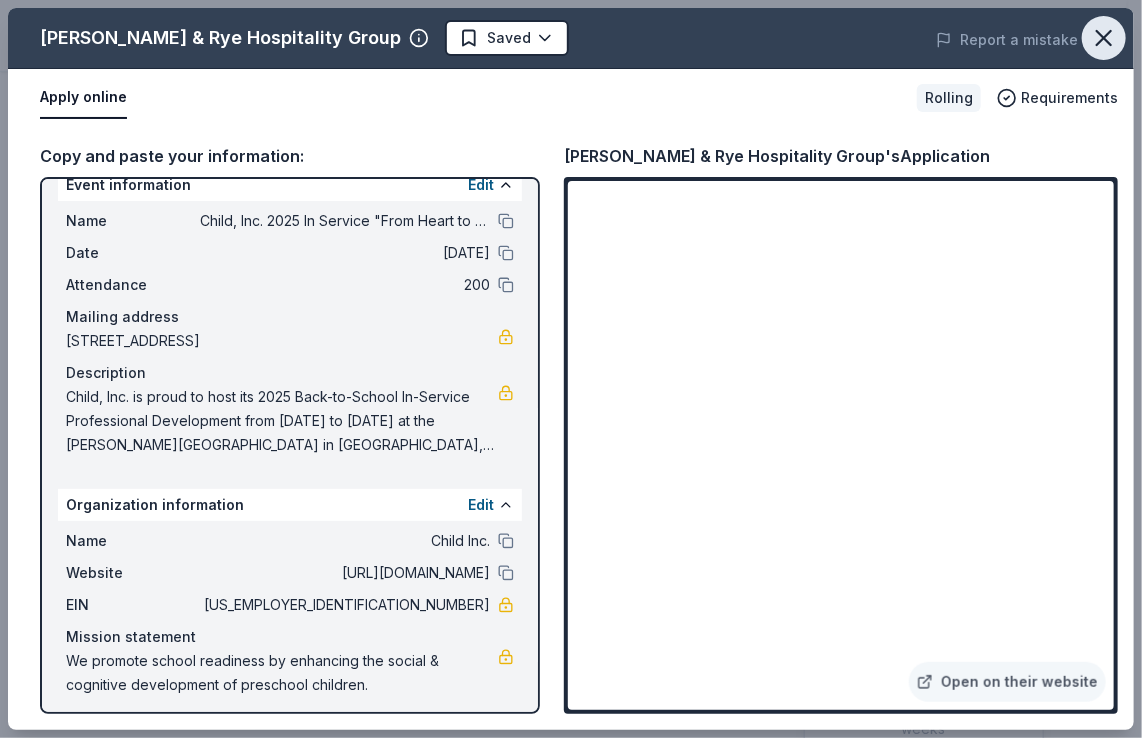 click 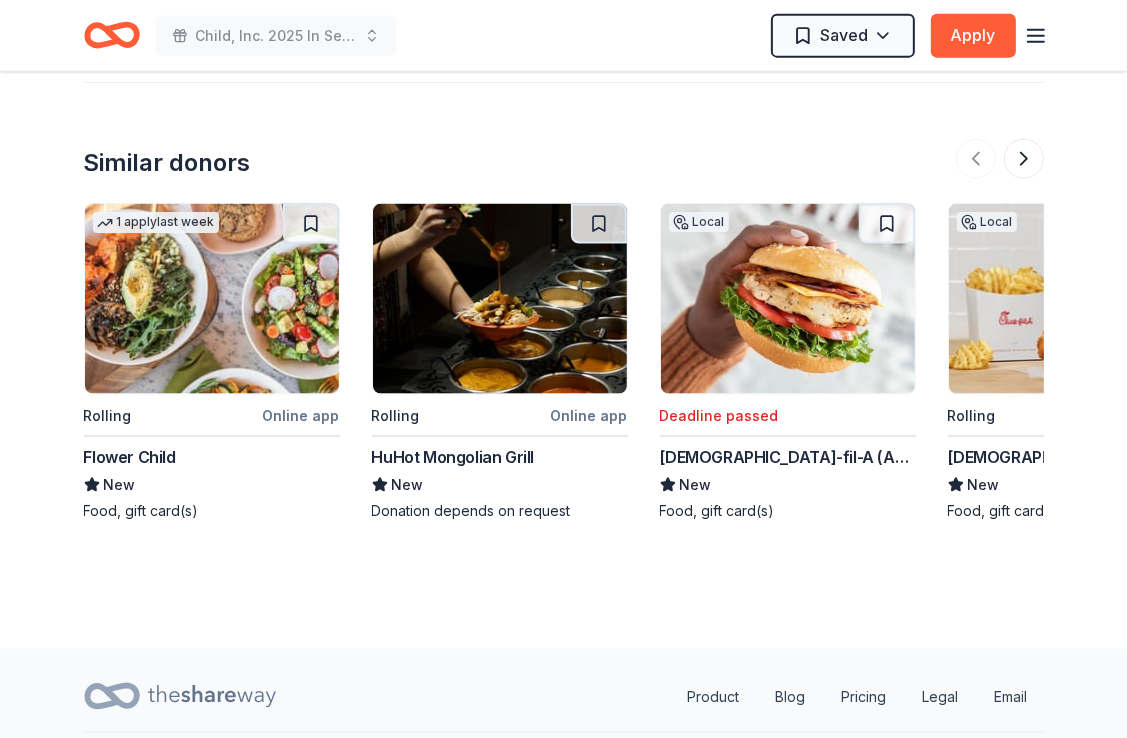 scroll, scrollTop: 2054, scrollLeft: 0, axis: vertical 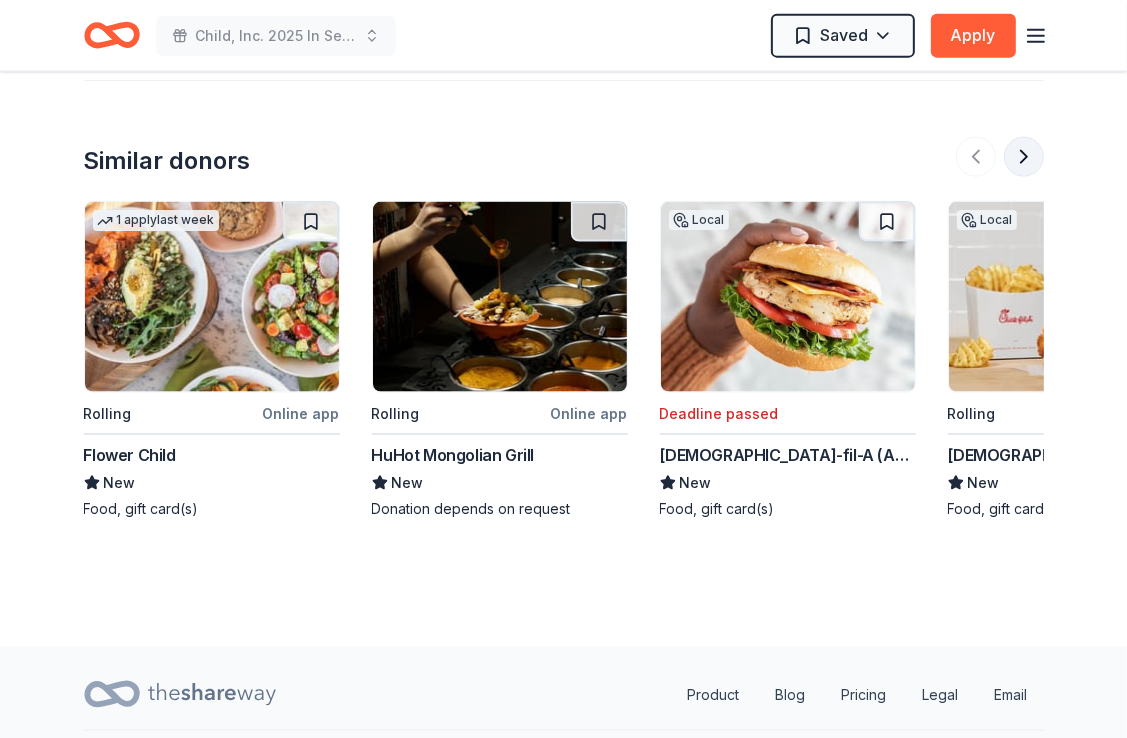 click at bounding box center (1024, 157) 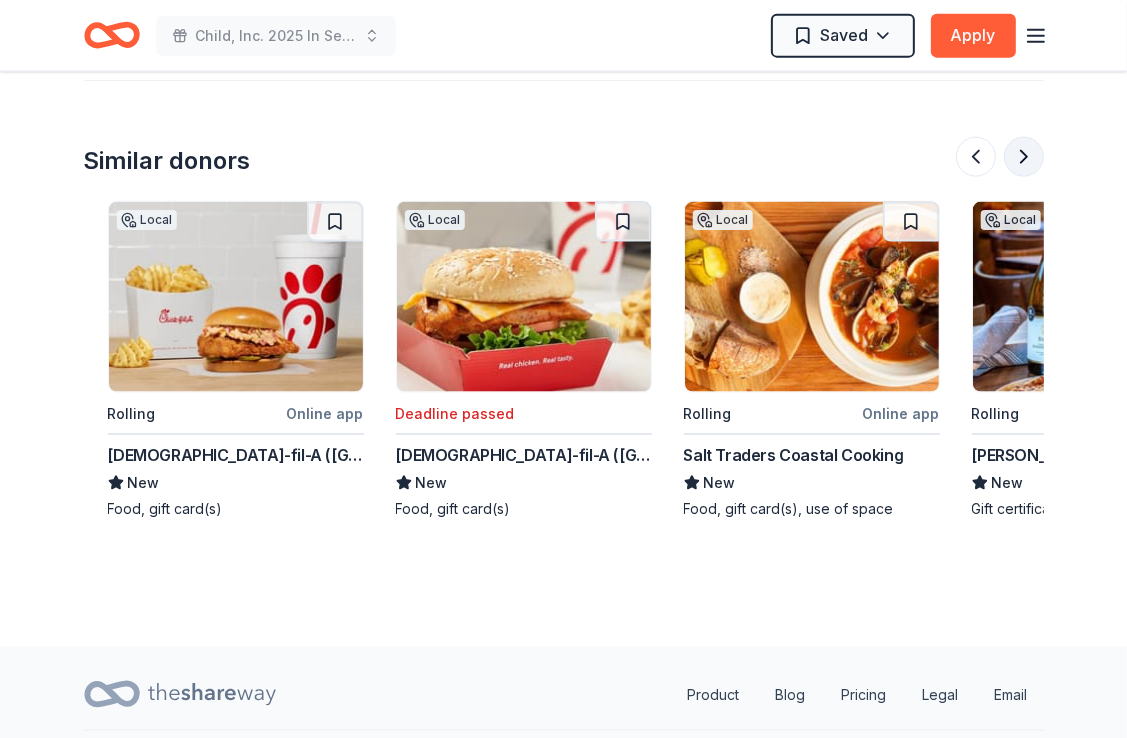 scroll, scrollTop: 0, scrollLeft: 864, axis: horizontal 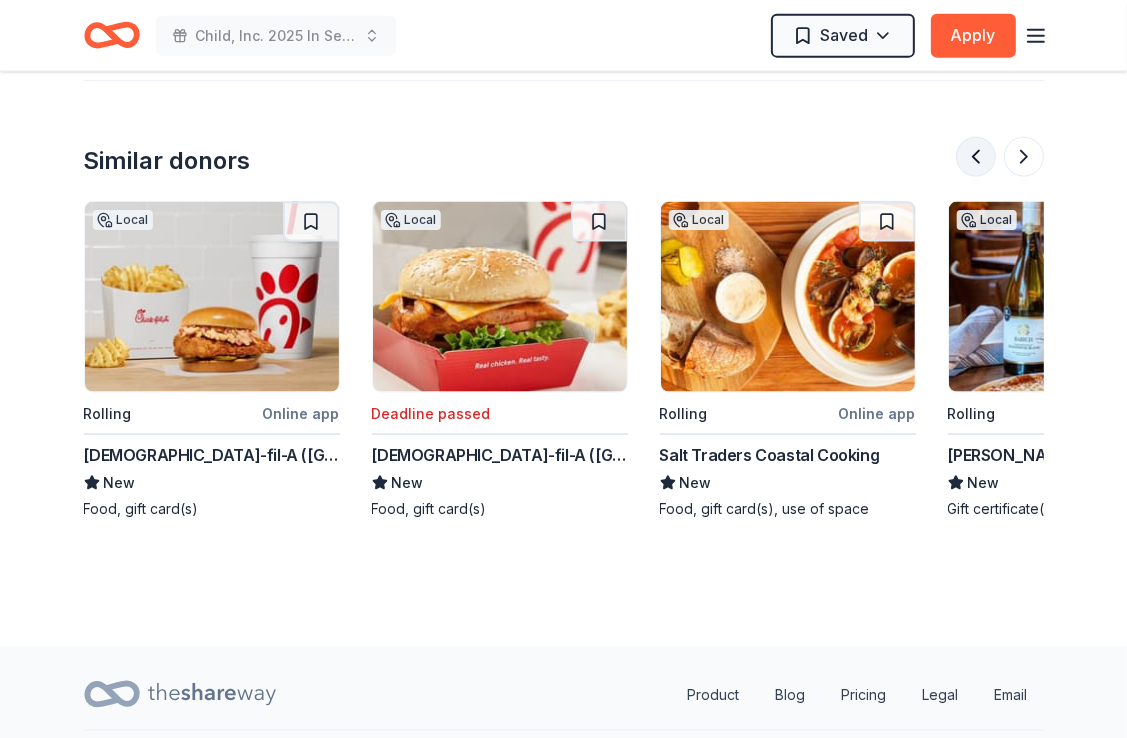 click at bounding box center [976, 157] 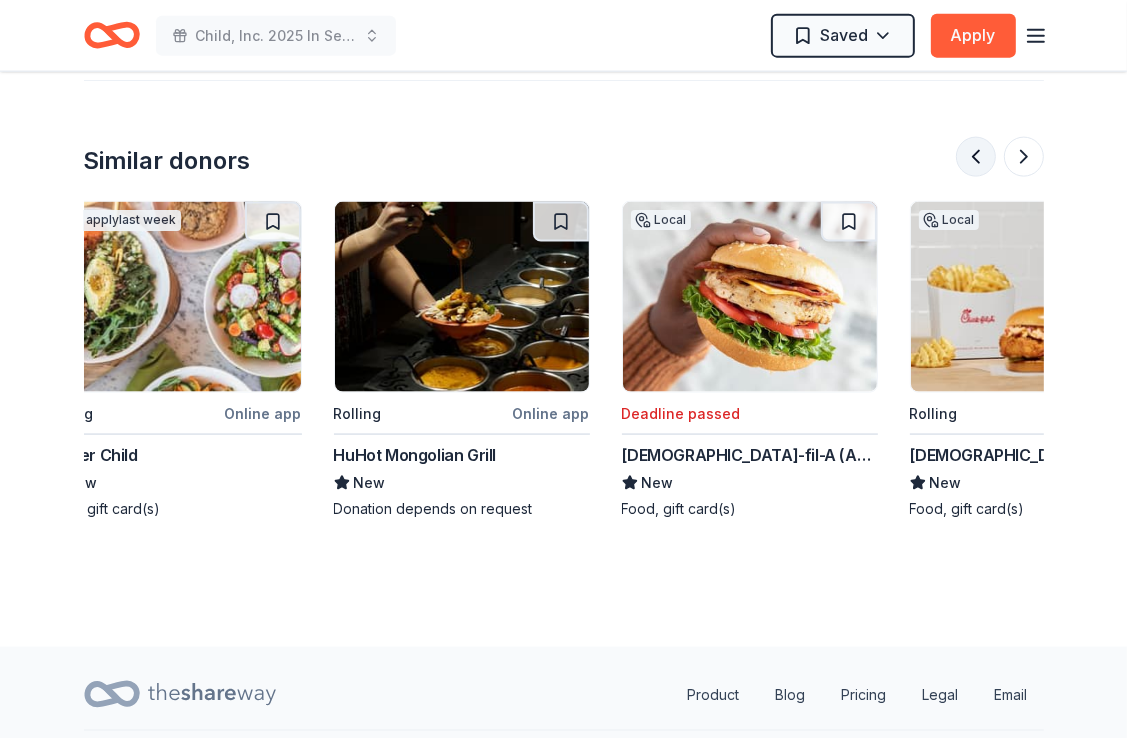 scroll, scrollTop: 0, scrollLeft: 0, axis: both 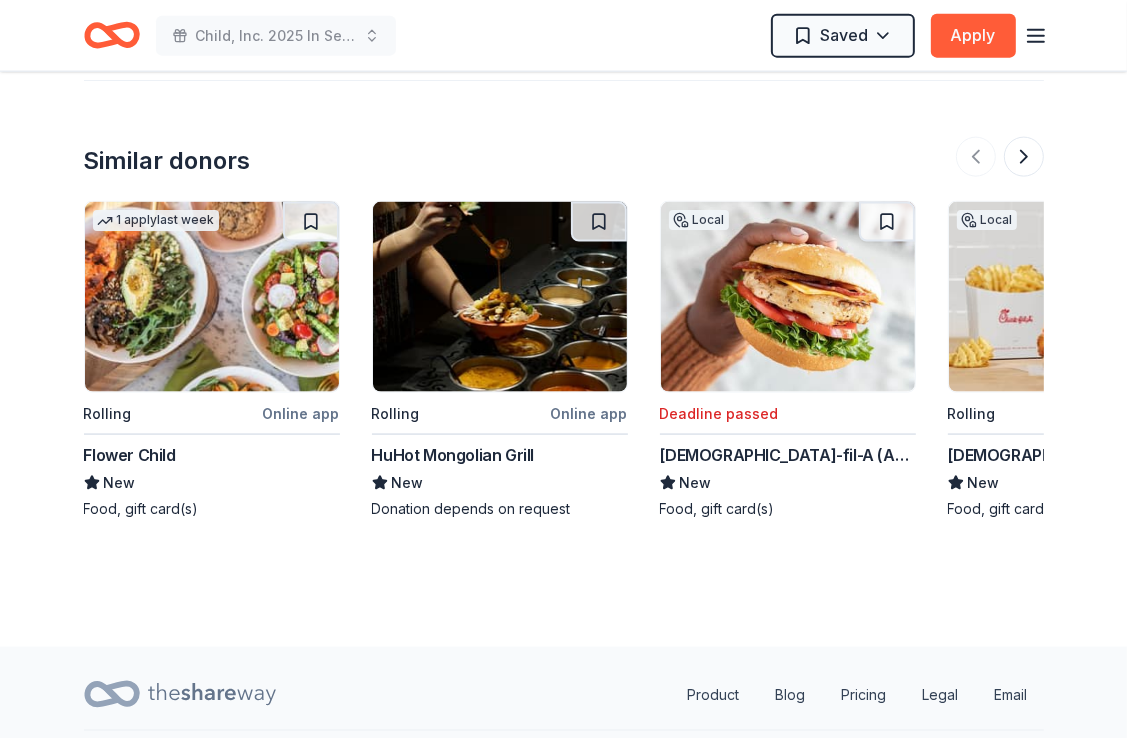 click at bounding box center (212, 297) 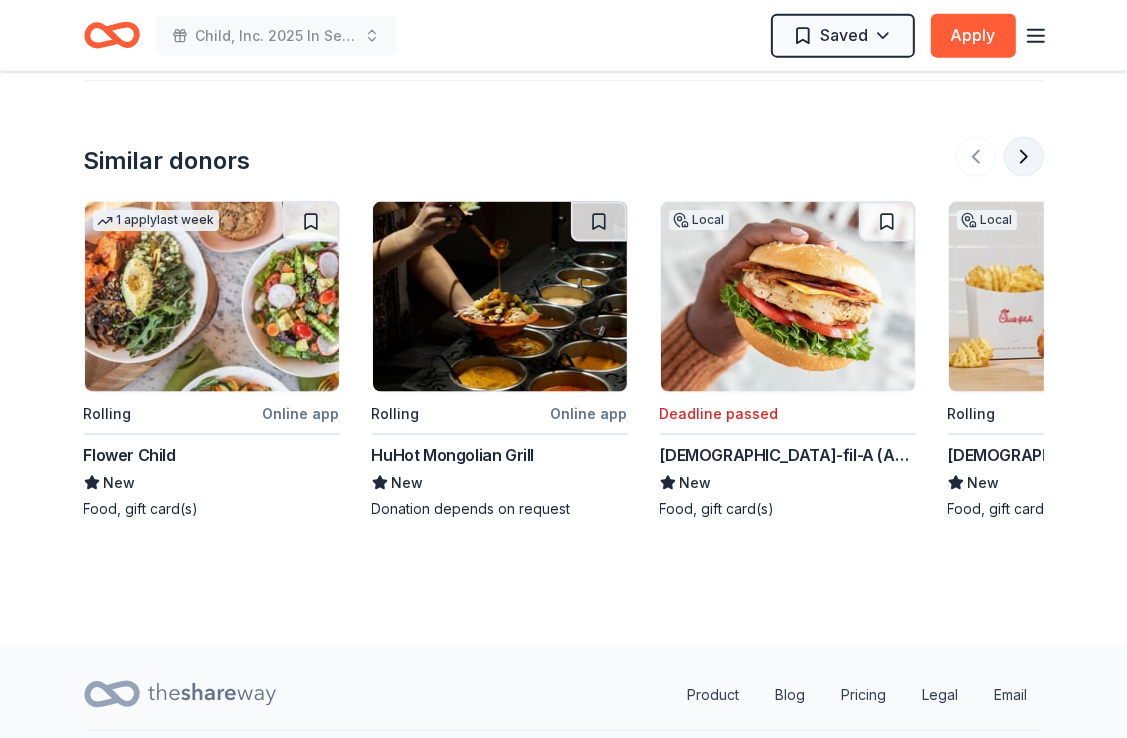 click at bounding box center [1024, 157] 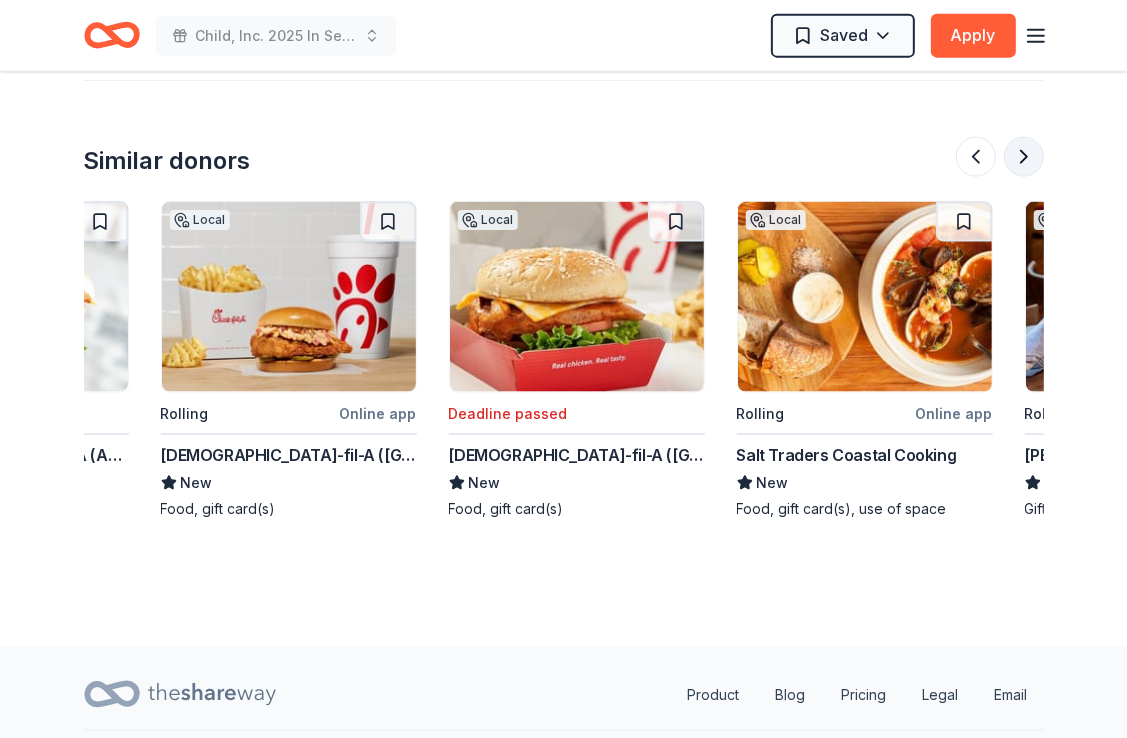 scroll, scrollTop: 0, scrollLeft: 864, axis: horizontal 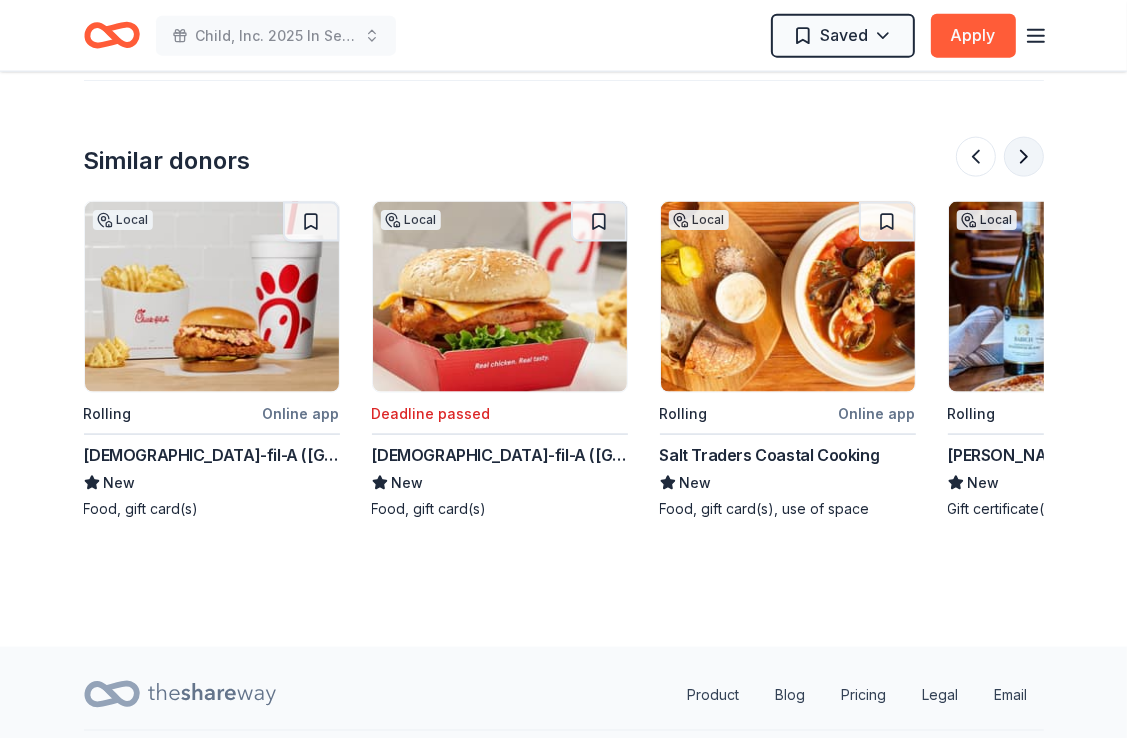 click at bounding box center [1024, 157] 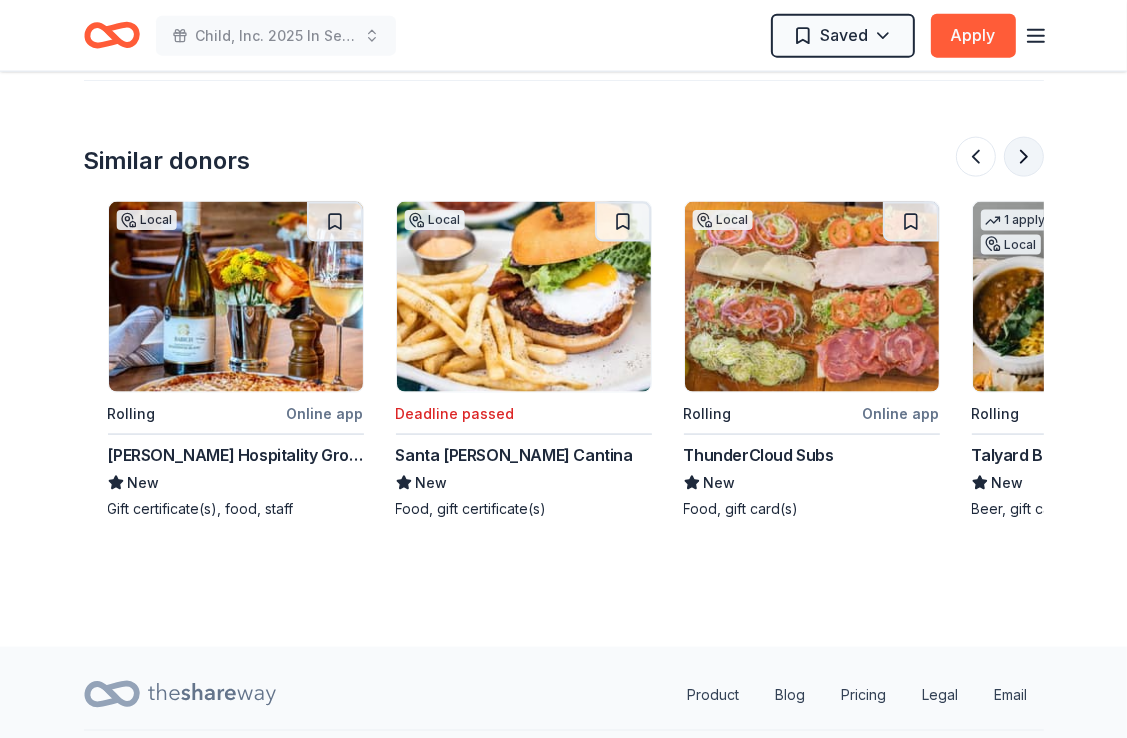 scroll, scrollTop: 0, scrollLeft: 1728, axis: horizontal 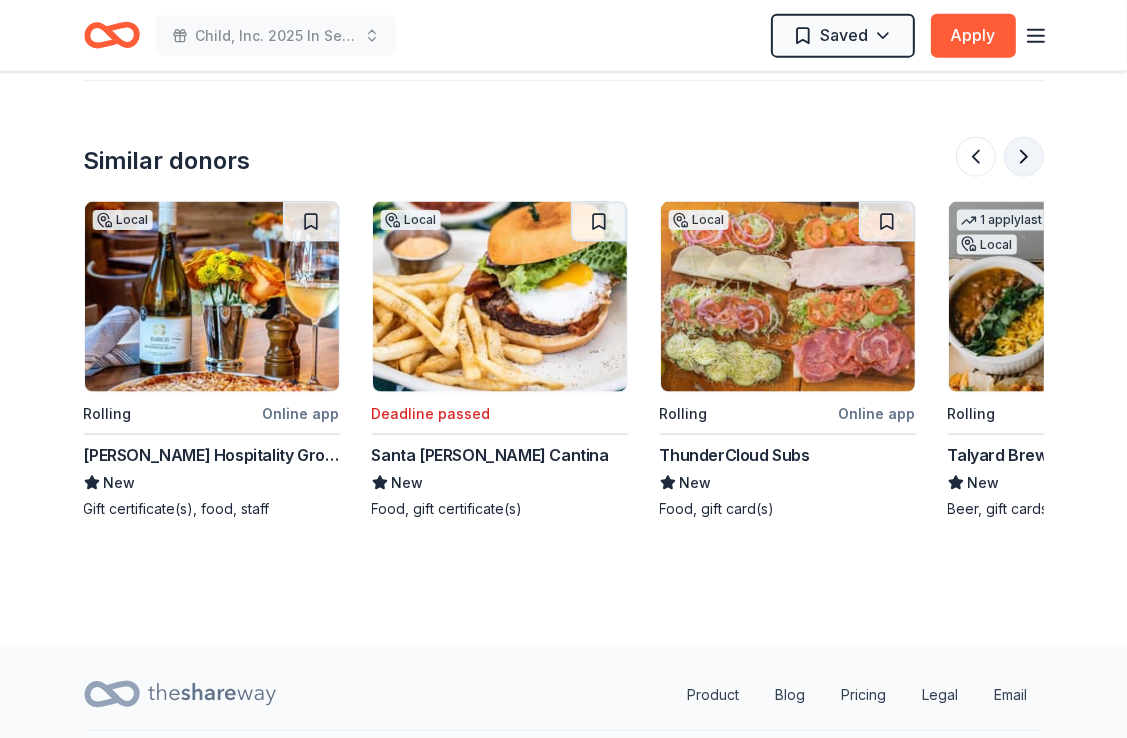 click at bounding box center (1024, 157) 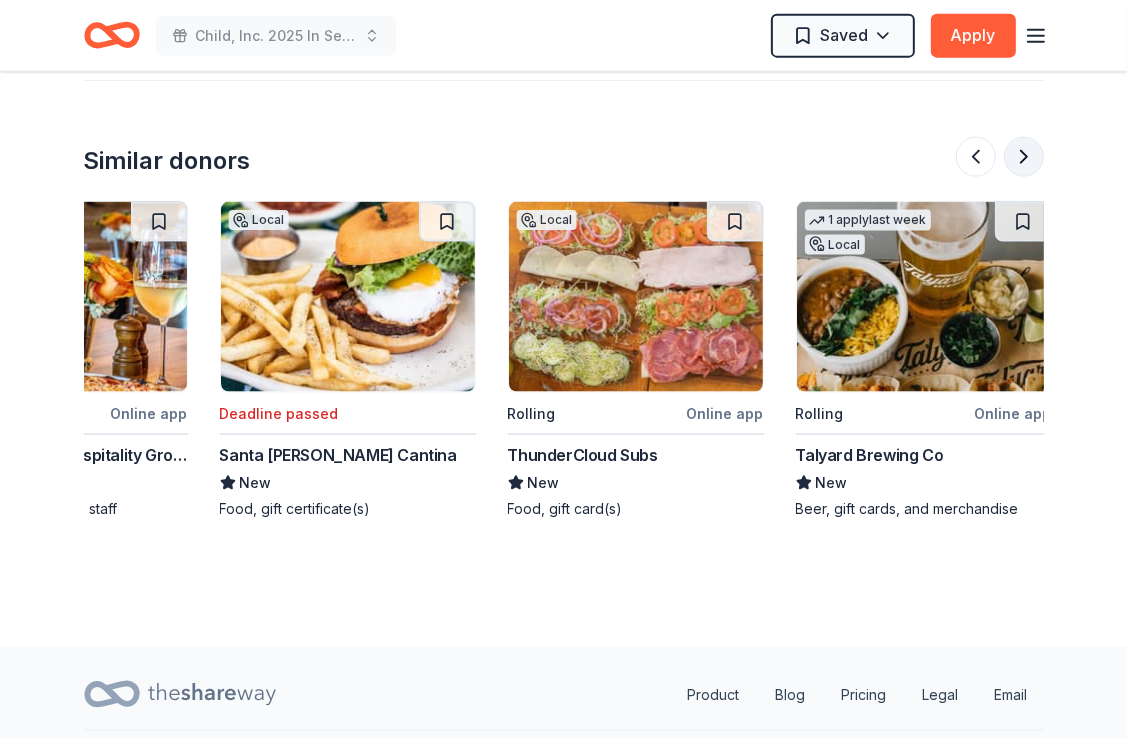 scroll, scrollTop: 0, scrollLeft: 1888, axis: horizontal 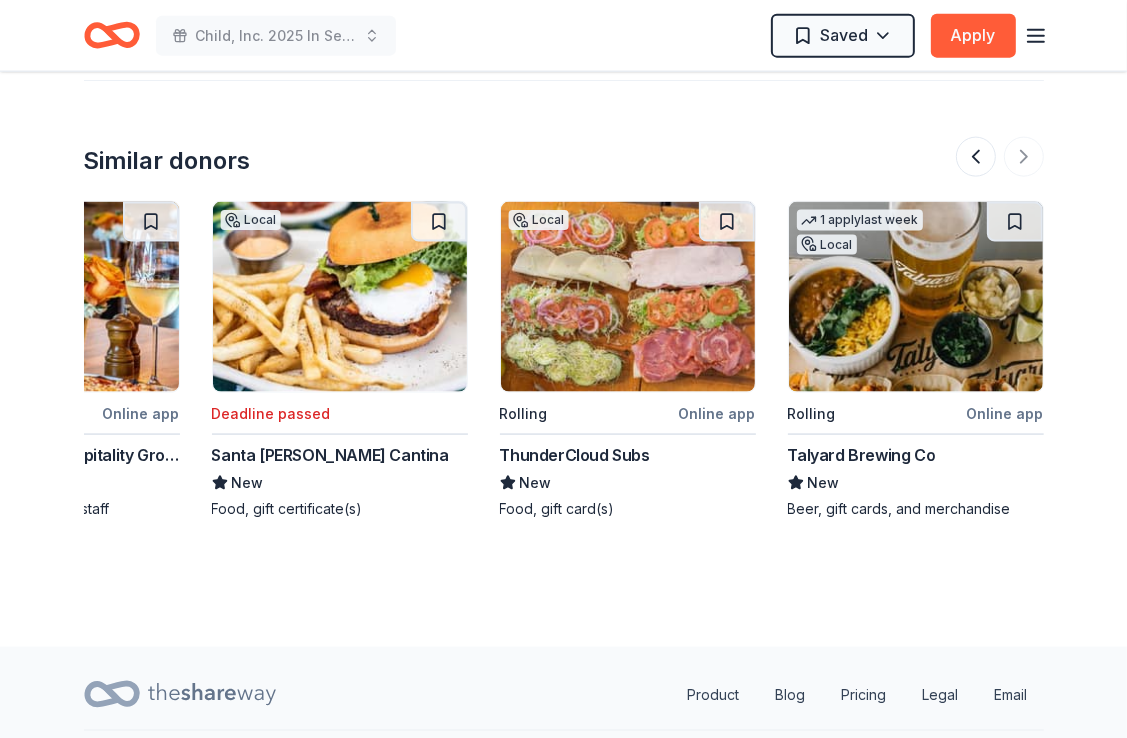 click at bounding box center [1000, 157] 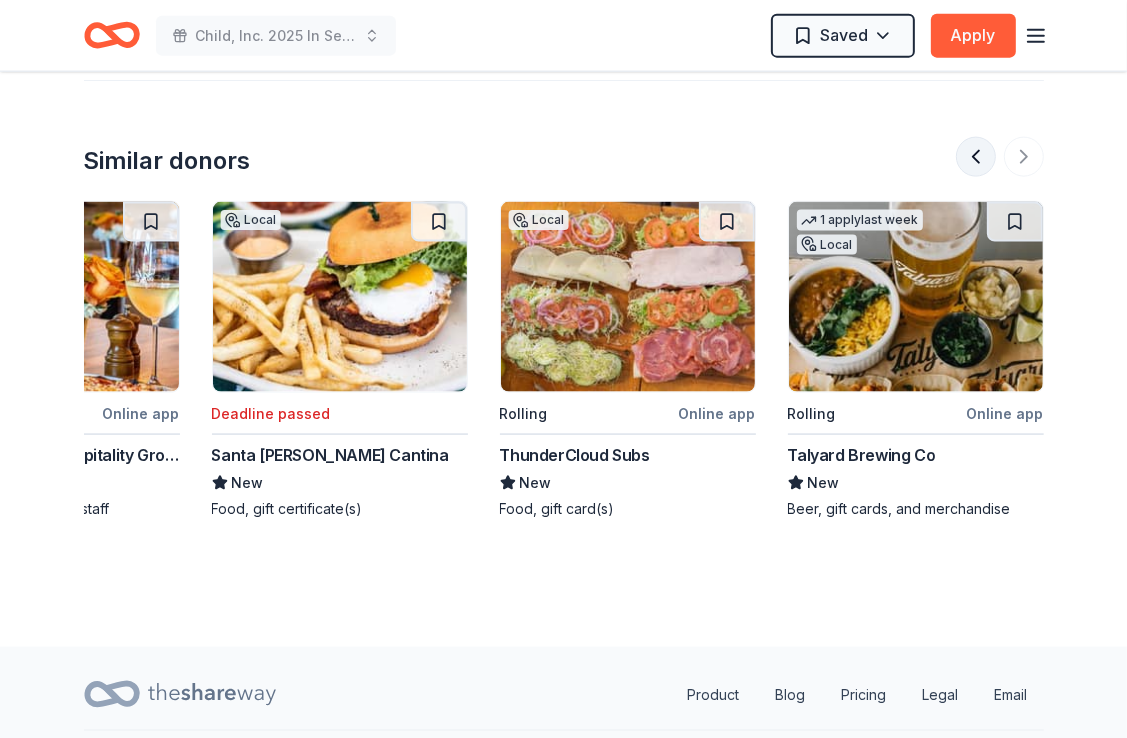 click at bounding box center (976, 157) 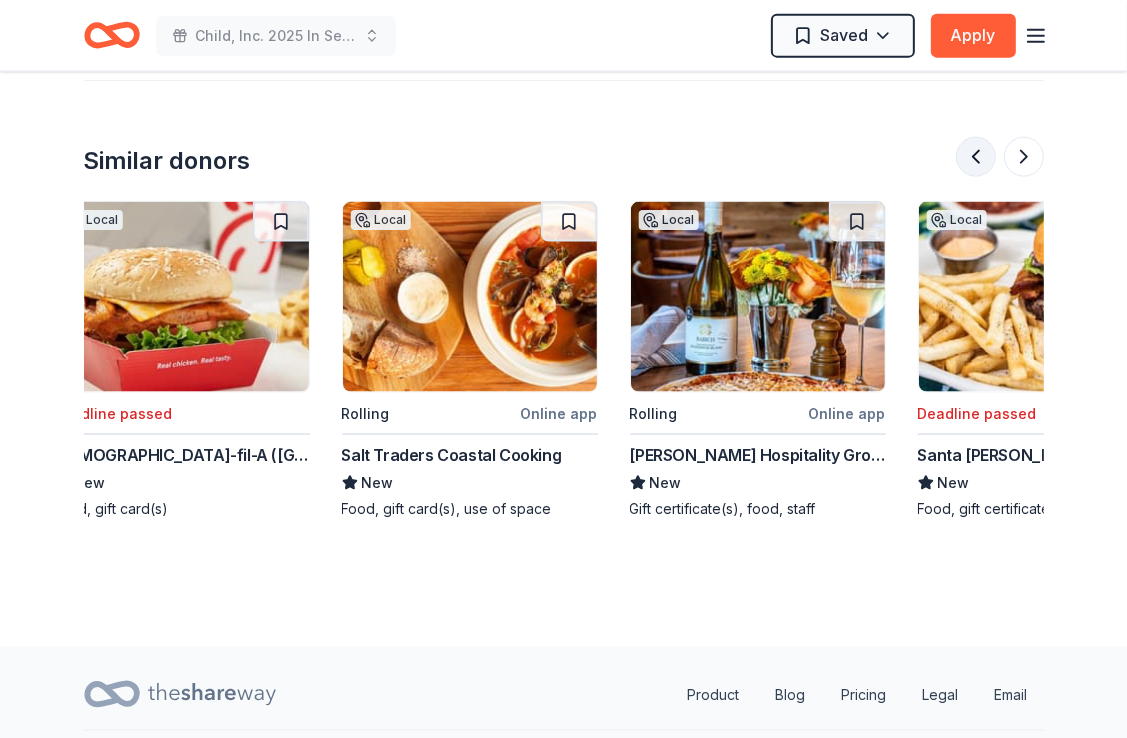 scroll, scrollTop: 0, scrollLeft: 1152, axis: horizontal 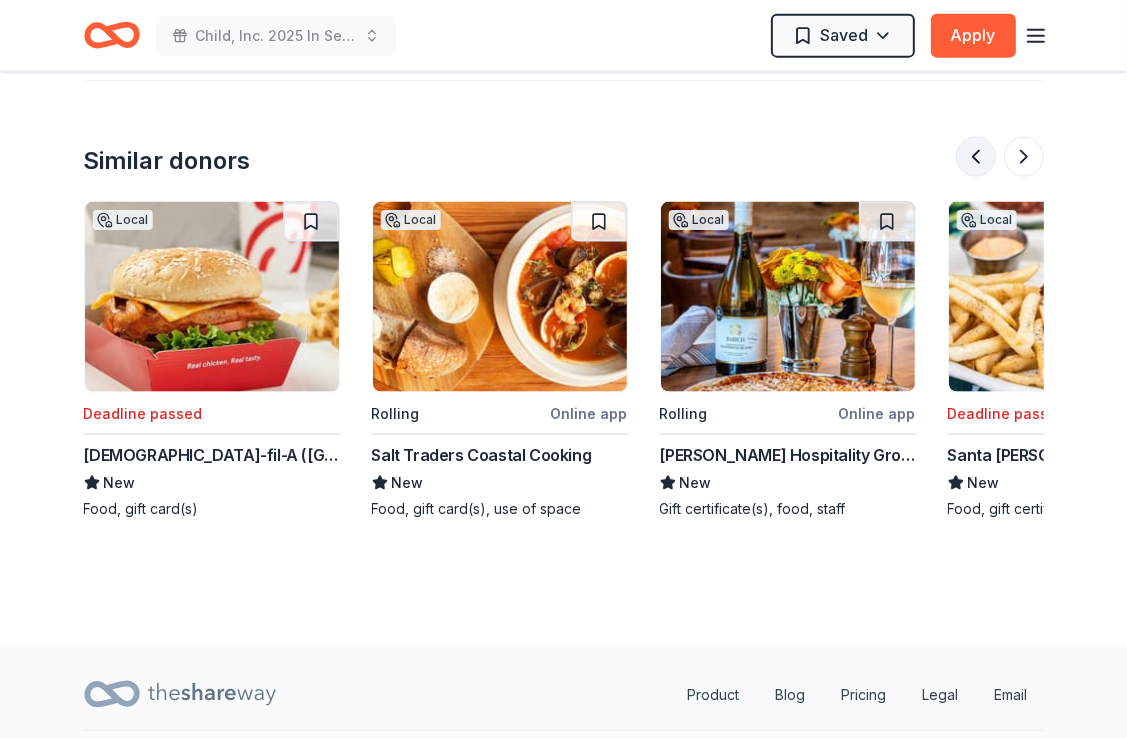 click at bounding box center (976, 157) 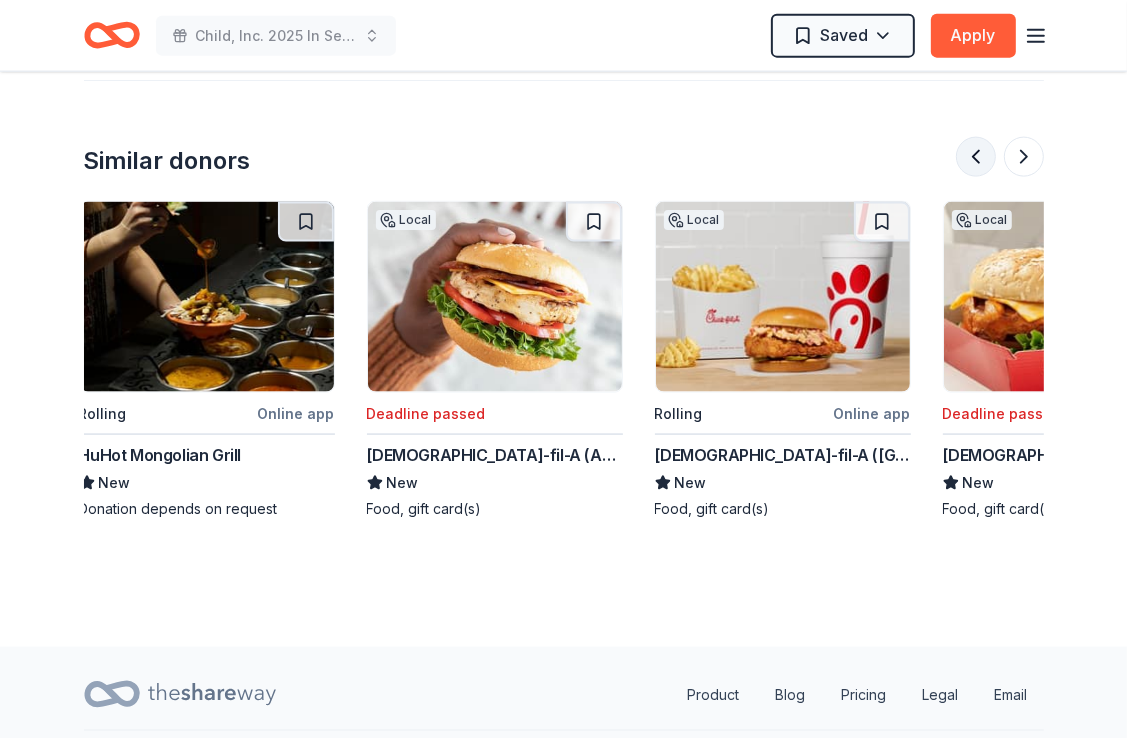 scroll, scrollTop: 0, scrollLeft: 288, axis: horizontal 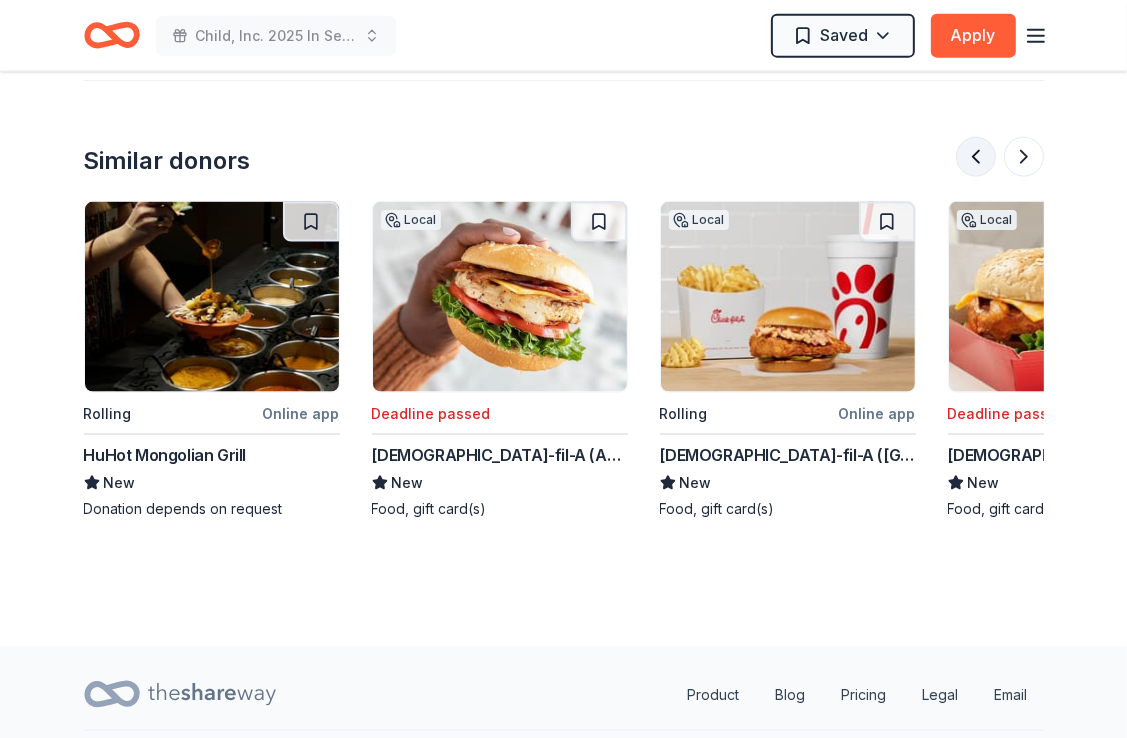 click at bounding box center (976, 157) 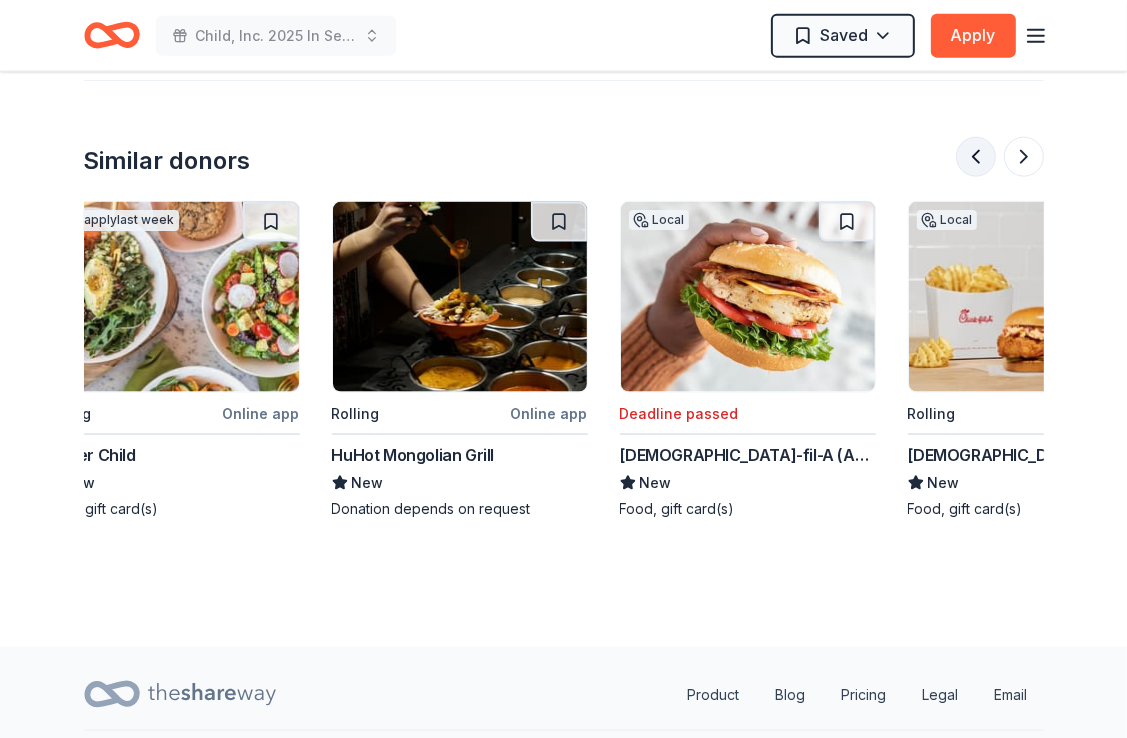 scroll, scrollTop: 0, scrollLeft: 0, axis: both 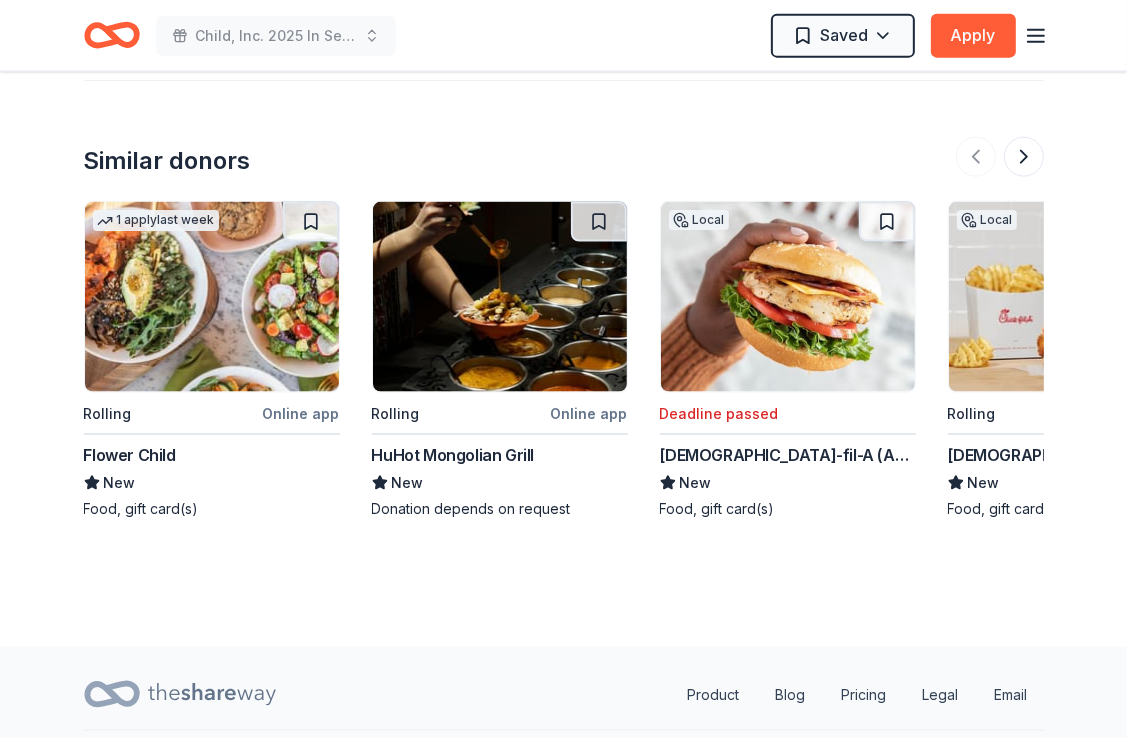 click at bounding box center [1000, 157] 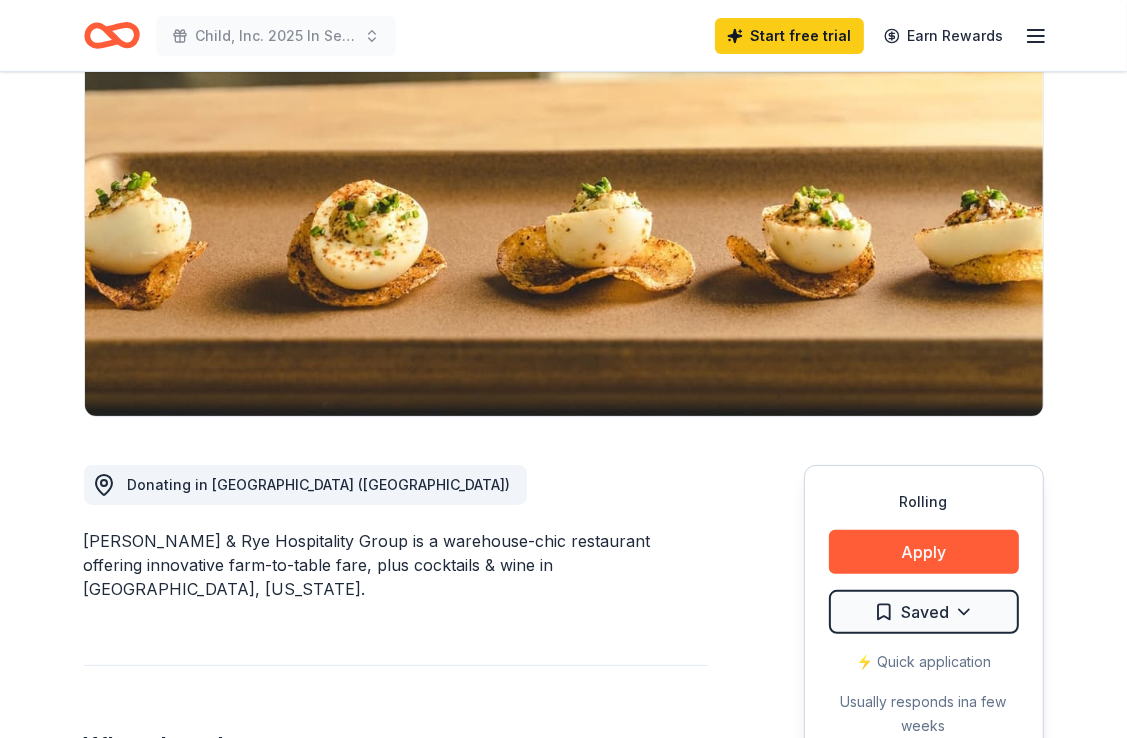 scroll, scrollTop: 194, scrollLeft: 0, axis: vertical 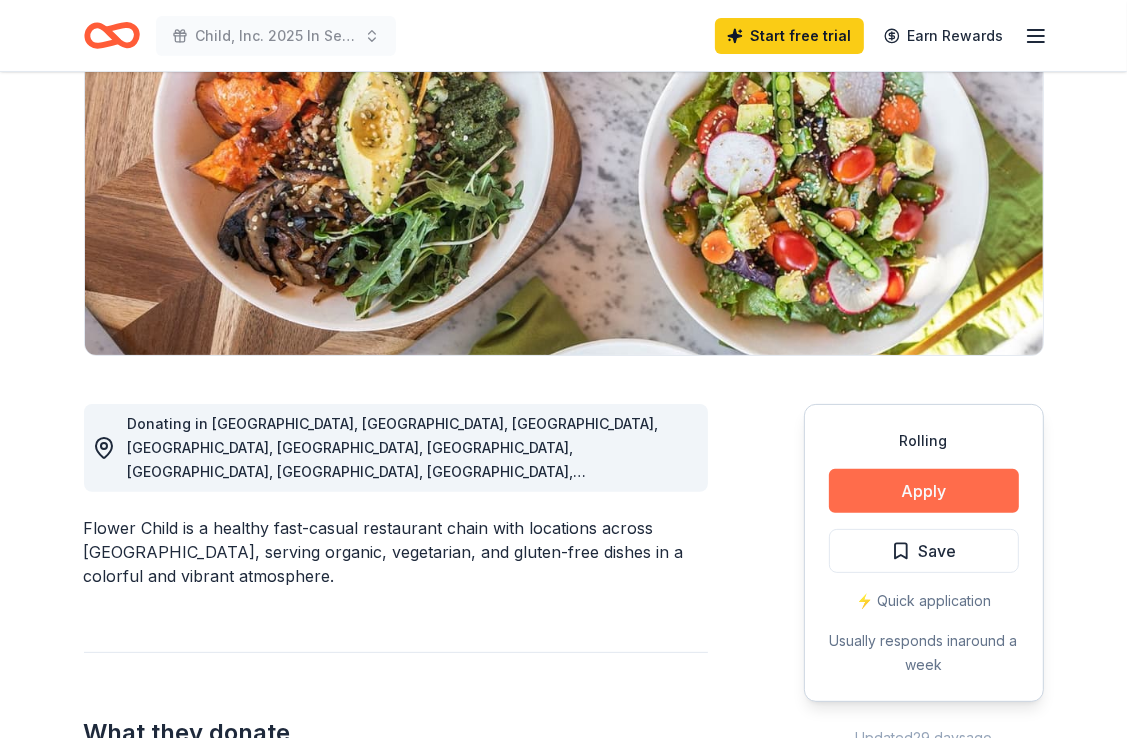 click on "Apply" at bounding box center [924, 491] 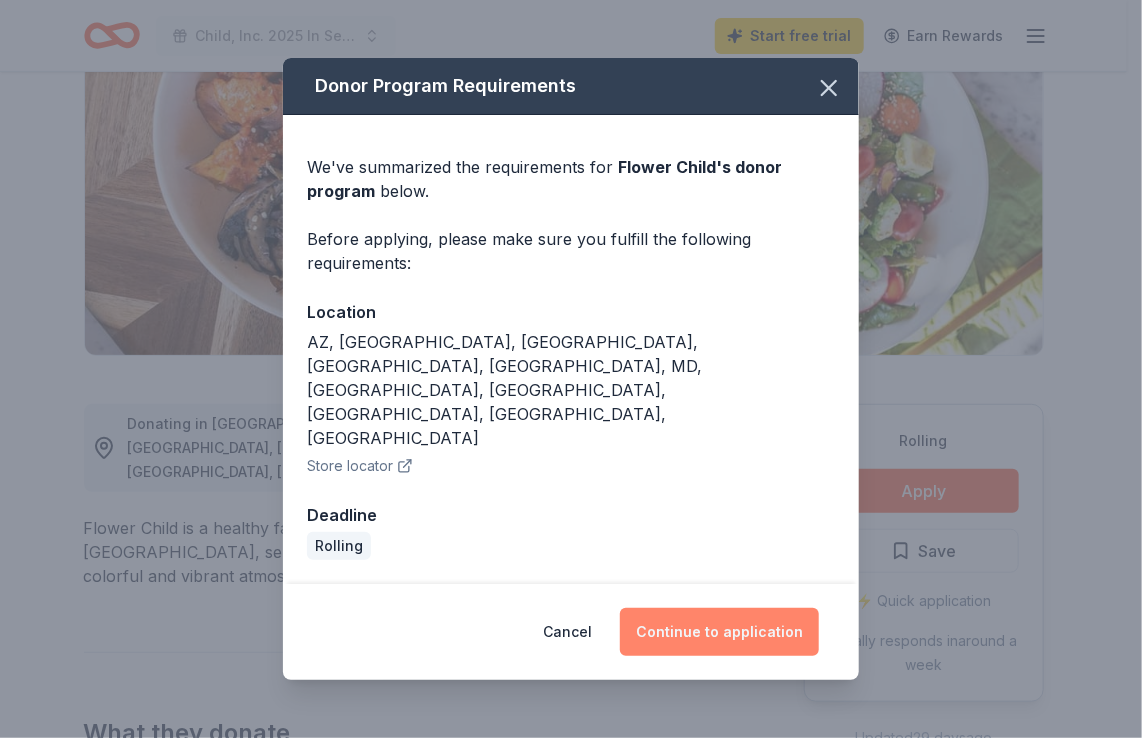 click on "Continue to application" at bounding box center [719, 632] 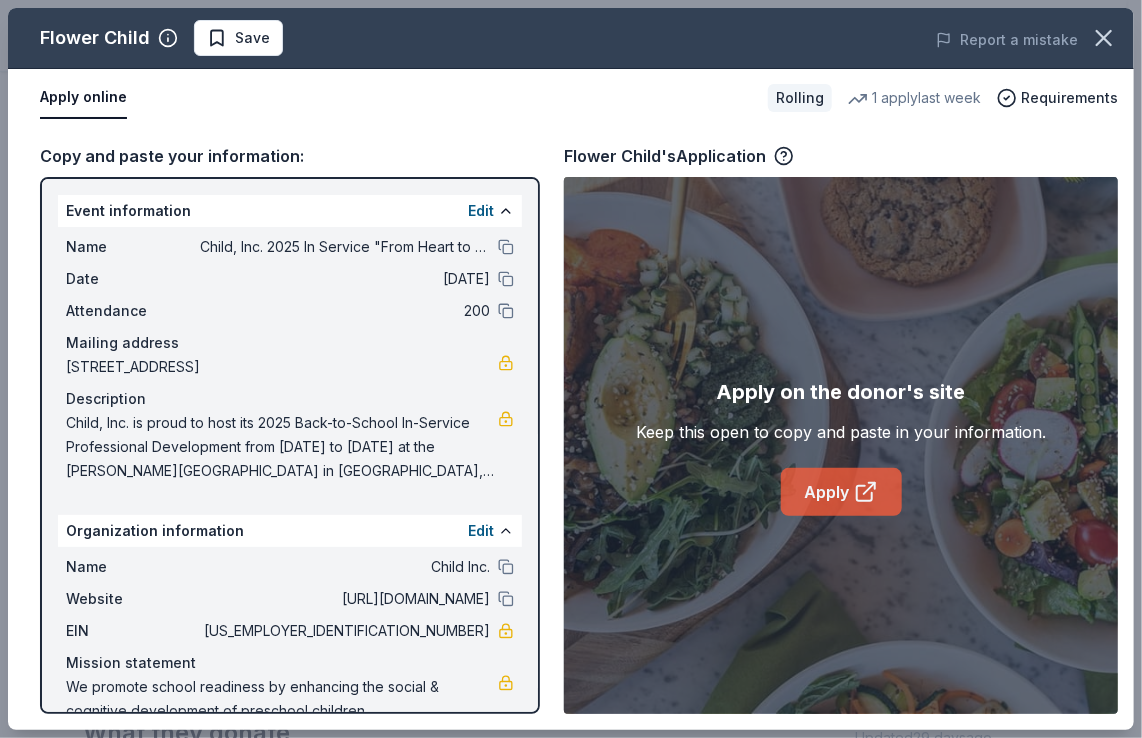 click 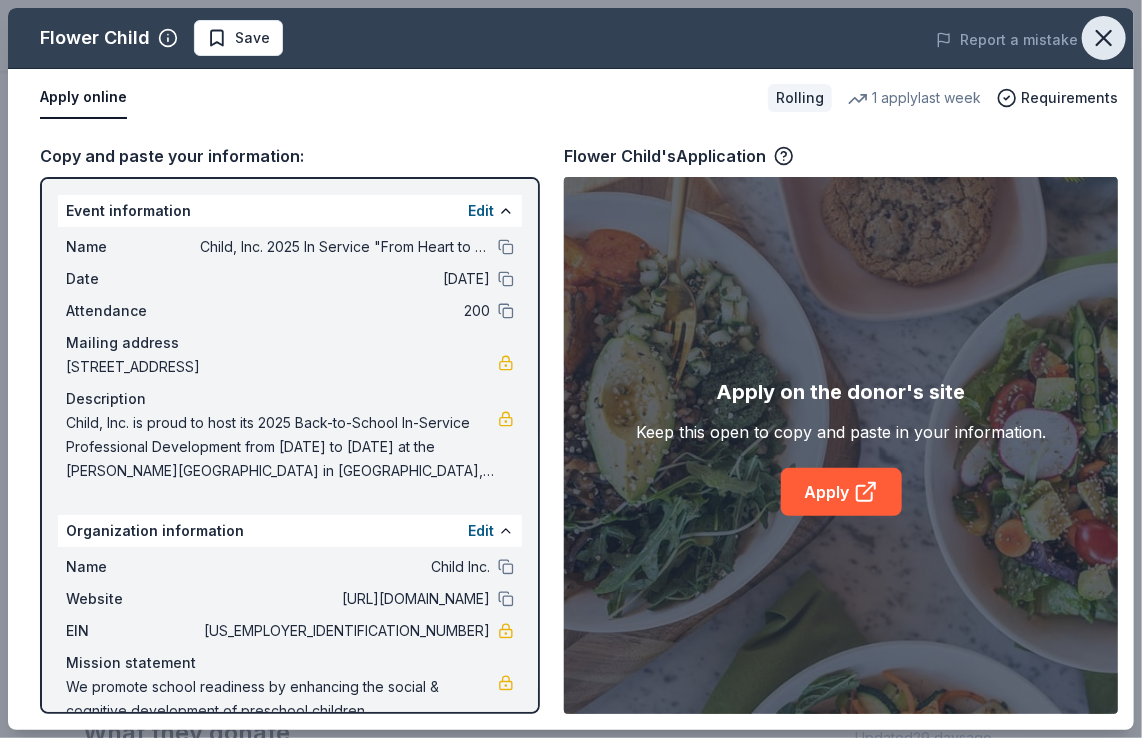 click 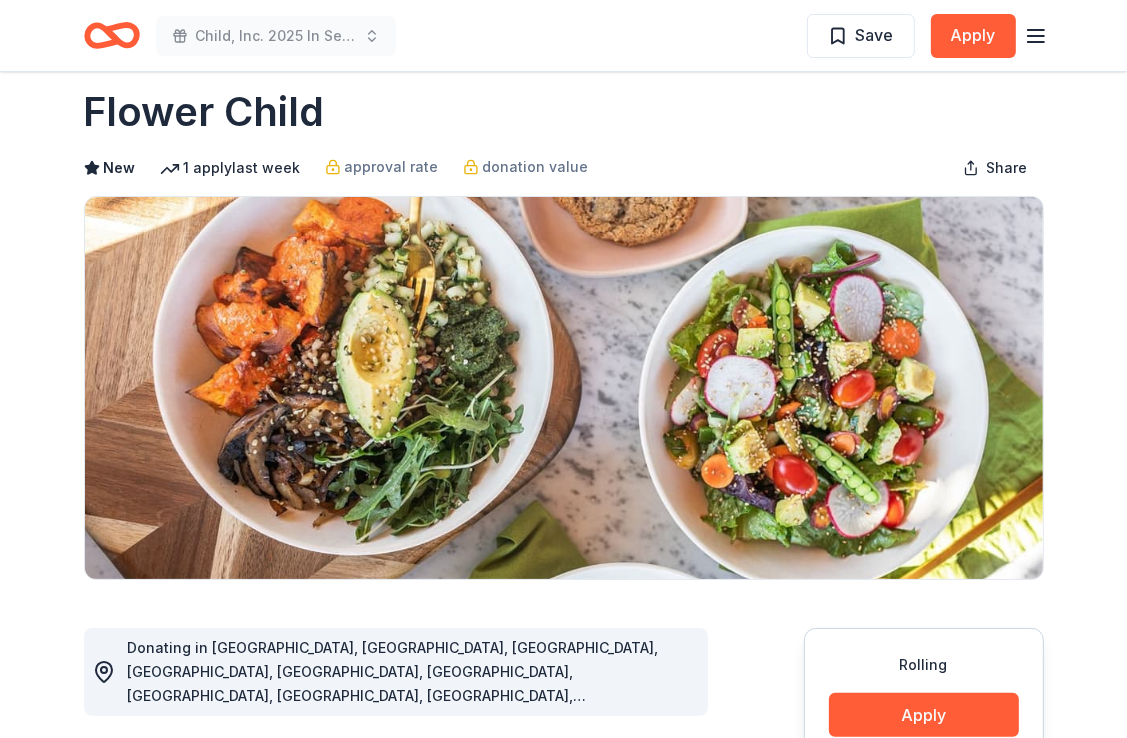 scroll, scrollTop: 0, scrollLeft: 0, axis: both 